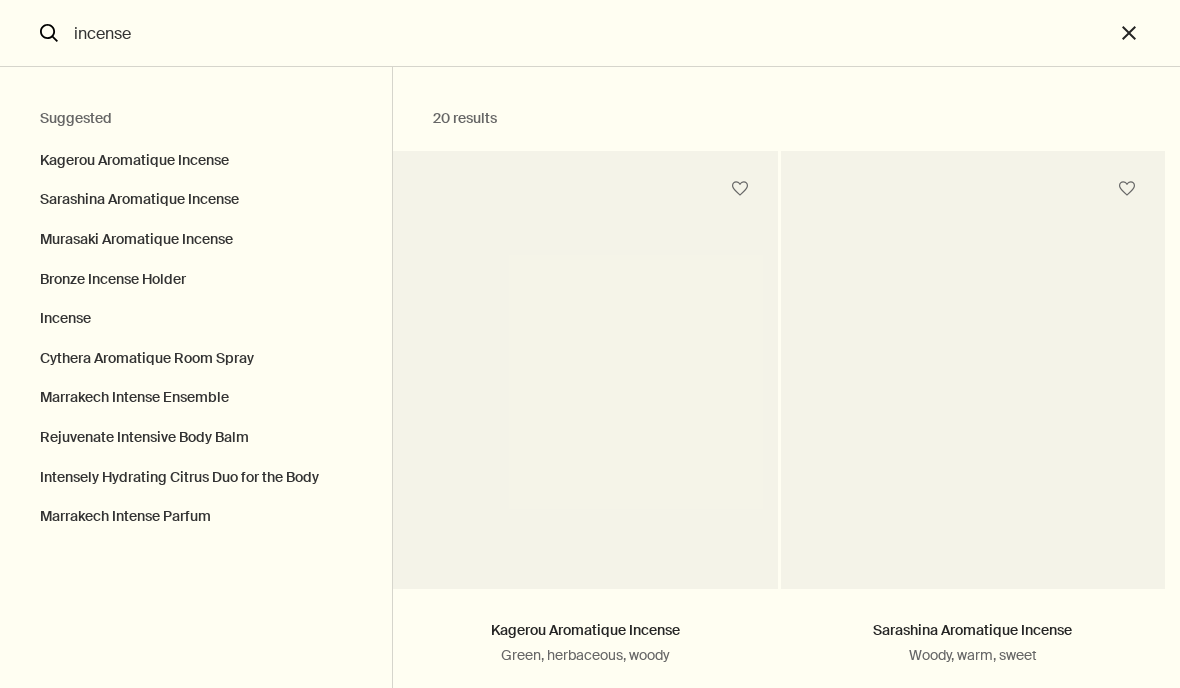 scroll, scrollTop: 0, scrollLeft: 0, axis: both 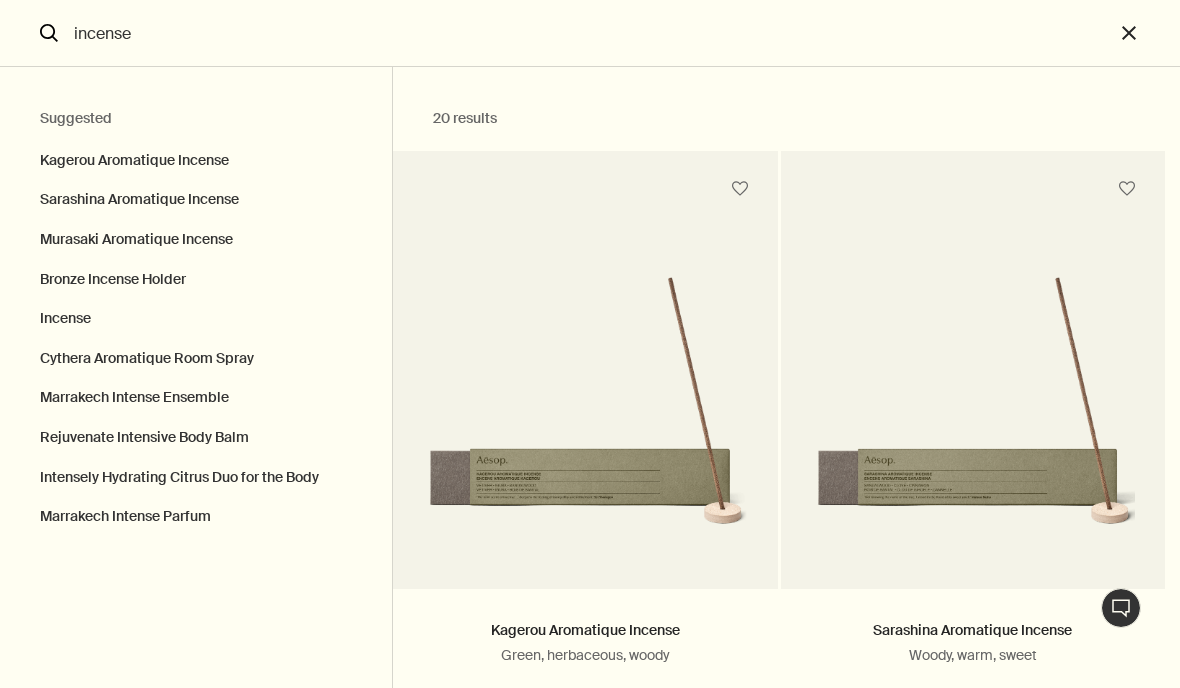 click on "close" at bounding box center (1147, 33) 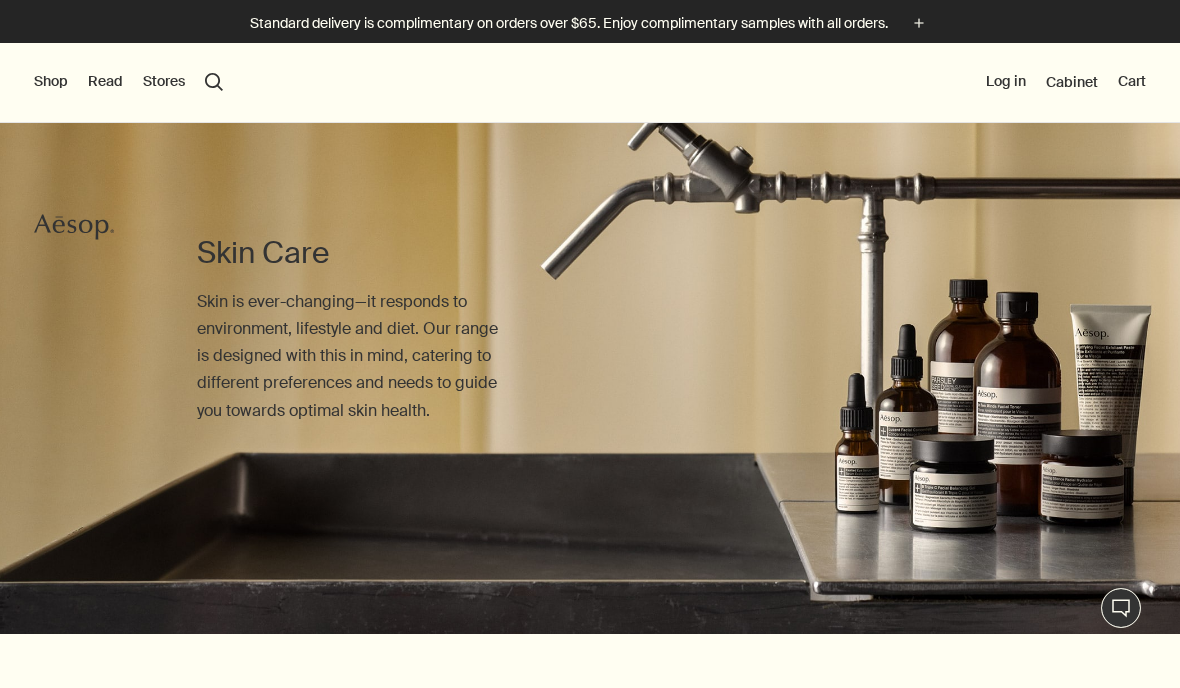click on "Shop New & Notable [MEDICAL_DATA] Hand & Body Home Hair Fragrance Kits & Travel Gifts Live assistance Read About Our story Careers Foundation Contact us   rightUpArrow Philosophy Design Products Stores search Search Log in Cabinet Cart" at bounding box center (590, 83) 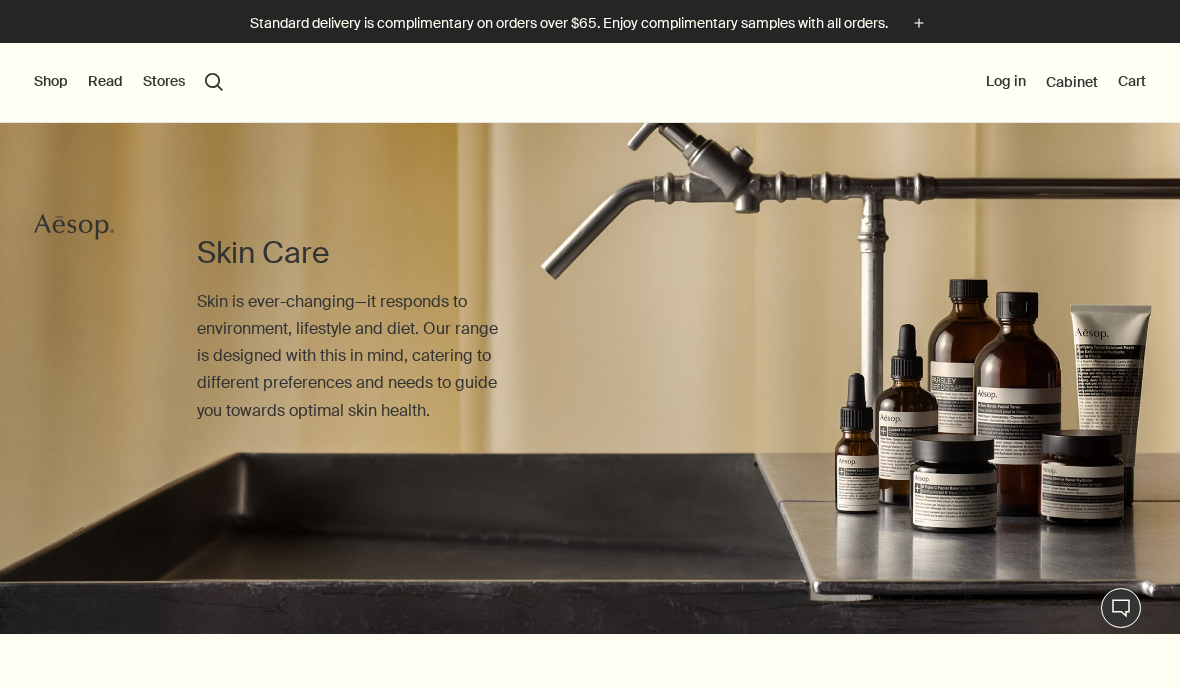 click on "search Search" at bounding box center [214, 82] 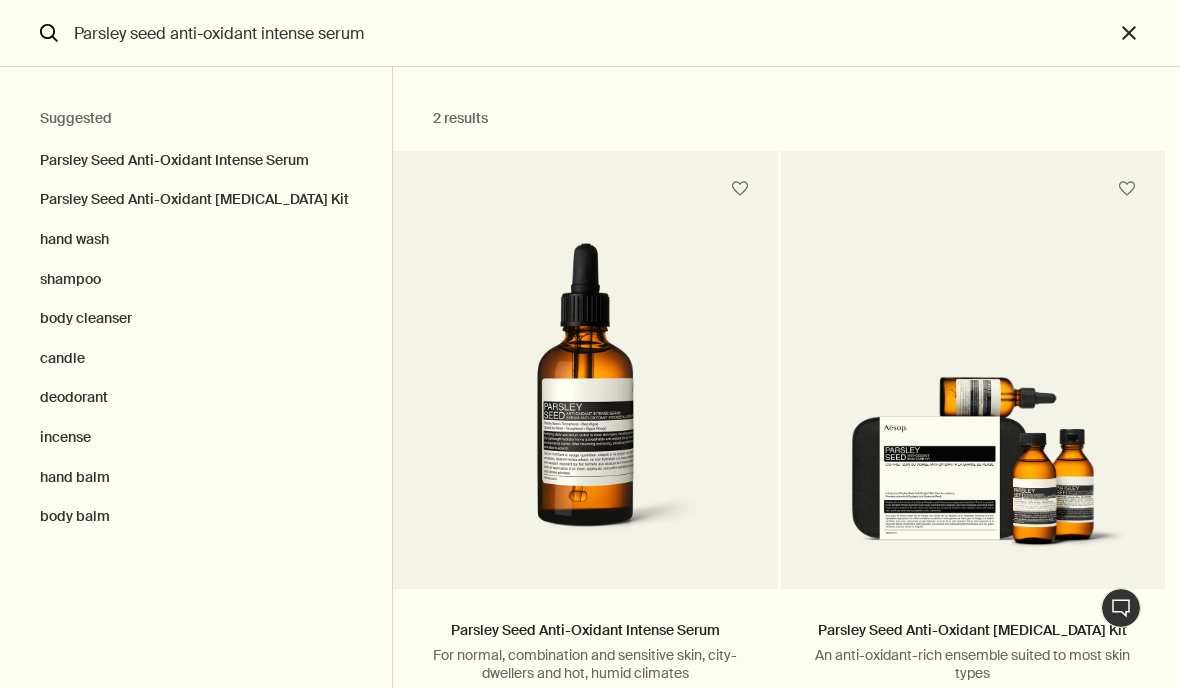 click on "Parsley Seed Anti-Oxidant Intense Serum" at bounding box center [196, 156] 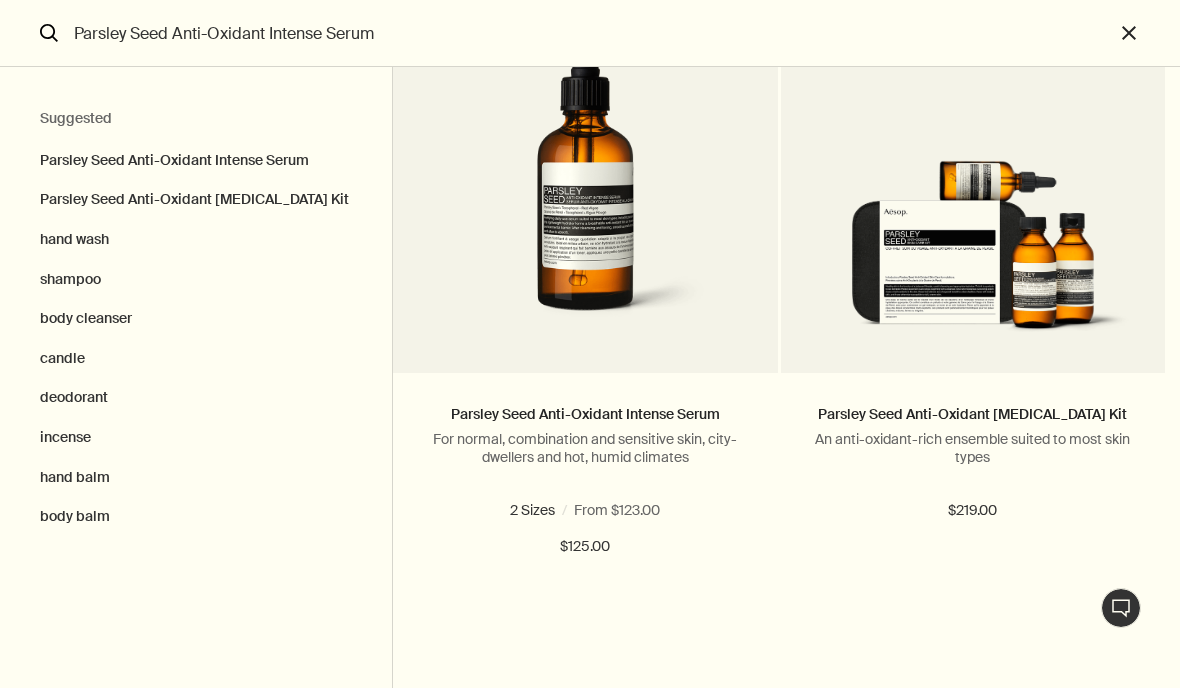 scroll, scrollTop: 223, scrollLeft: 0, axis: vertical 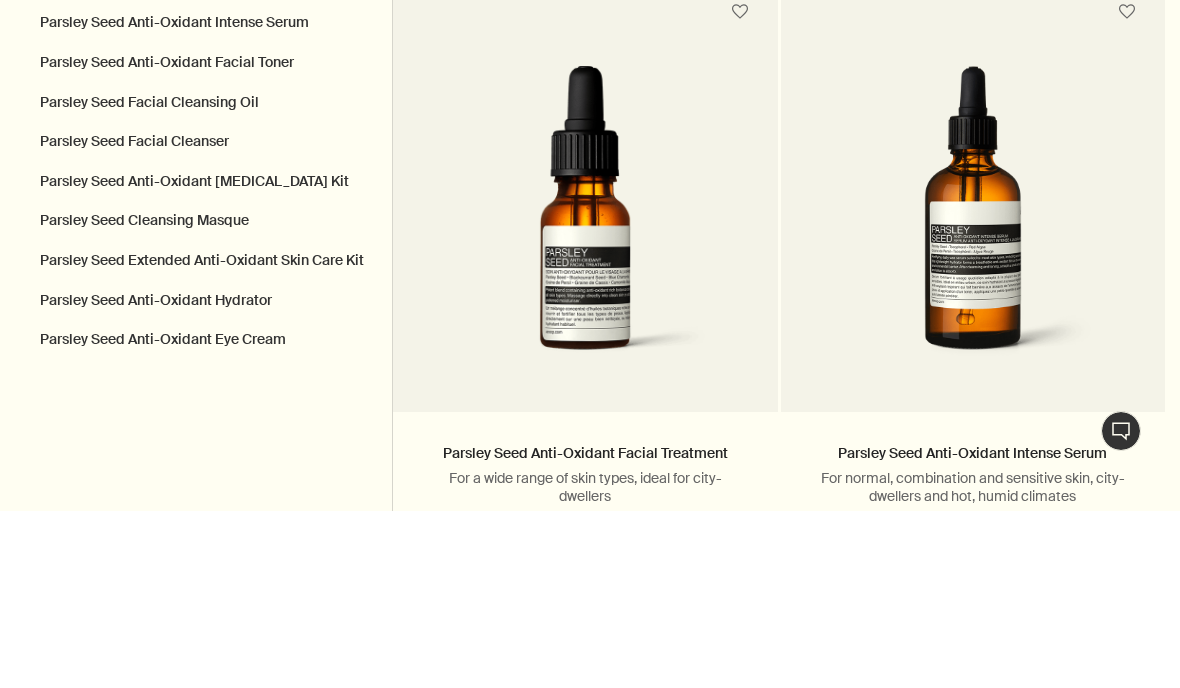 click on "Parsley Seed Cleansing Masque" at bounding box center [196, 398] 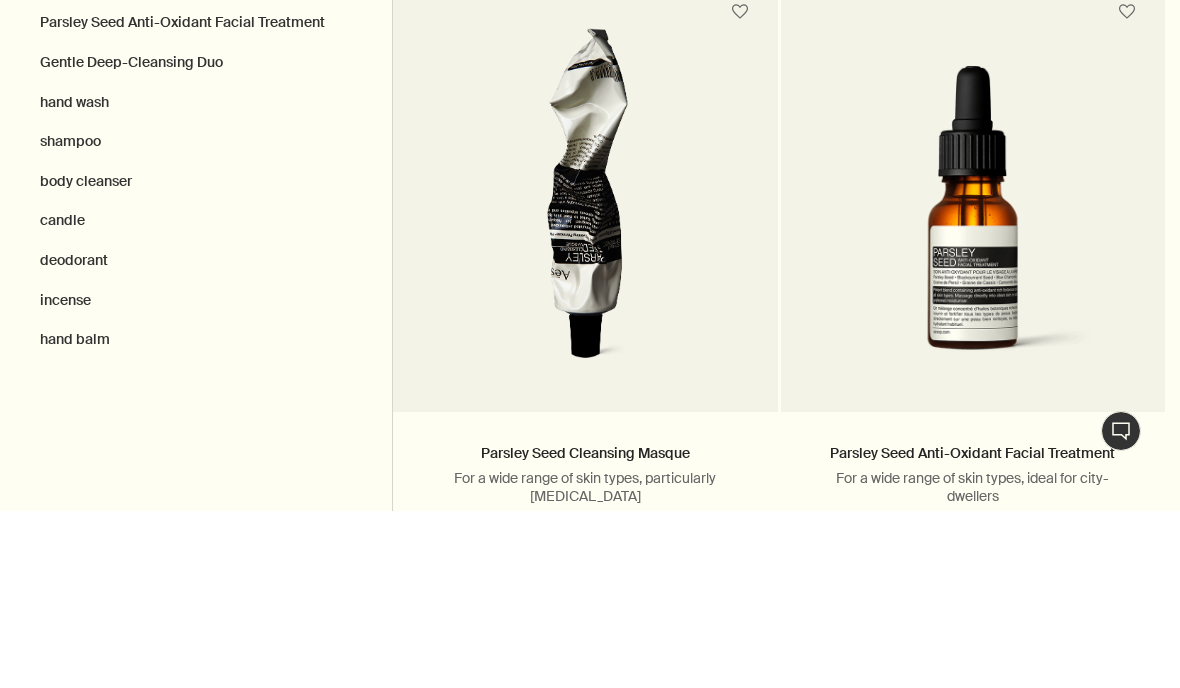 scroll, scrollTop: 262, scrollLeft: 0, axis: vertical 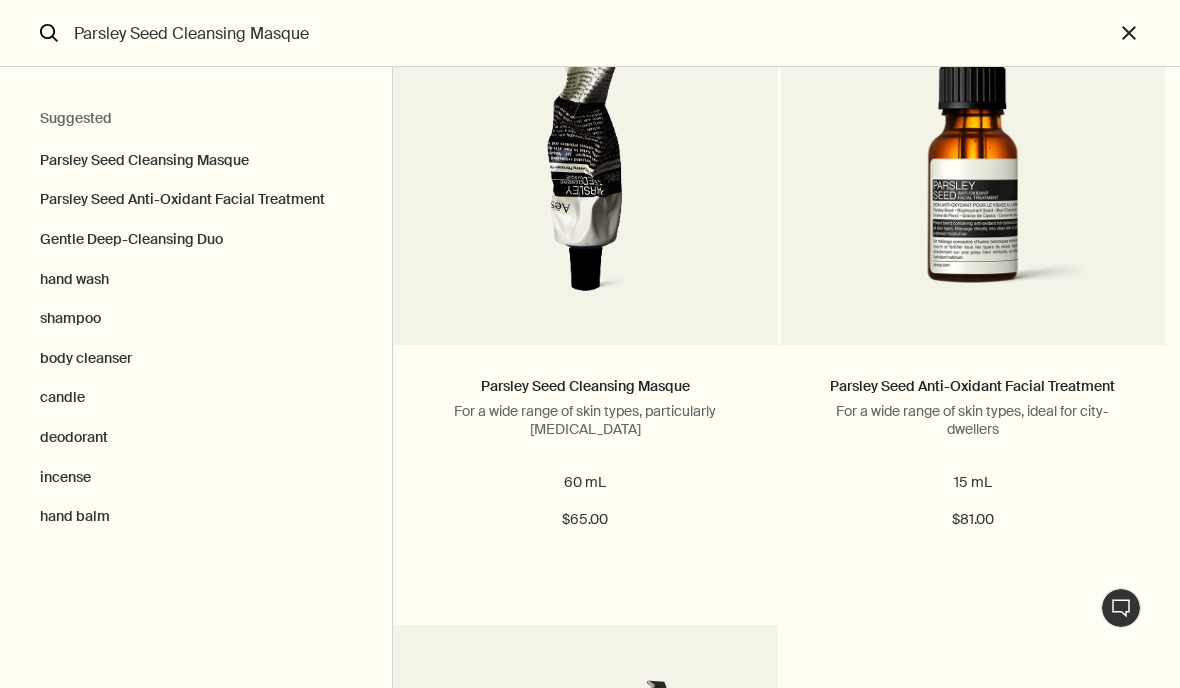 click on "Add Add to your cart" at bounding box center [585, 592] 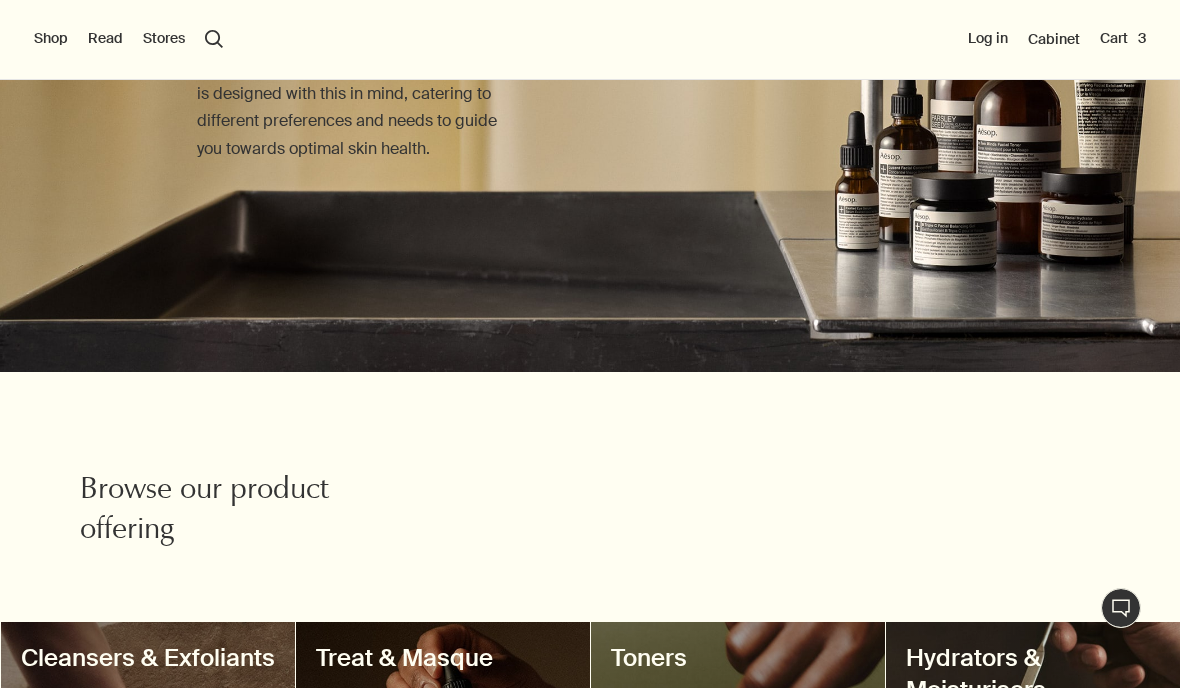 type 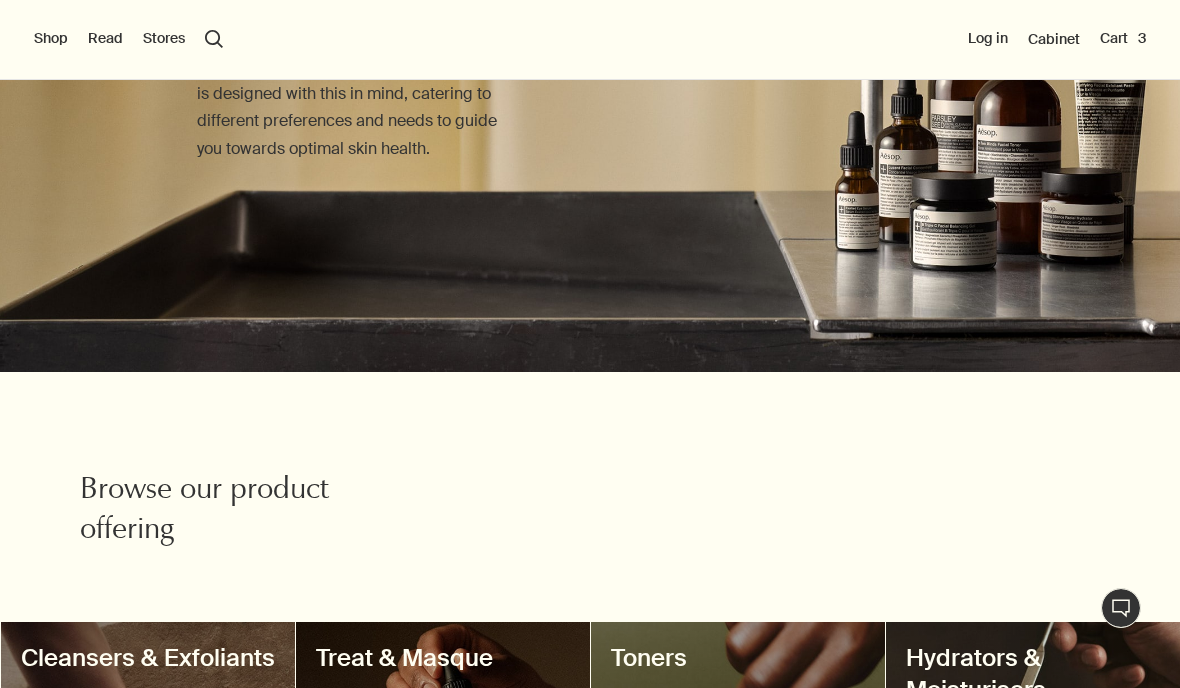 click on "search Search" at bounding box center [214, 39] 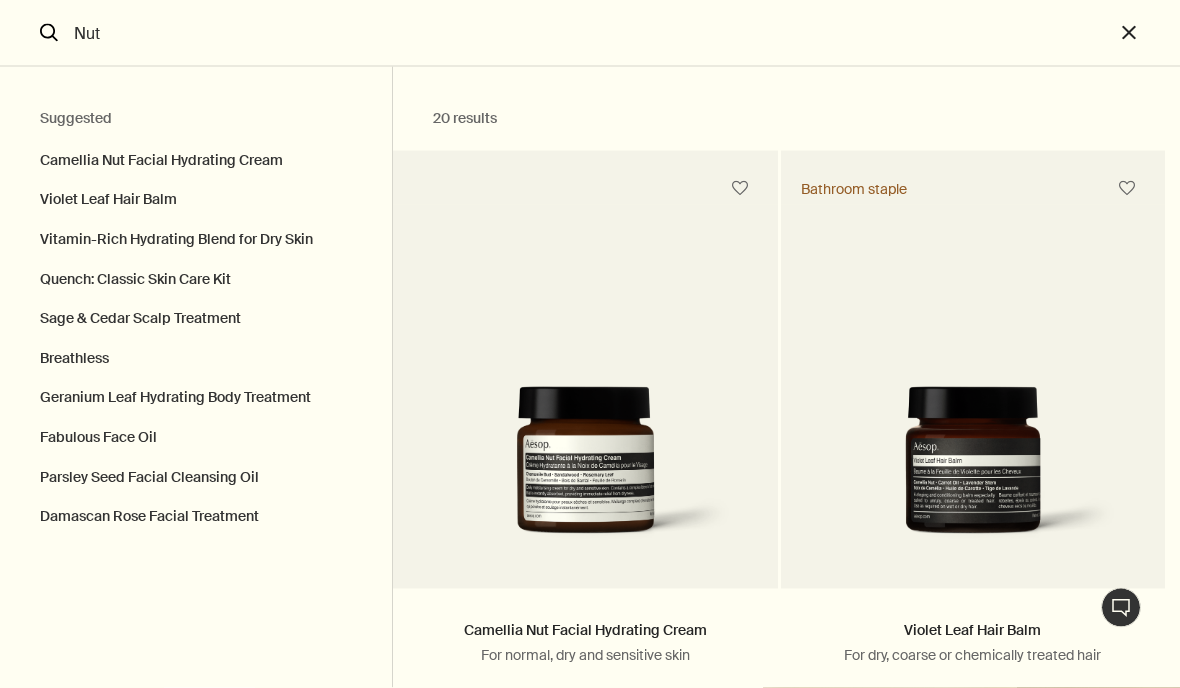 click on "Camellia Nut Facial Hydrating Cream" at bounding box center [196, 156] 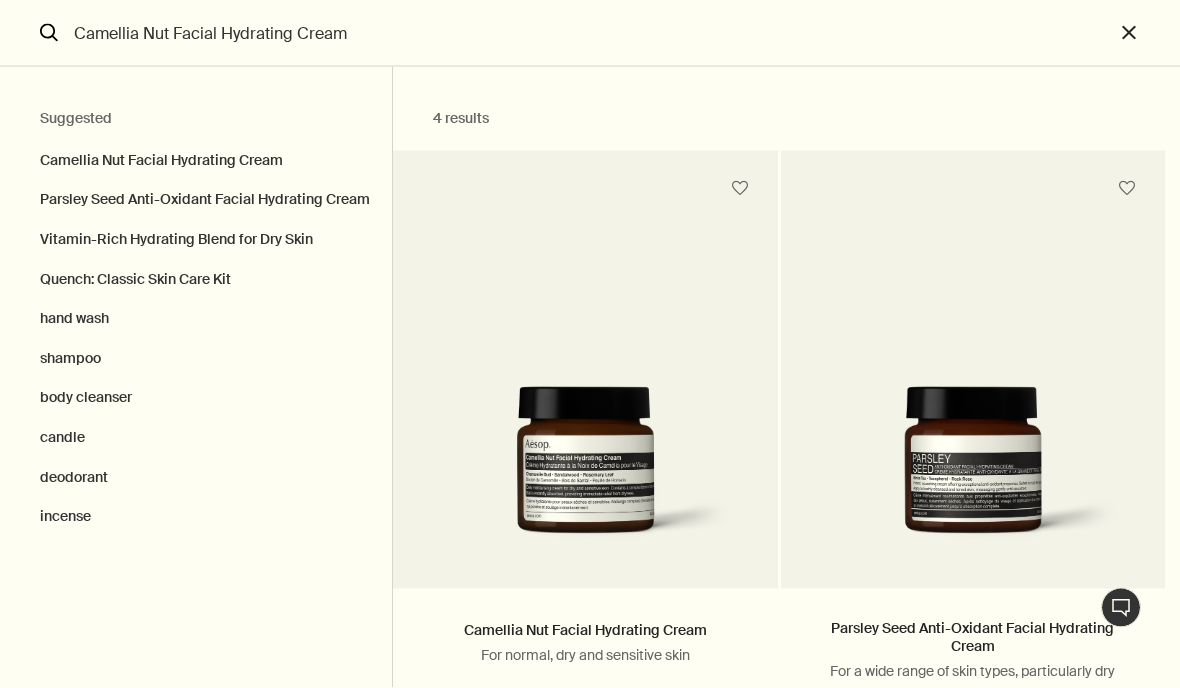 scroll, scrollTop: 262, scrollLeft: 0, axis: vertical 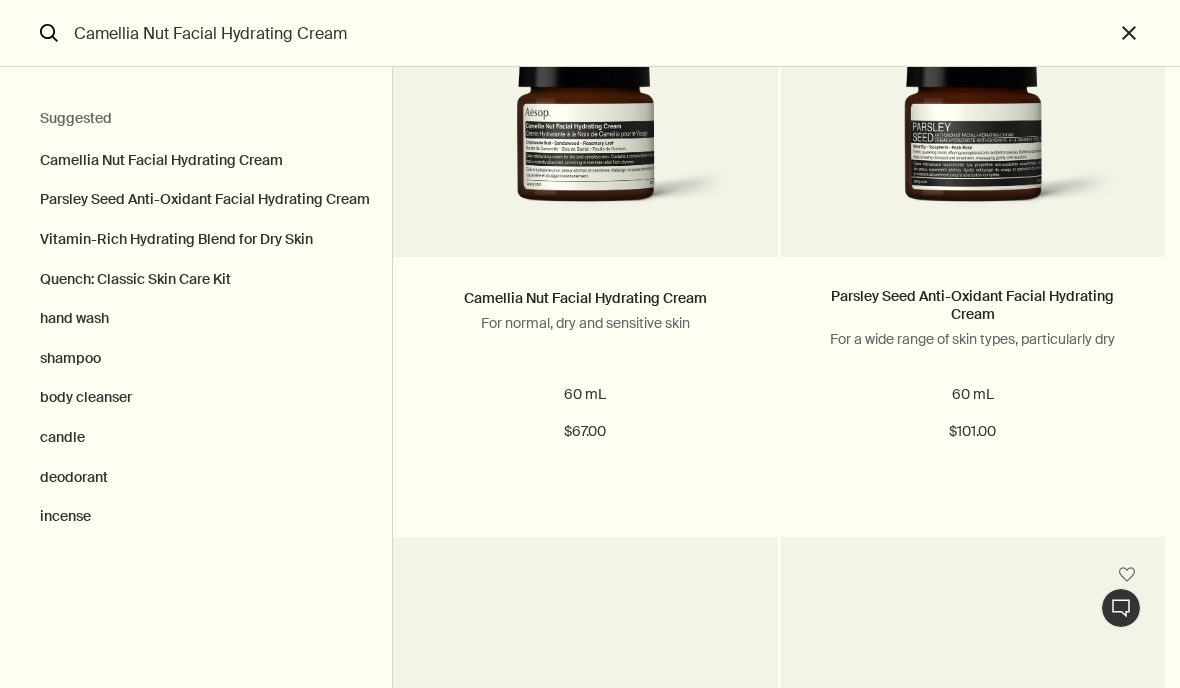 click on "Add Add to your cart" at bounding box center (585, 504) 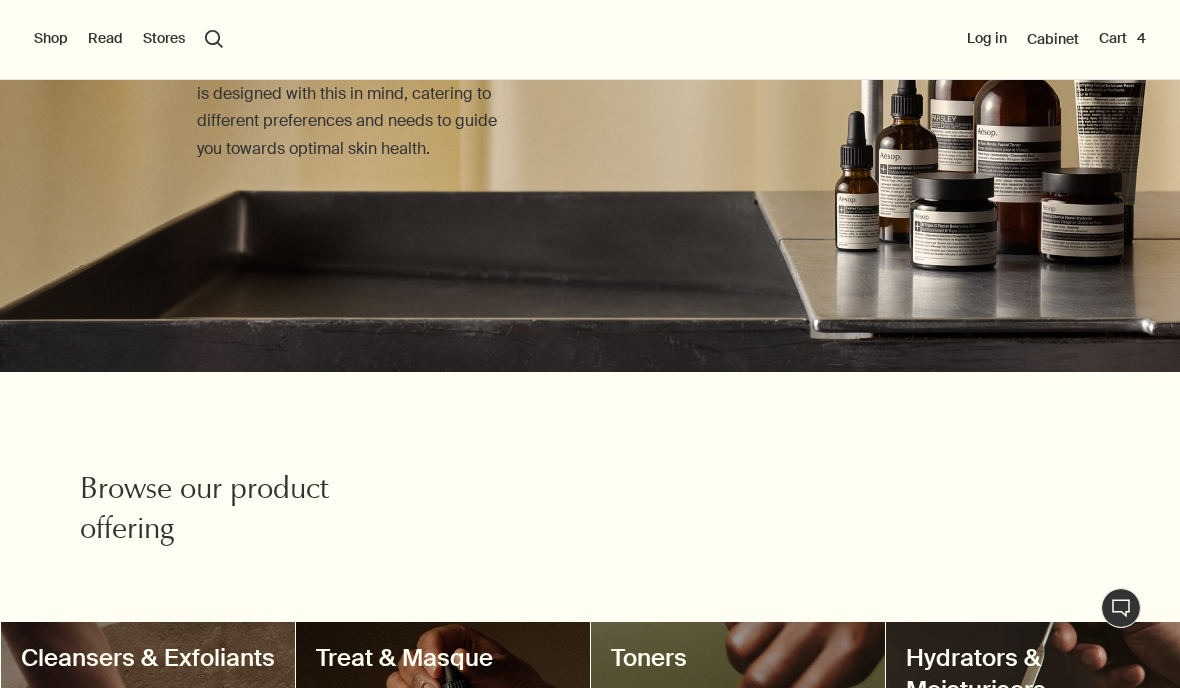 click on "search Search" at bounding box center (214, 39) 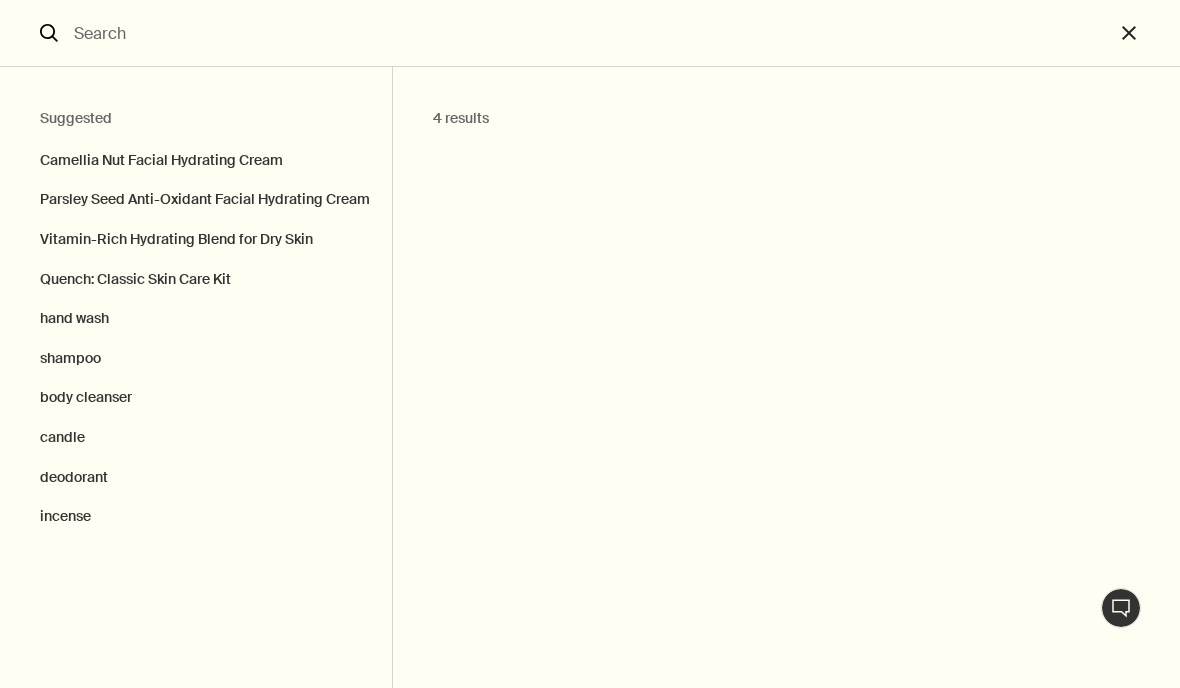 scroll, scrollTop: 261, scrollLeft: 0, axis: vertical 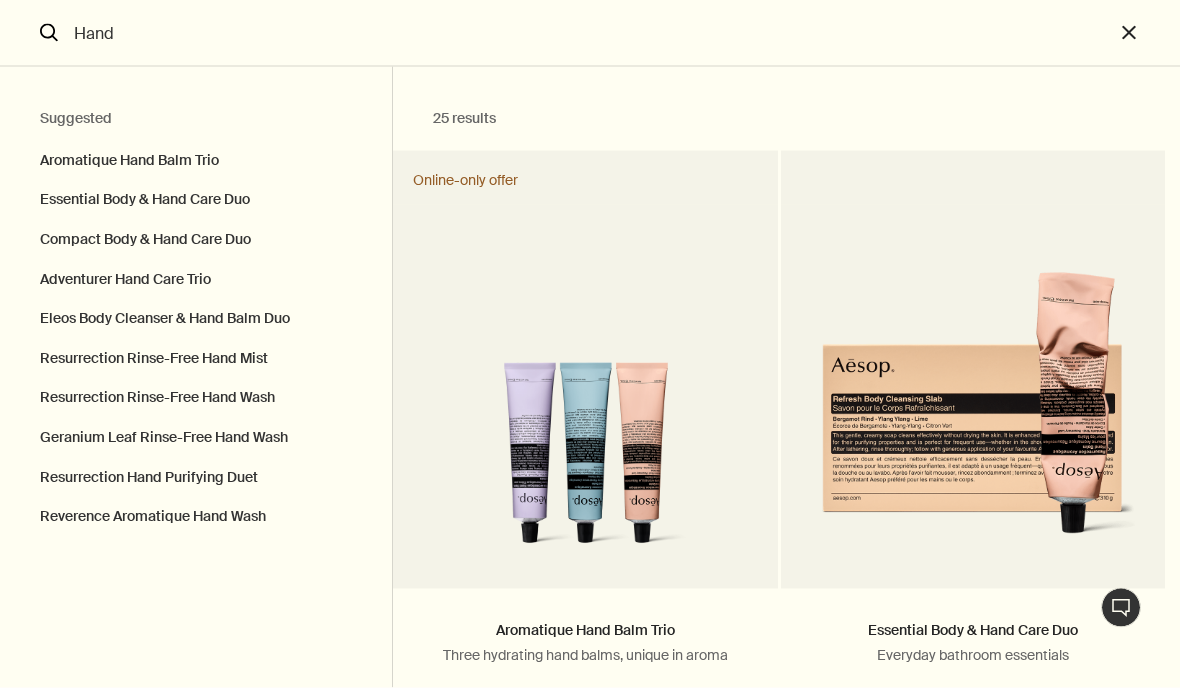 click on "Aromatique Hand Balm Trio" at bounding box center [196, 156] 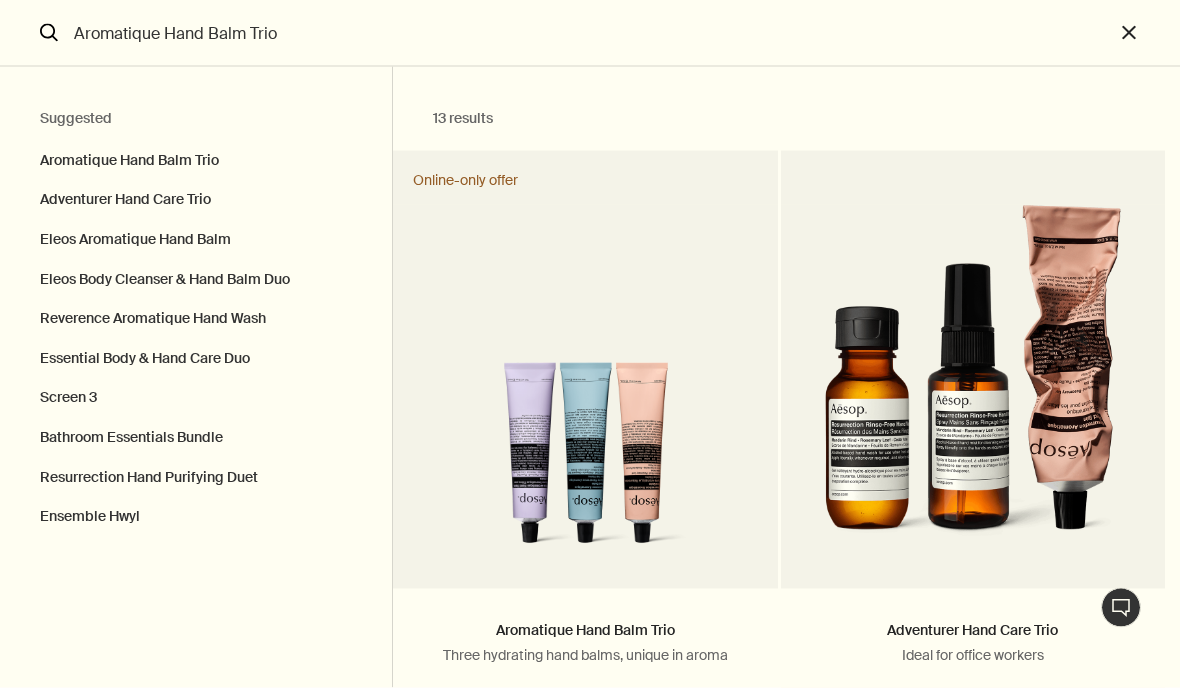 scroll, scrollTop: 262, scrollLeft: 0, axis: vertical 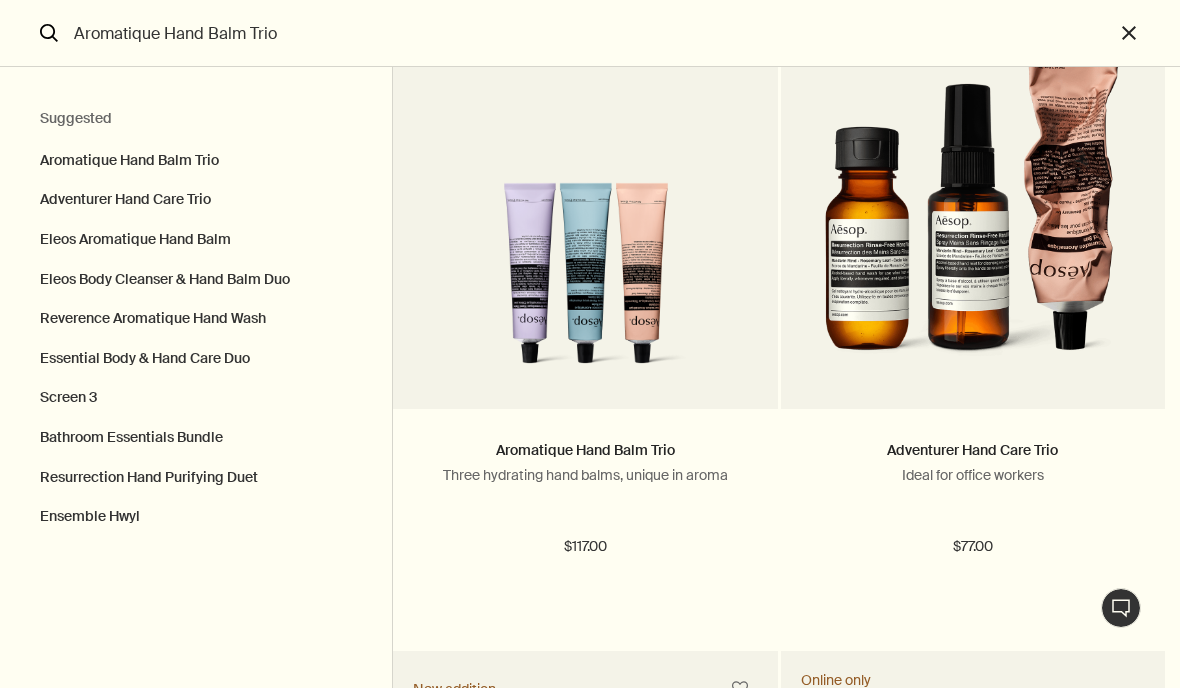 click on "Eleos Aromatique Hand Balm" at bounding box center [196, 240] 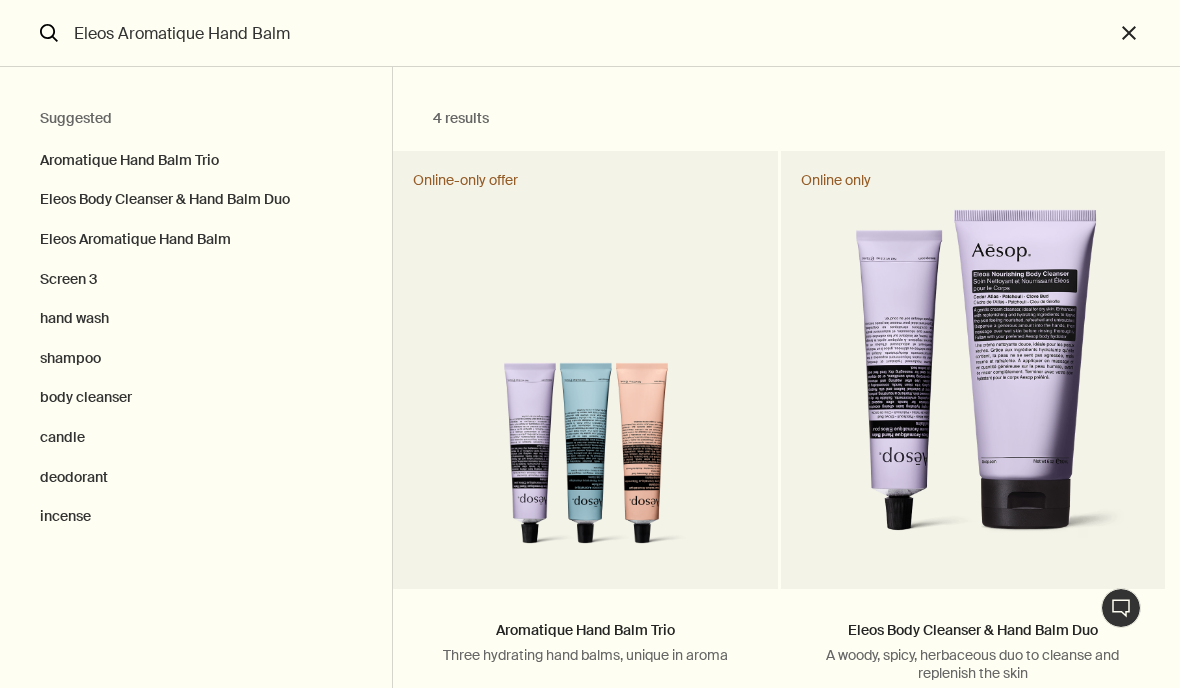 scroll, scrollTop: 0, scrollLeft: 0, axis: both 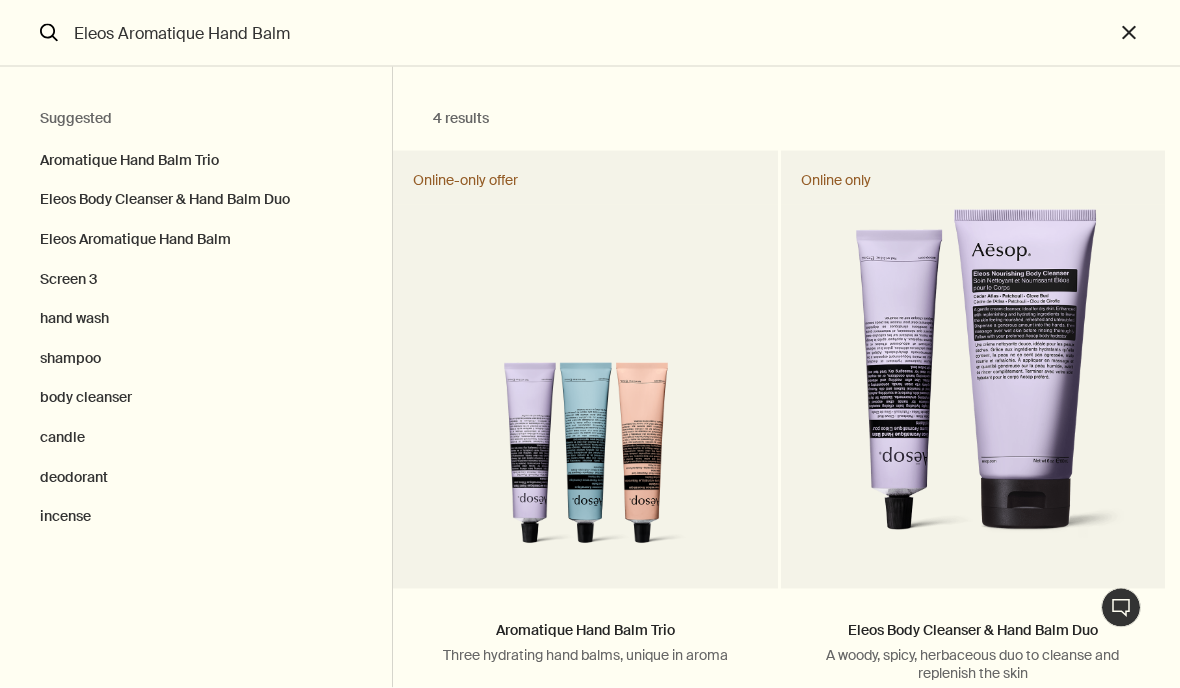 click on "Eleos Aromatique Hand Balm" at bounding box center [590, 33] 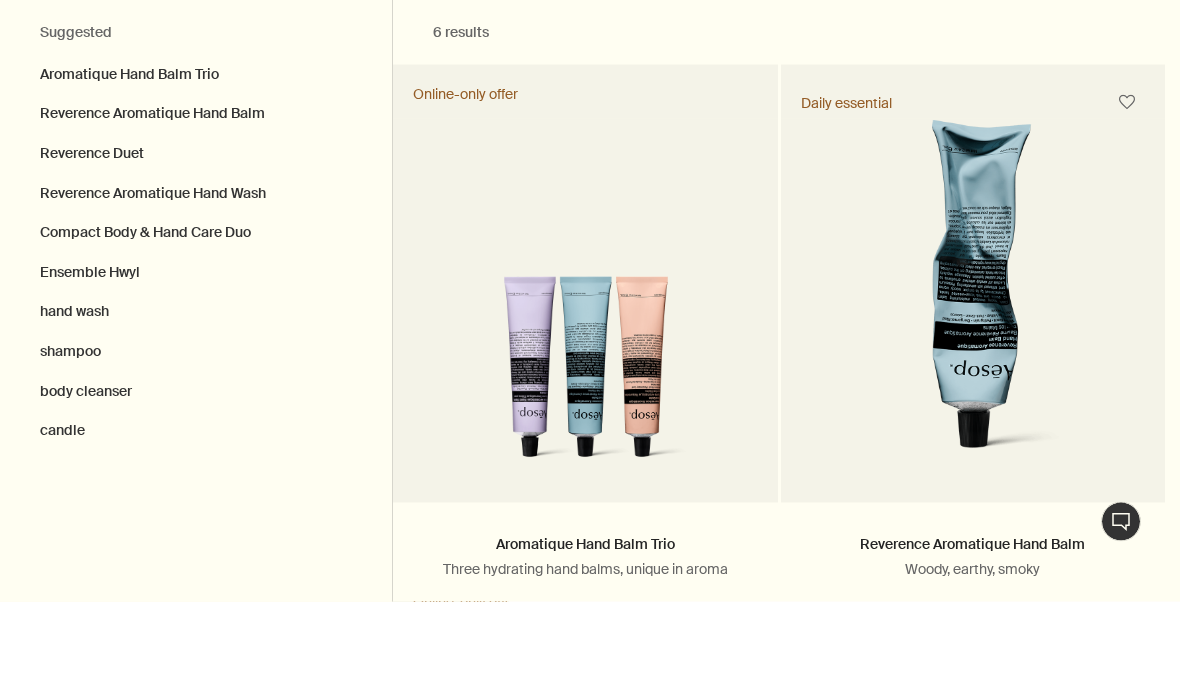 click on "Reverence Aromatique Hand Balm" at bounding box center [196, 200] 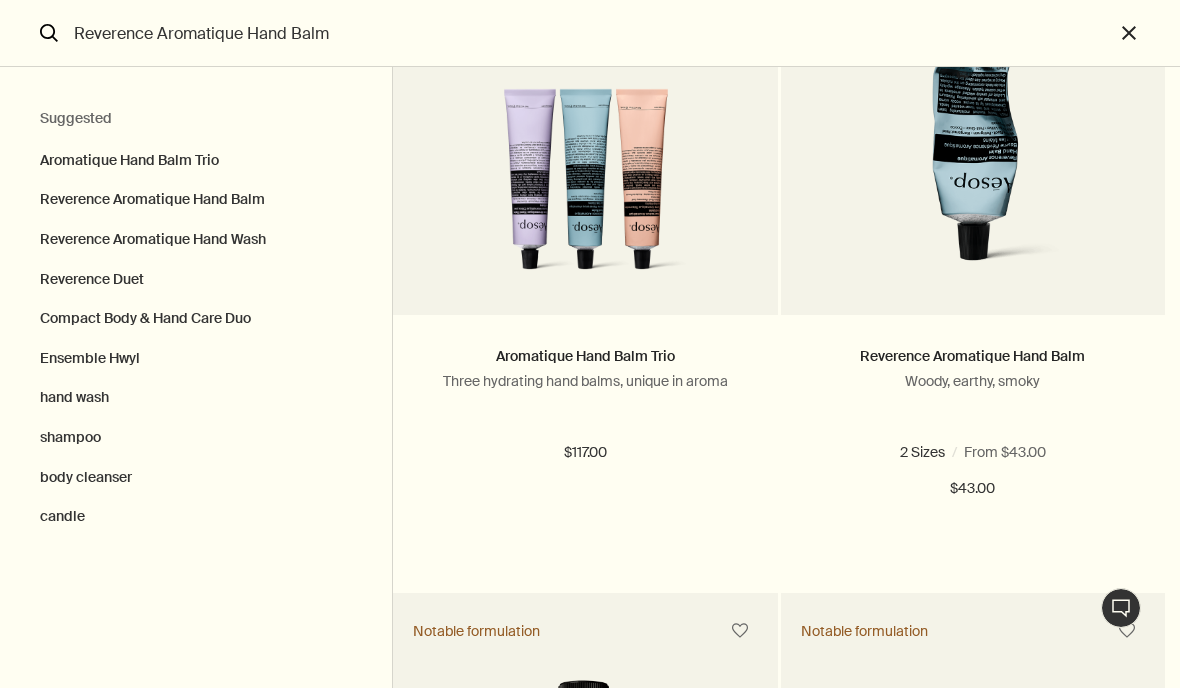scroll, scrollTop: 278, scrollLeft: 0, axis: vertical 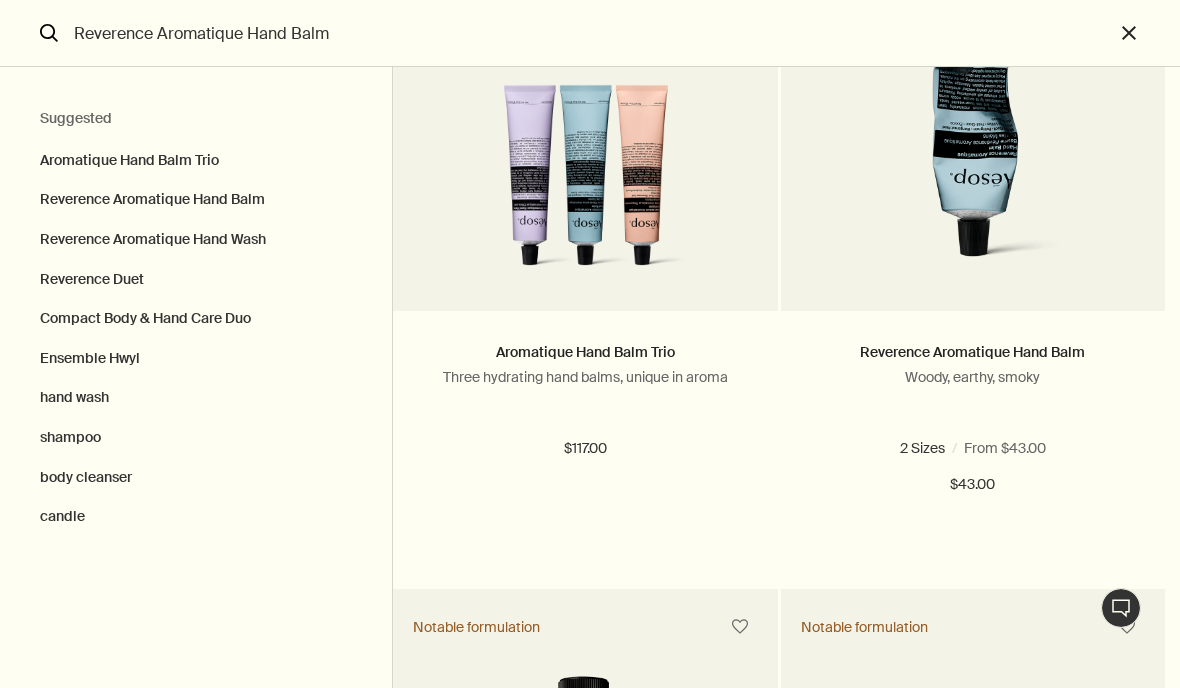 click on "Add Add to your cart" at bounding box center [973, 556] 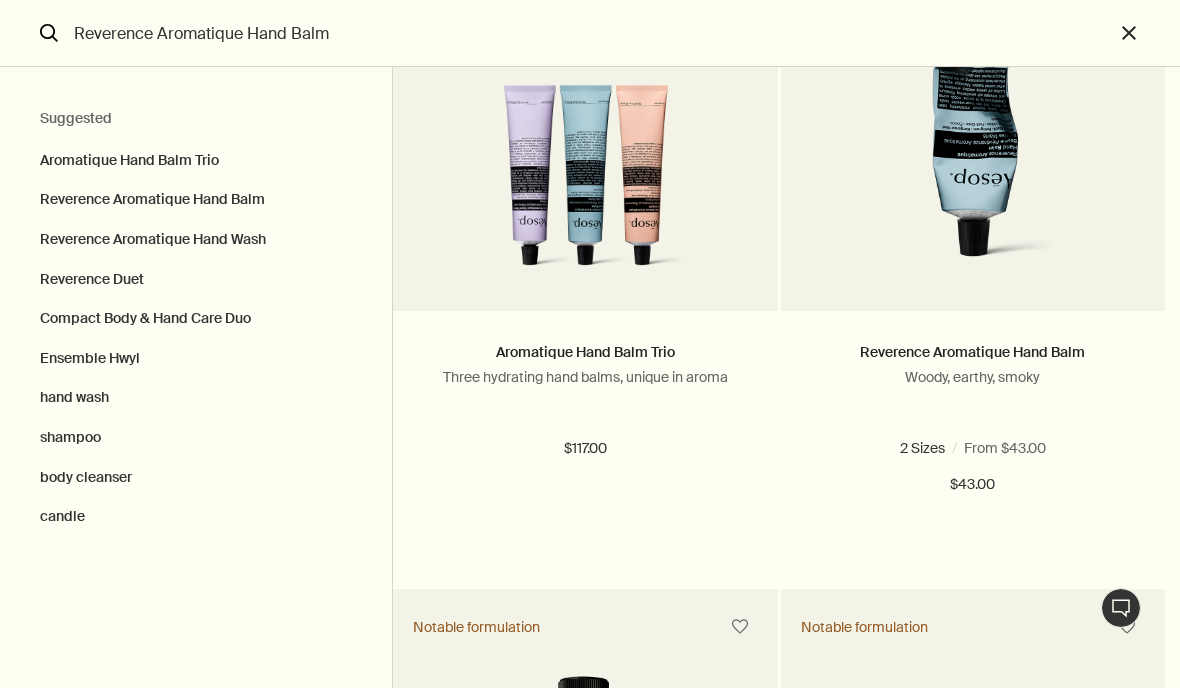 click on "500 mL" at bounding box center (1023, 448) 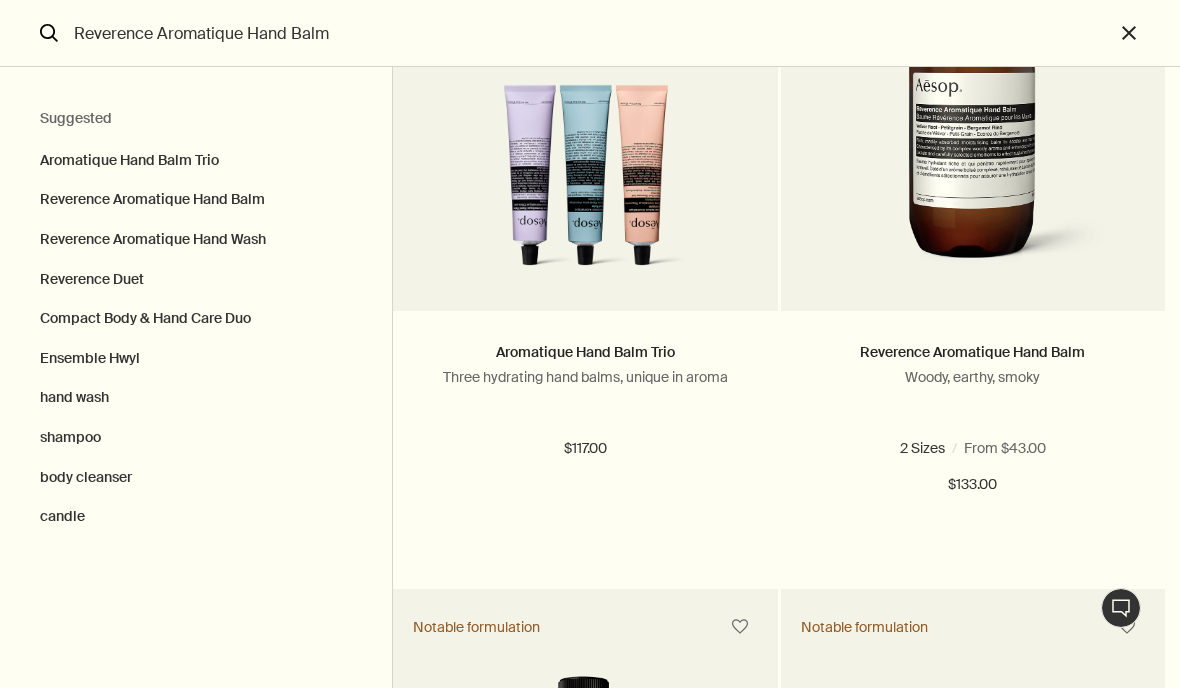 click on "75 mL" at bounding box center [923, 448] 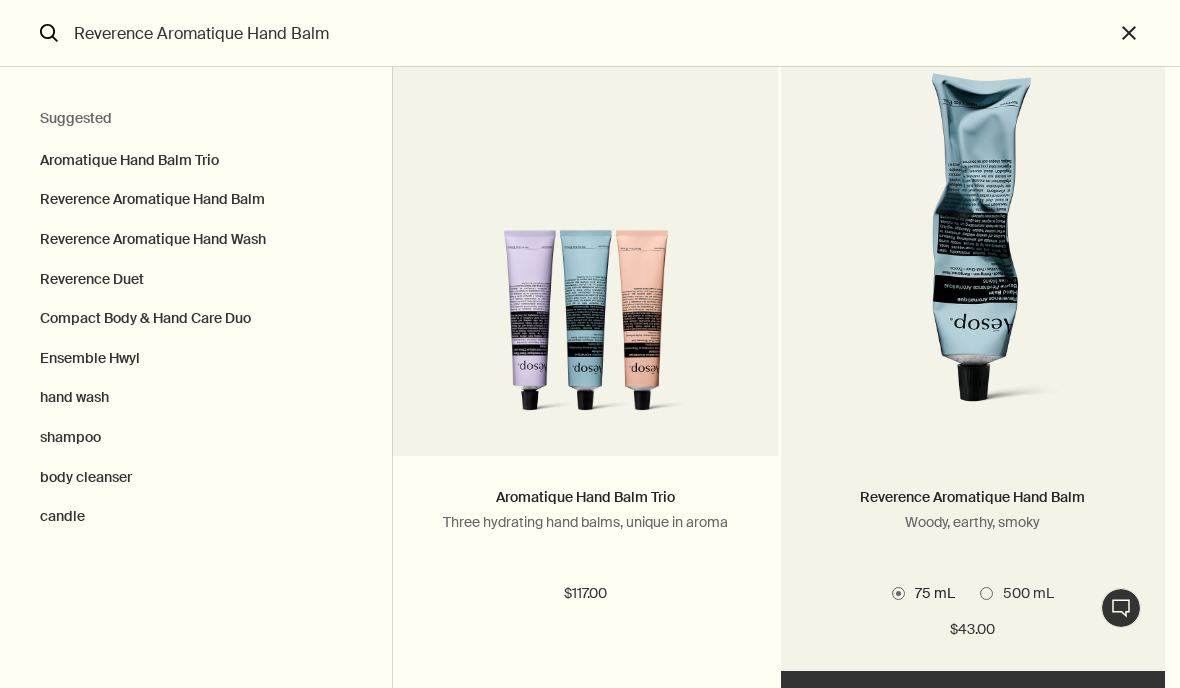 scroll, scrollTop: 134, scrollLeft: 0, axis: vertical 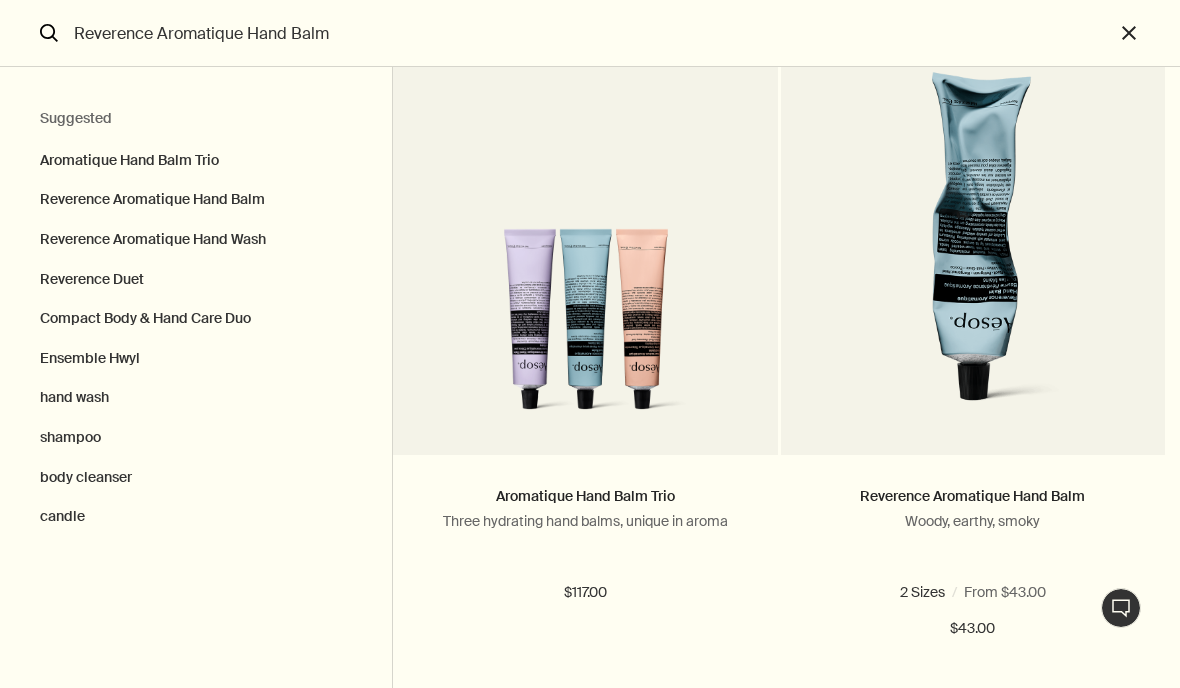 click on "500 mL" at bounding box center [1023, 592] 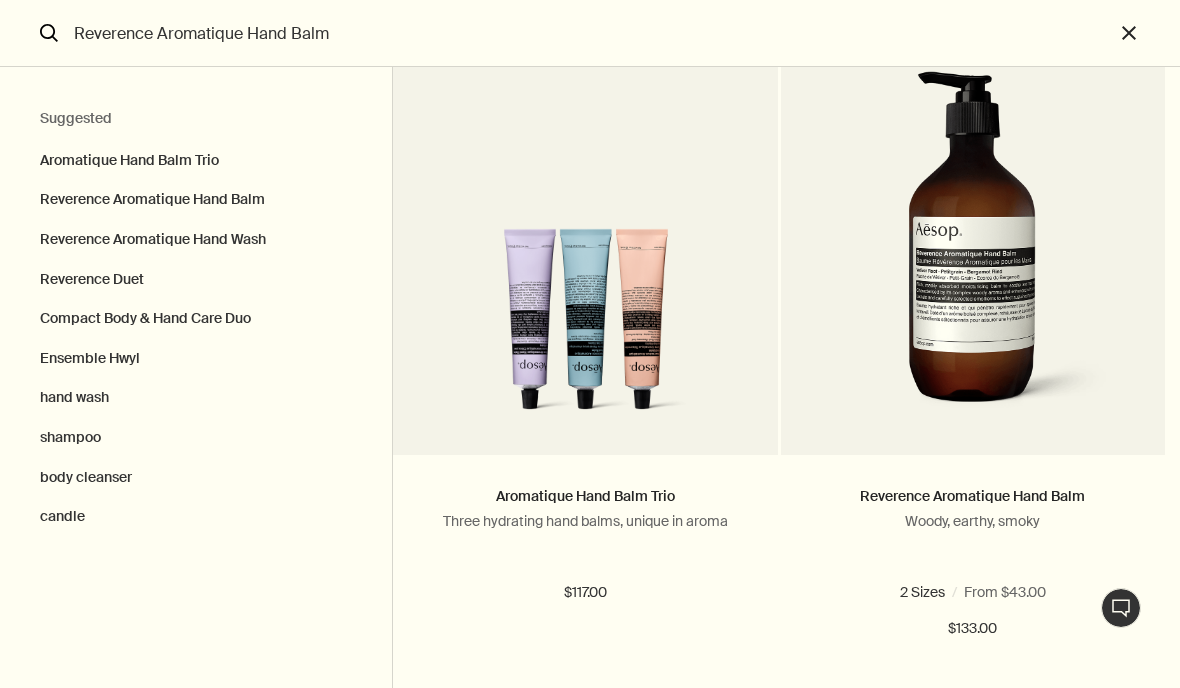 click on "75 mL" at bounding box center [930, 592] 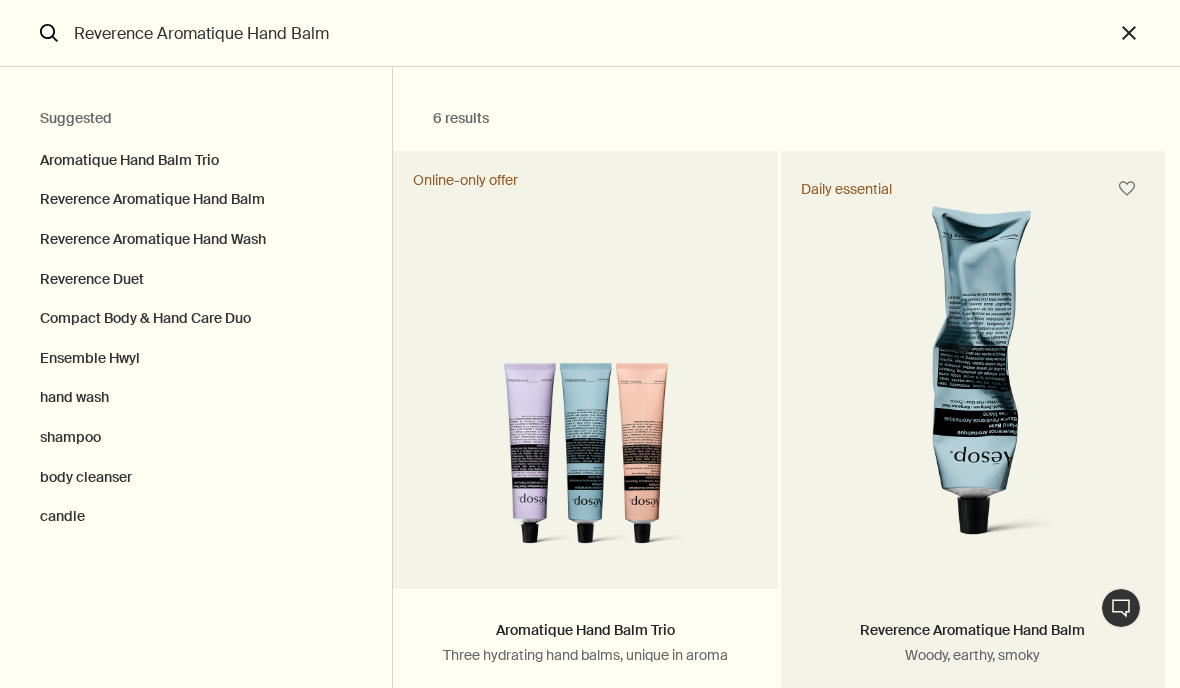 scroll, scrollTop: 0, scrollLeft: 0, axis: both 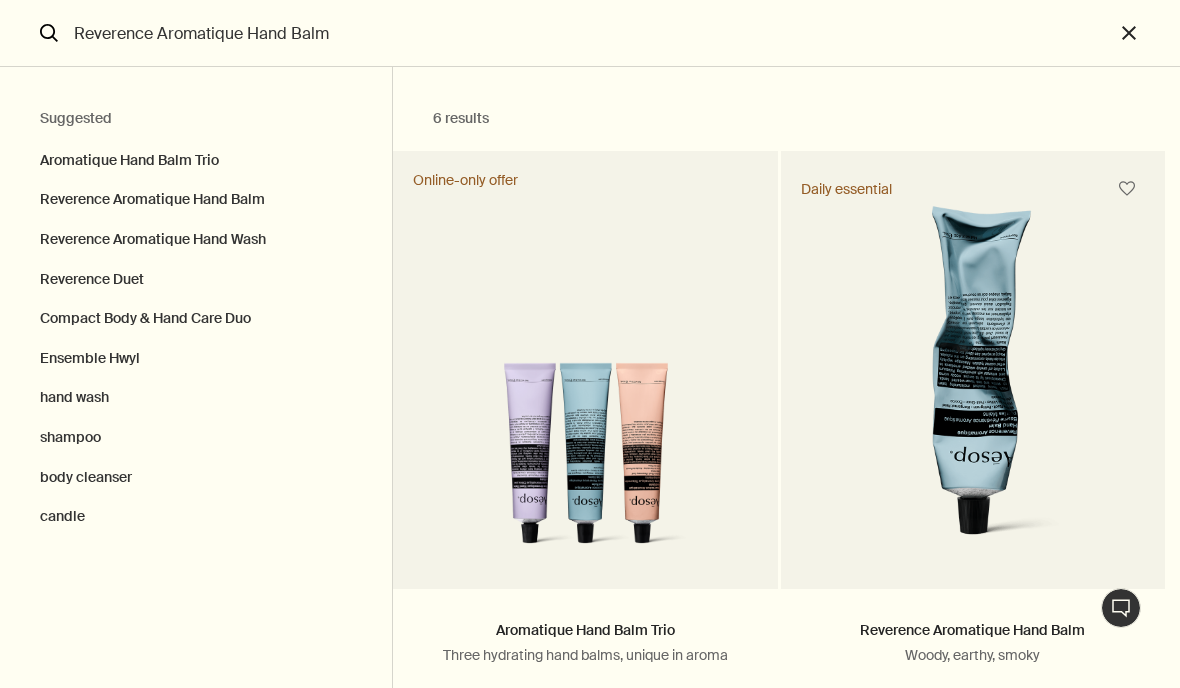 click on "close" at bounding box center [1147, 33] 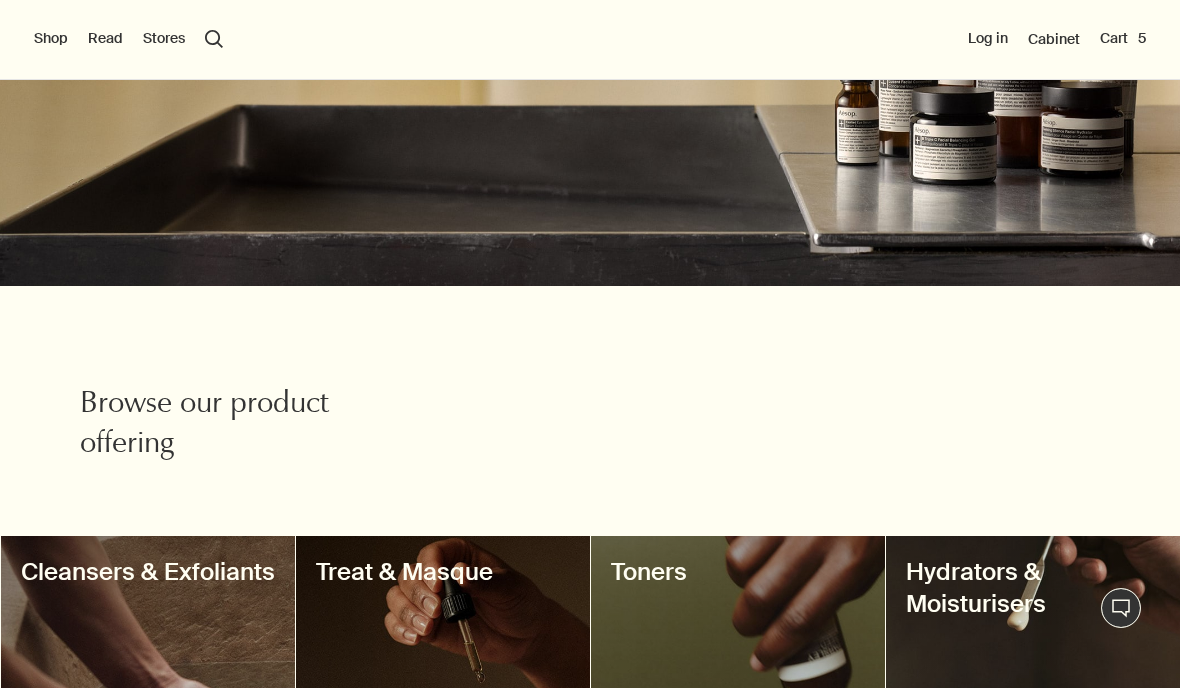 click on "search Search" at bounding box center (214, 39) 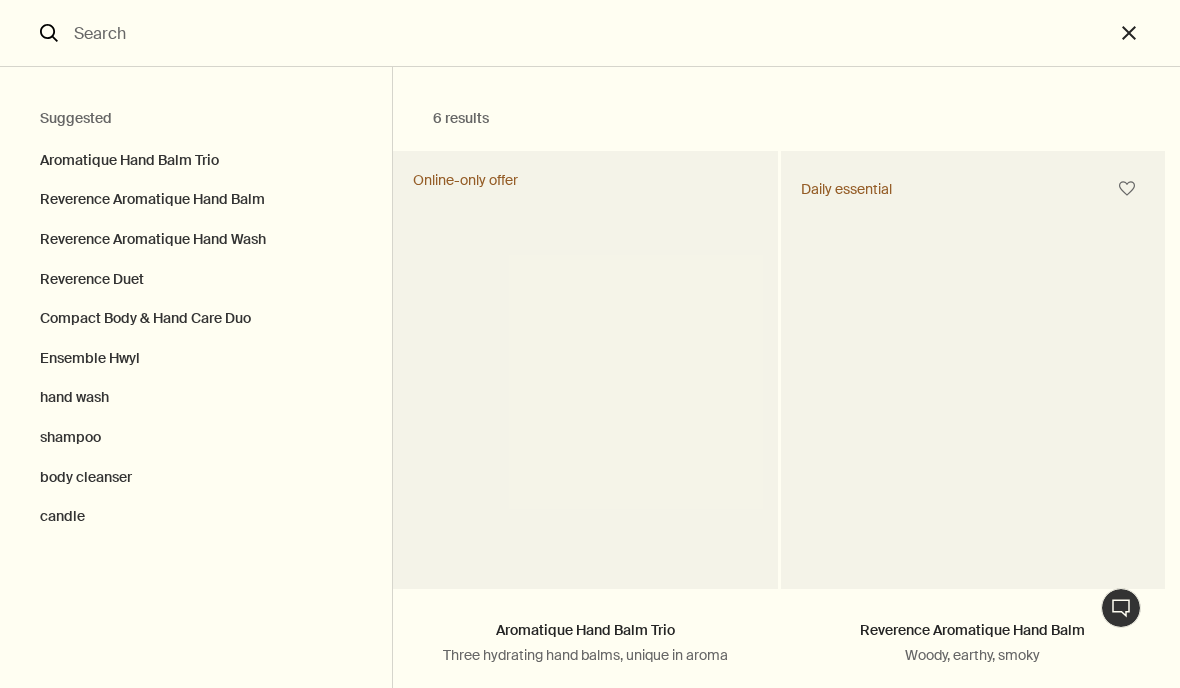 scroll, scrollTop: 347, scrollLeft: 0, axis: vertical 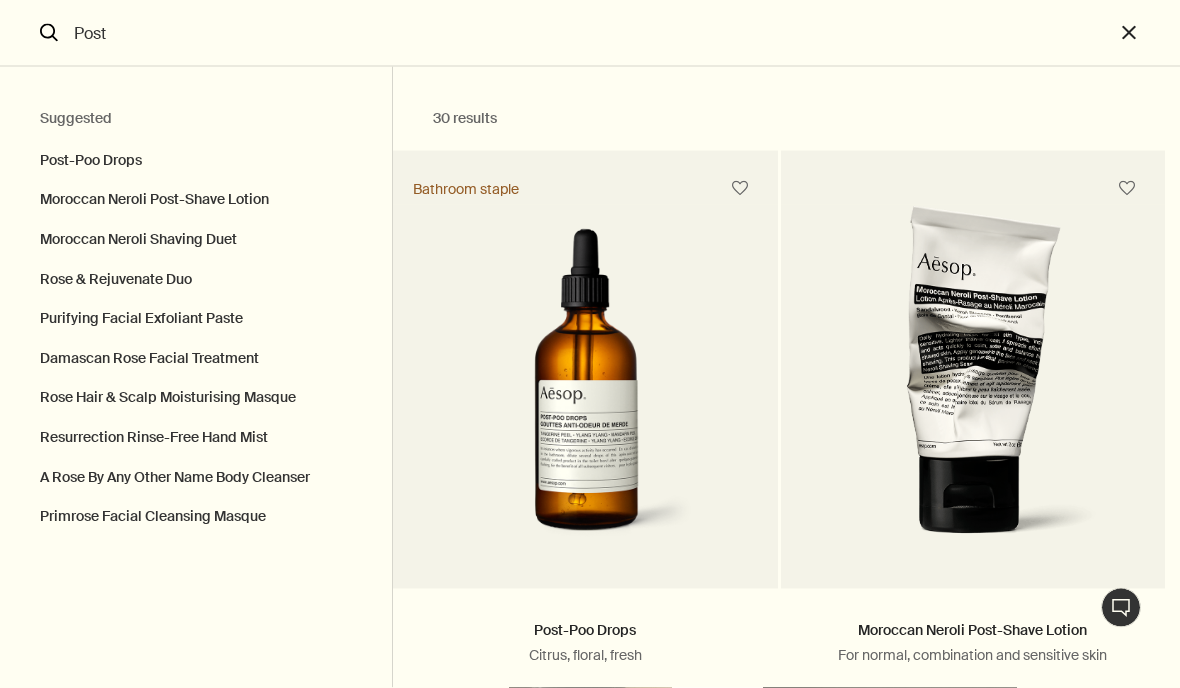 click on "Post-Poo Drops" at bounding box center [196, 156] 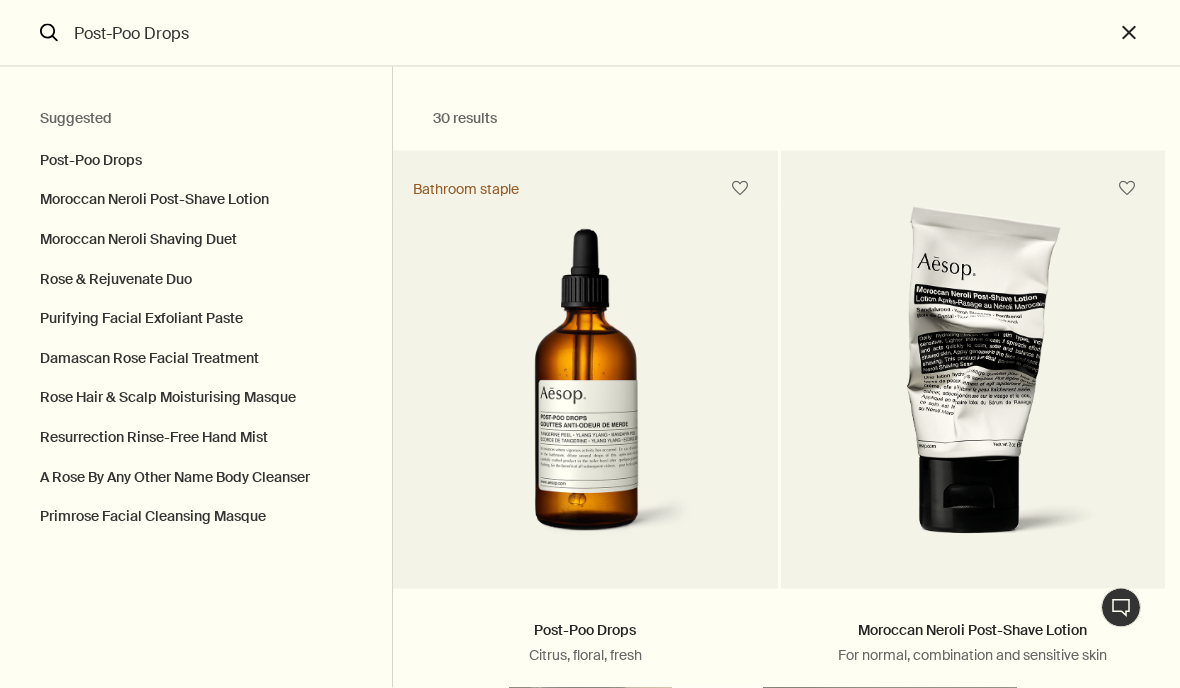 scroll, scrollTop: 348, scrollLeft: 0, axis: vertical 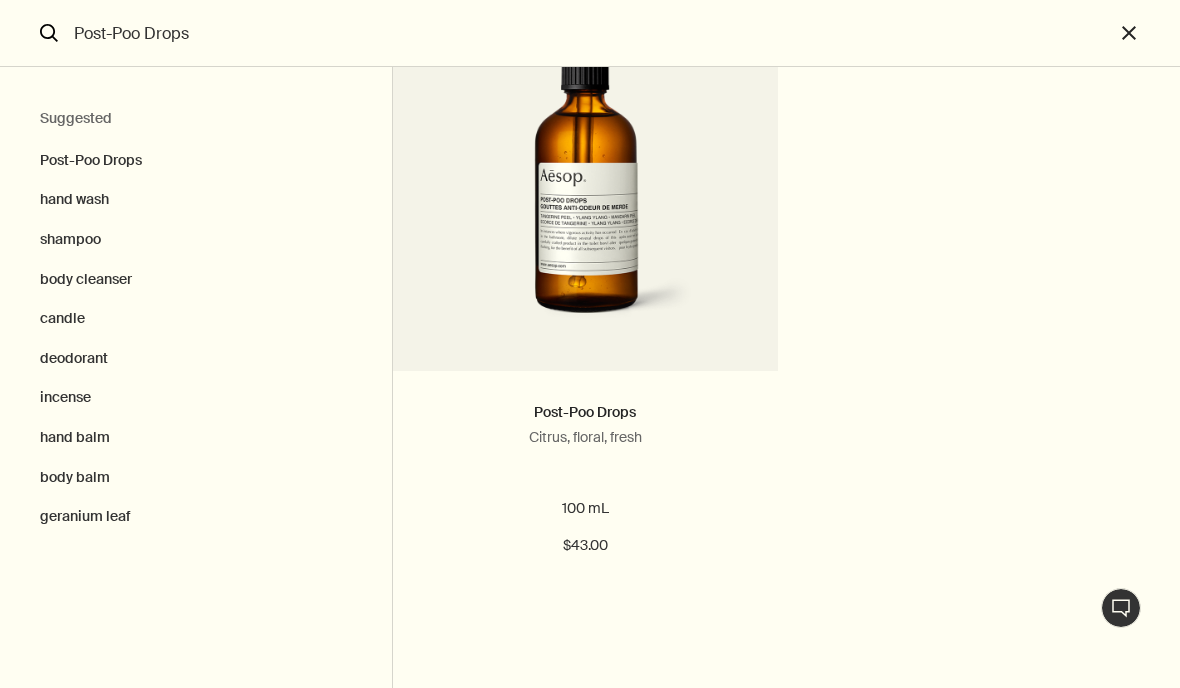click on "Learn more" at bounding box center (585, 618) 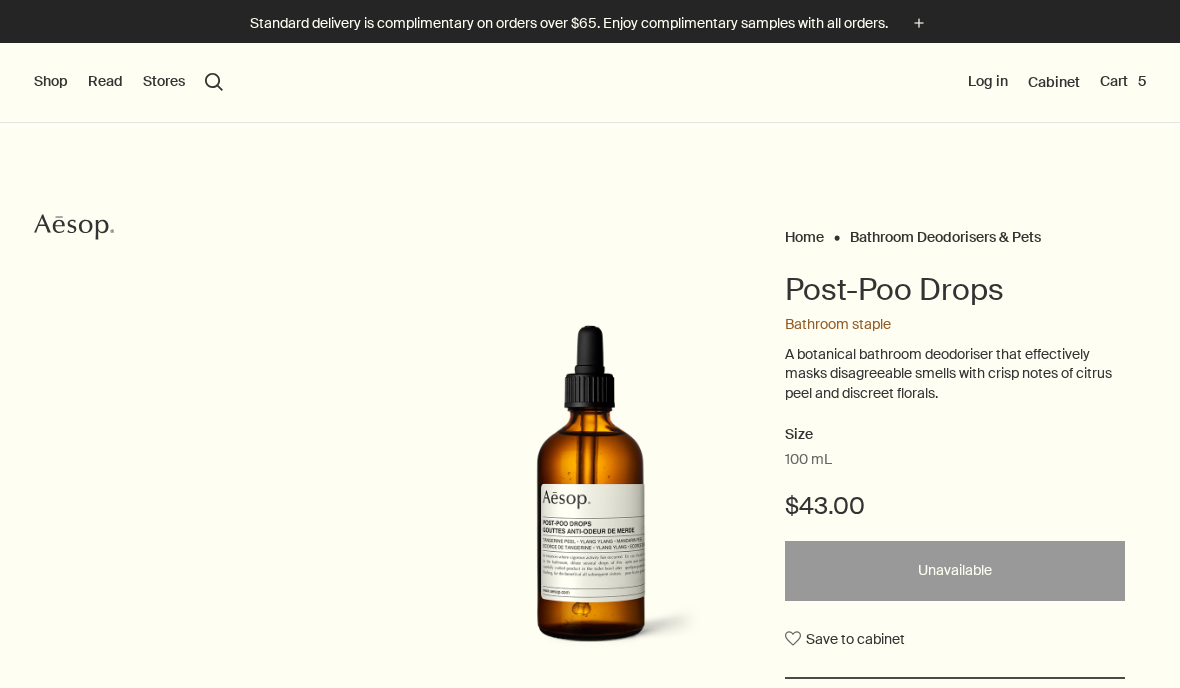 scroll, scrollTop: 0, scrollLeft: 0, axis: both 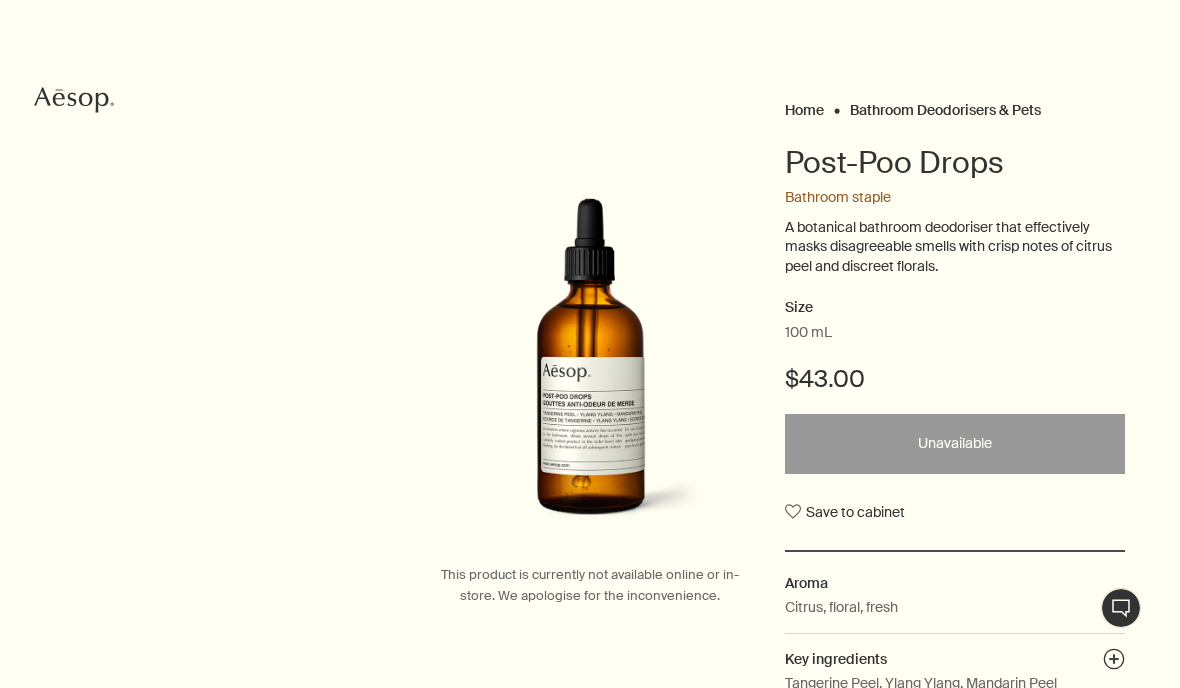 click on "Save to cabinet" at bounding box center [845, 512] 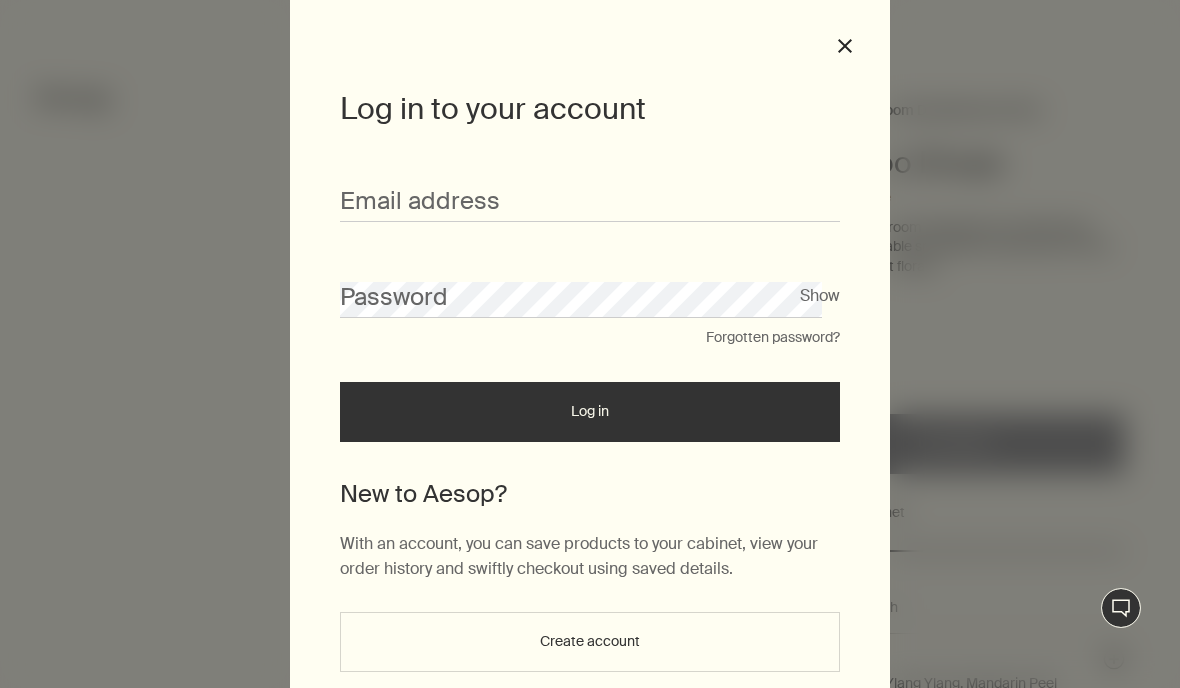 scroll, scrollTop: 51, scrollLeft: 0, axis: vertical 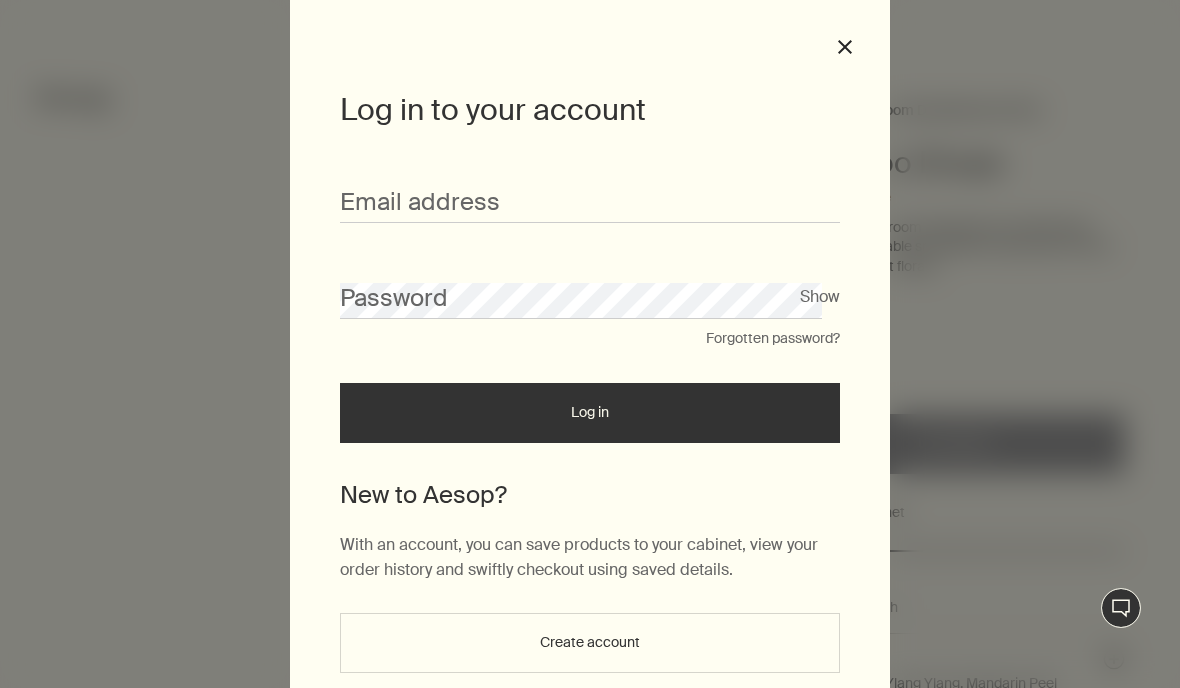 click on "Create account" at bounding box center [590, 643] 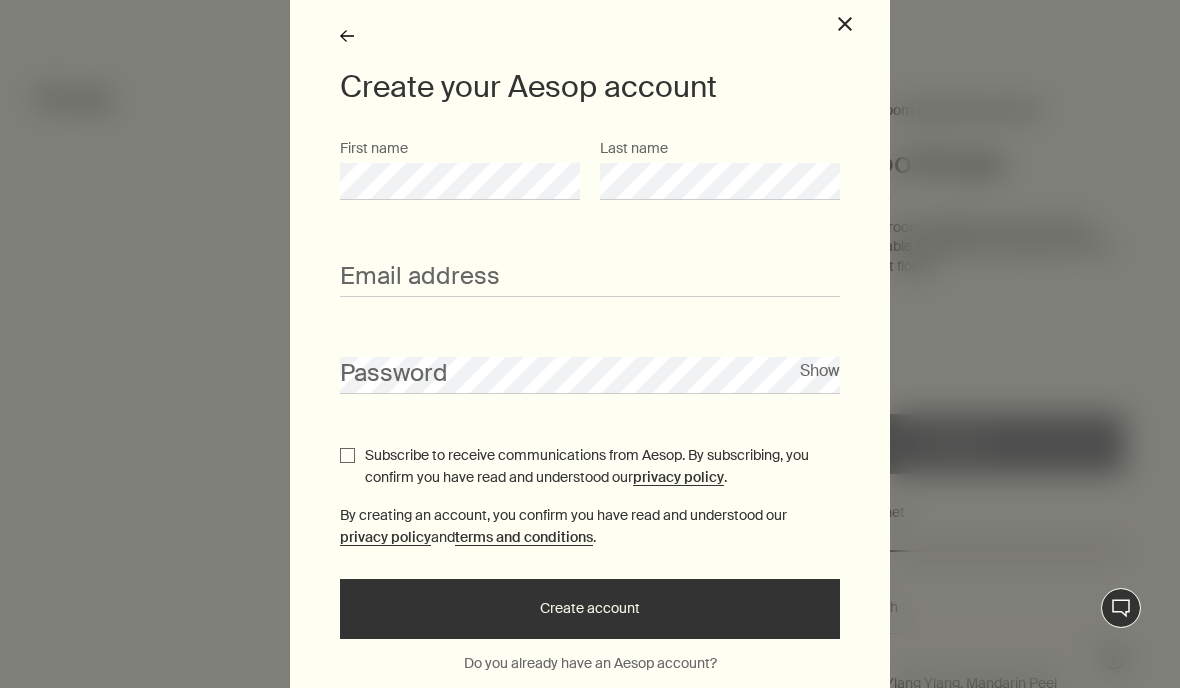 scroll, scrollTop: 73, scrollLeft: 0, axis: vertical 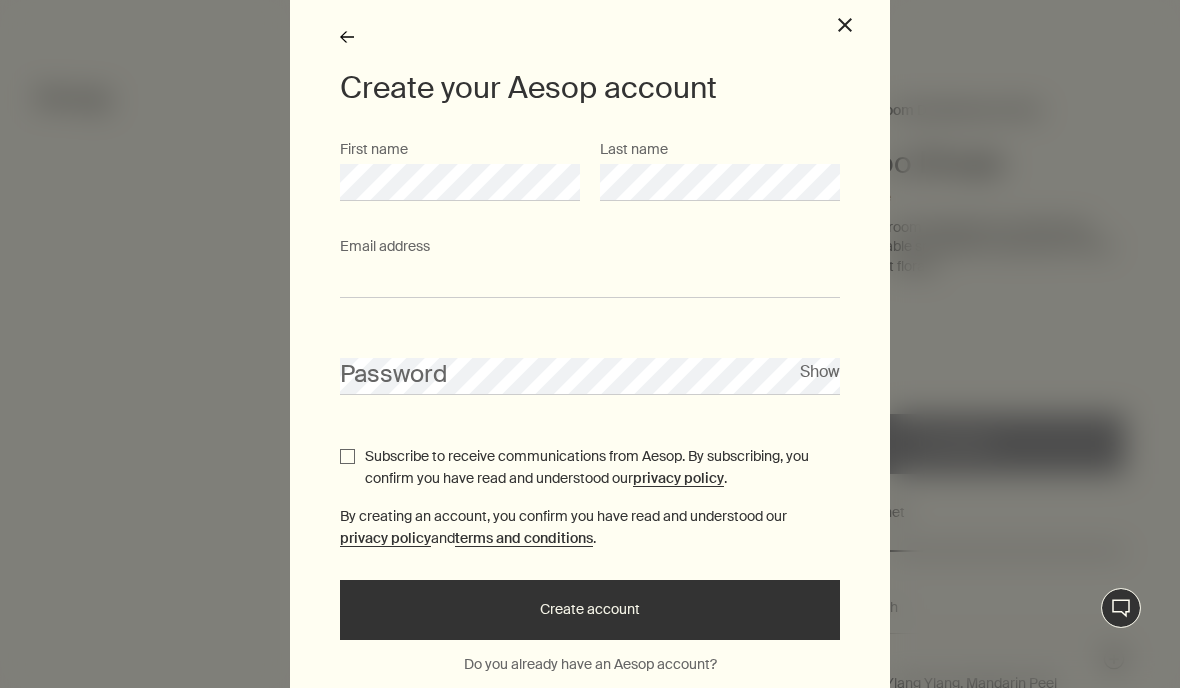 click on "Email address" at bounding box center [590, 279] 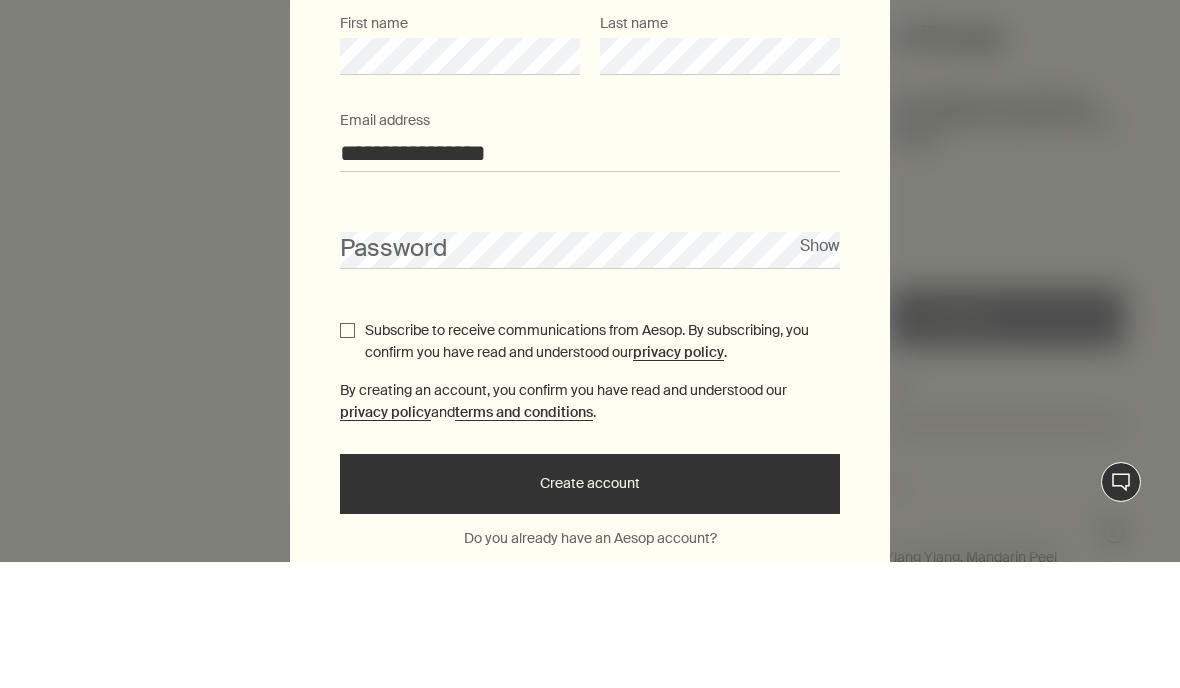 type on "**********" 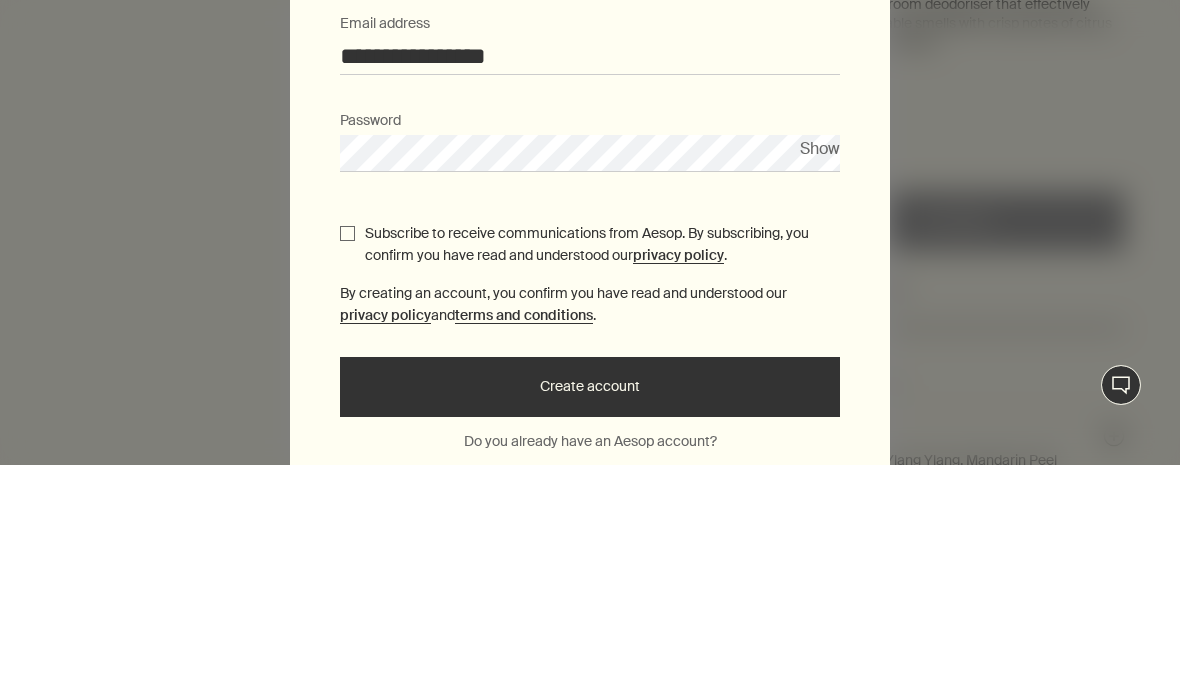 click on "Show" at bounding box center [820, 371] 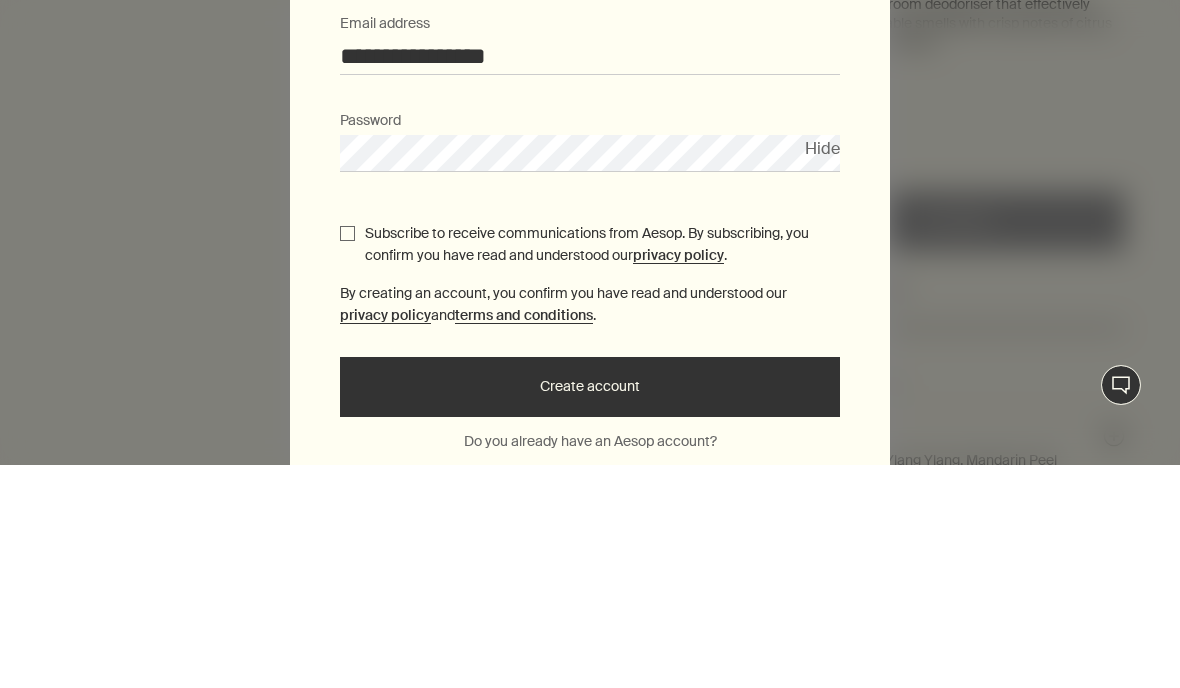 scroll, scrollTop: 350, scrollLeft: 0, axis: vertical 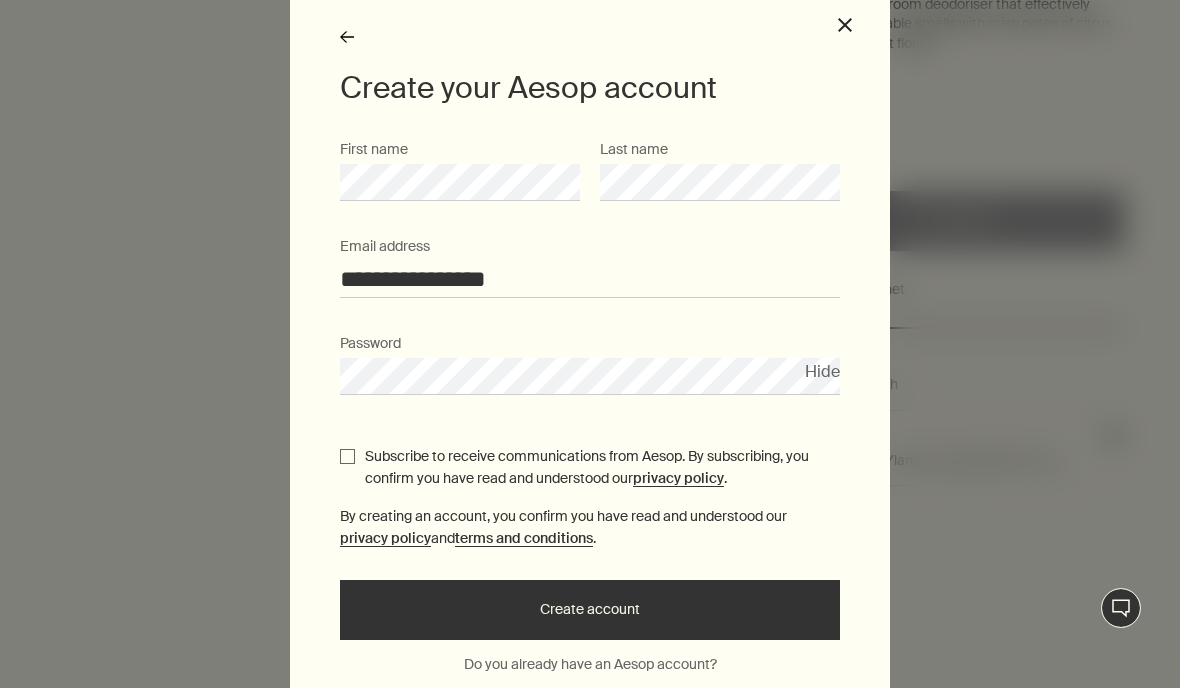 click on "Hide" at bounding box center [822, 371] 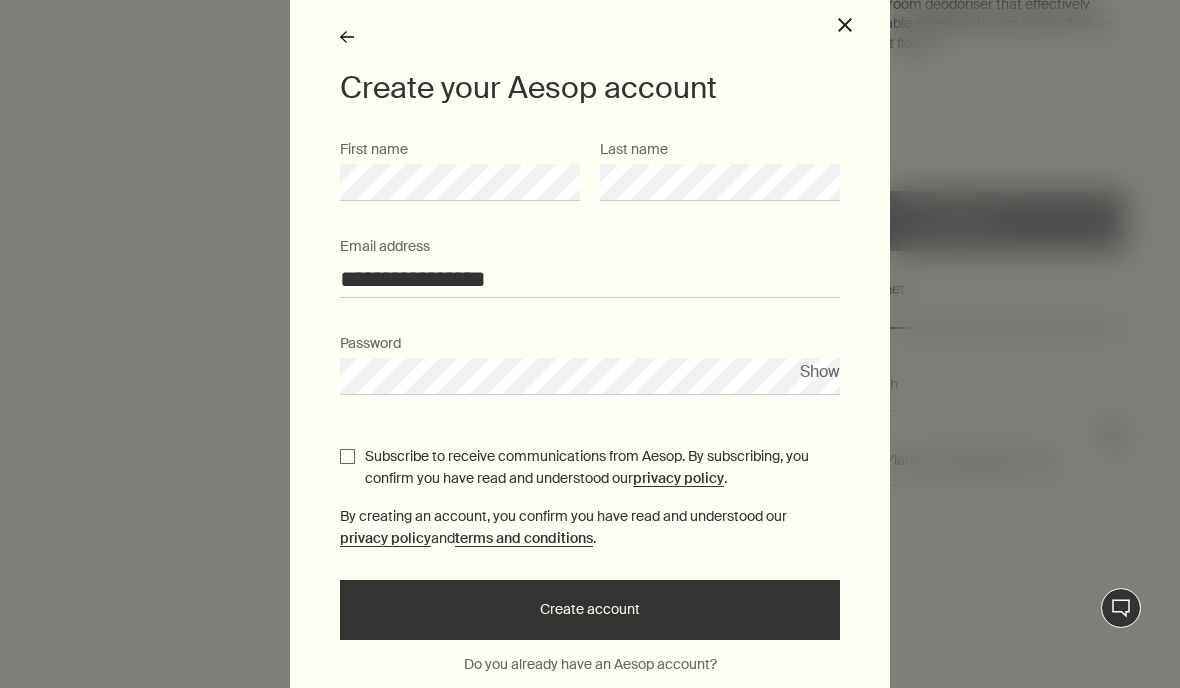 click on "Create account" at bounding box center [590, 610] 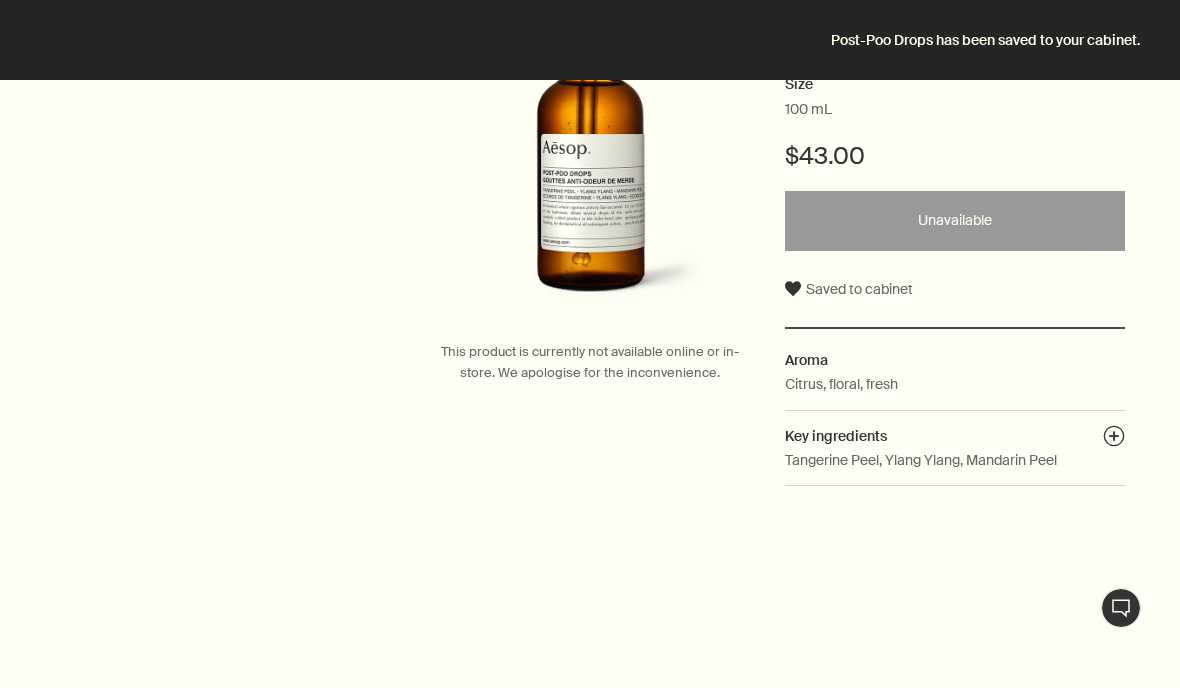 scroll, scrollTop: 51, scrollLeft: 0, axis: vertical 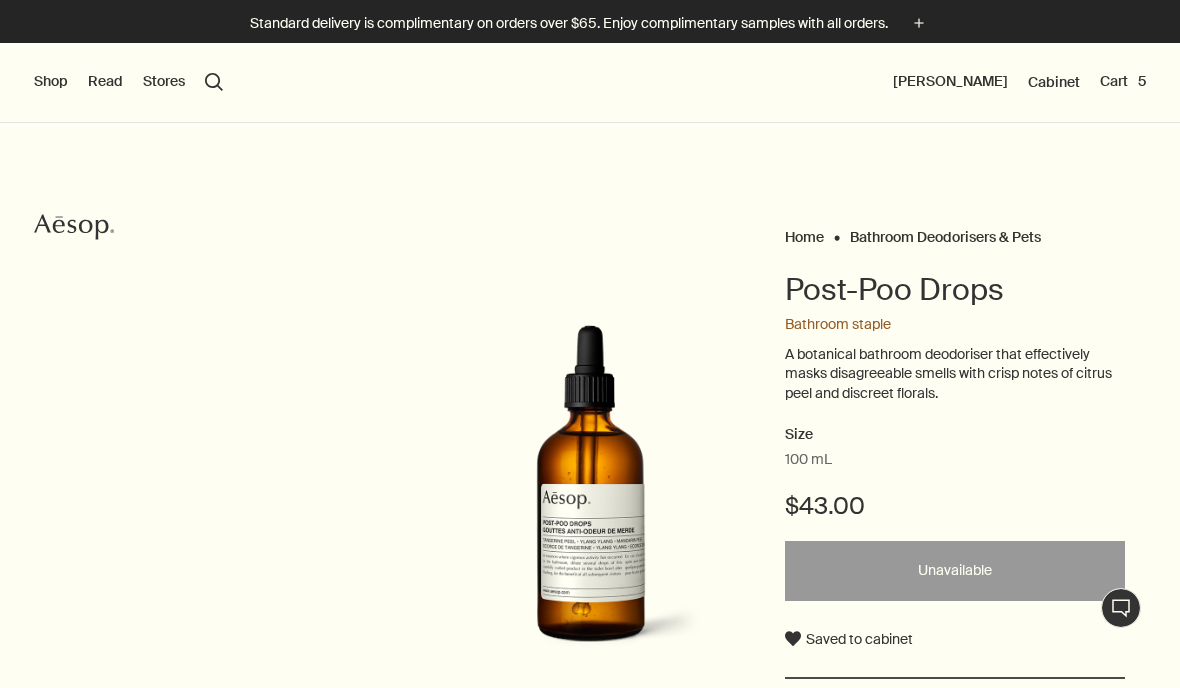 click on "search Search" at bounding box center [214, 82] 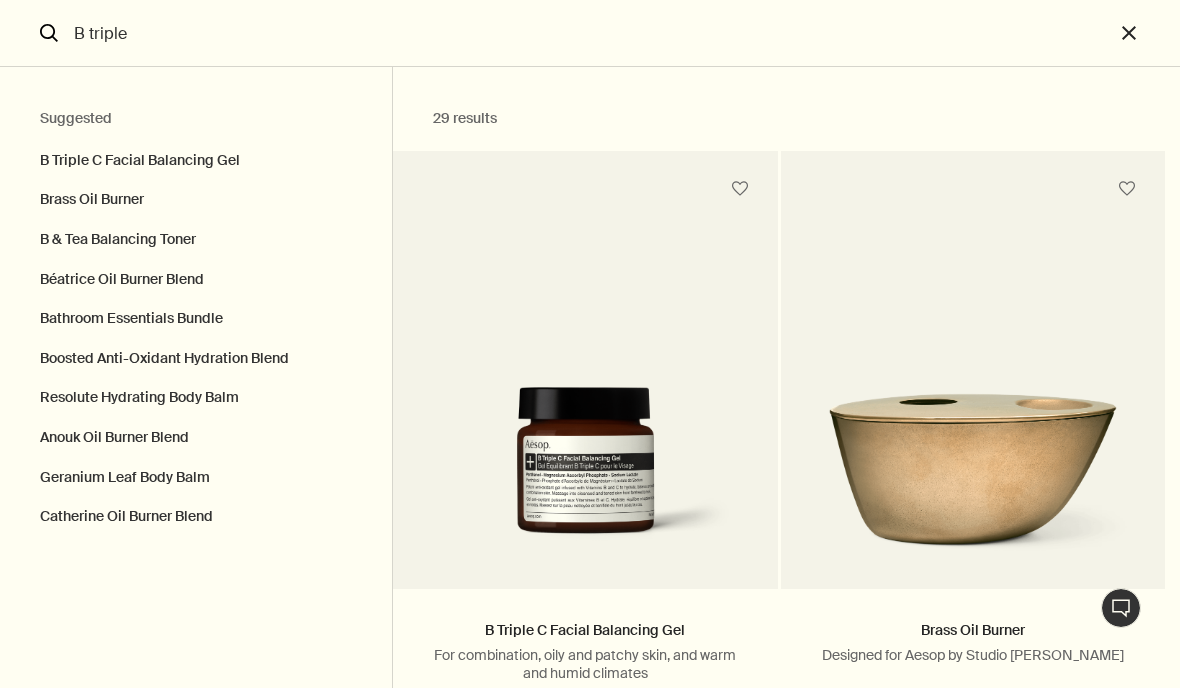 click on "B Triple C Facial Balancing Gel" at bounding box center [196, 156] 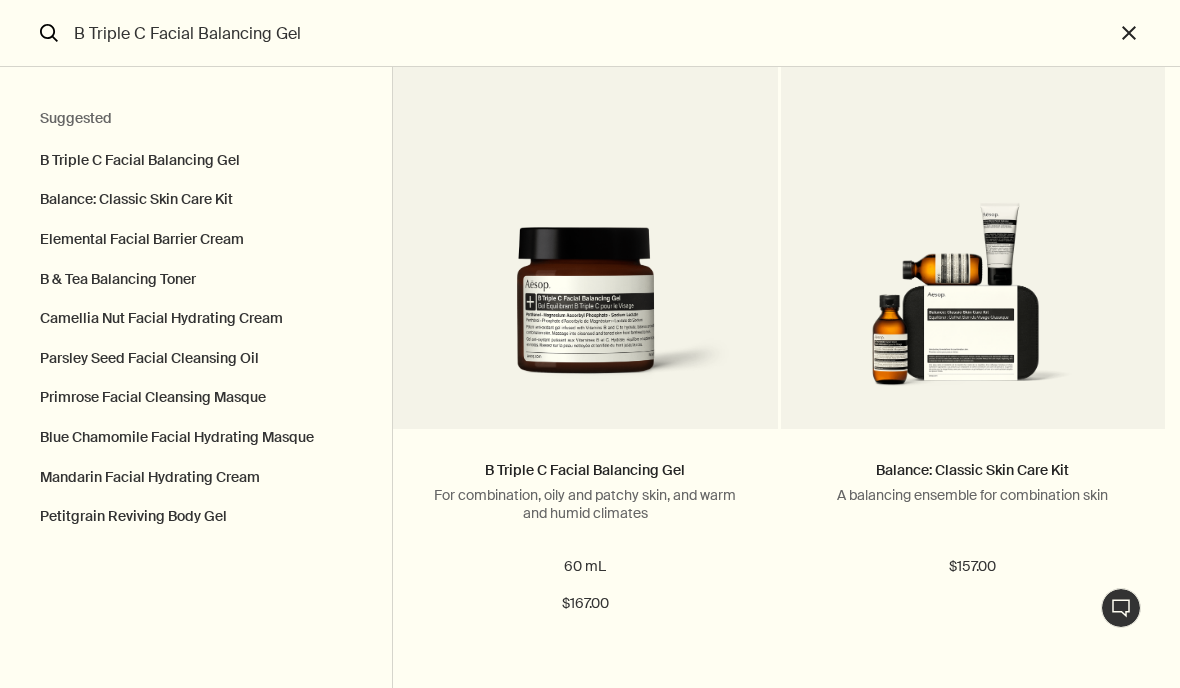 scroll, scrollTop: 241, scrollLeft: 0, axis: vertical 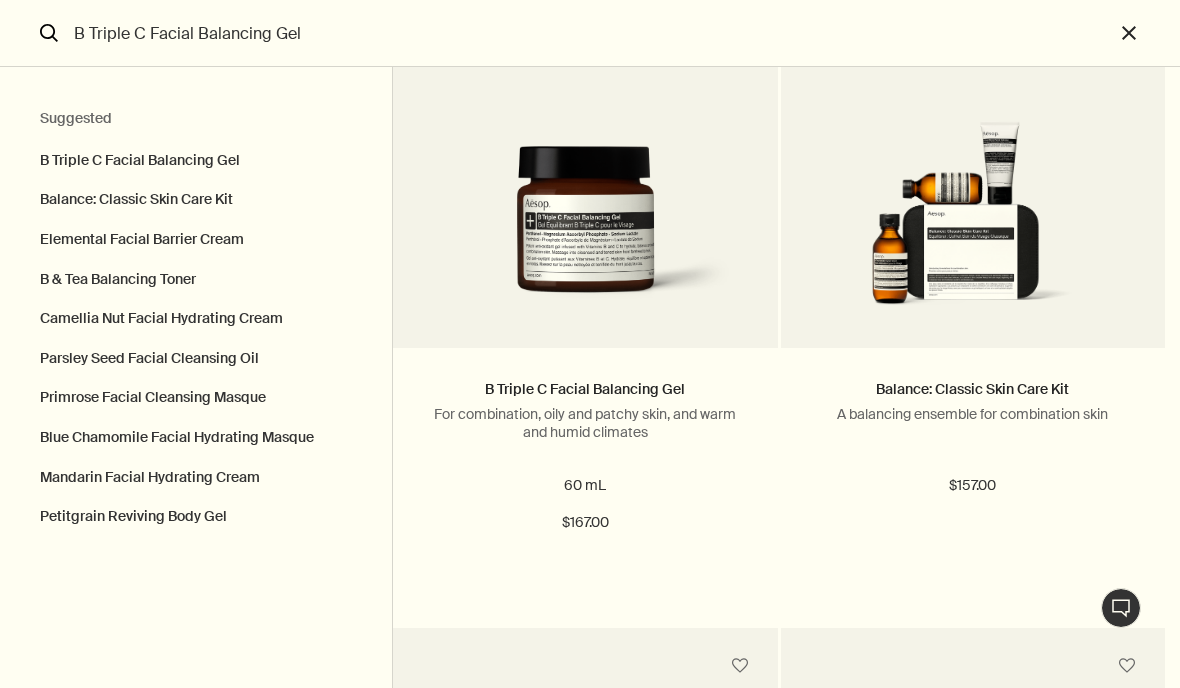 click on "Add Add to your cart" at bounding box center [585, 595] 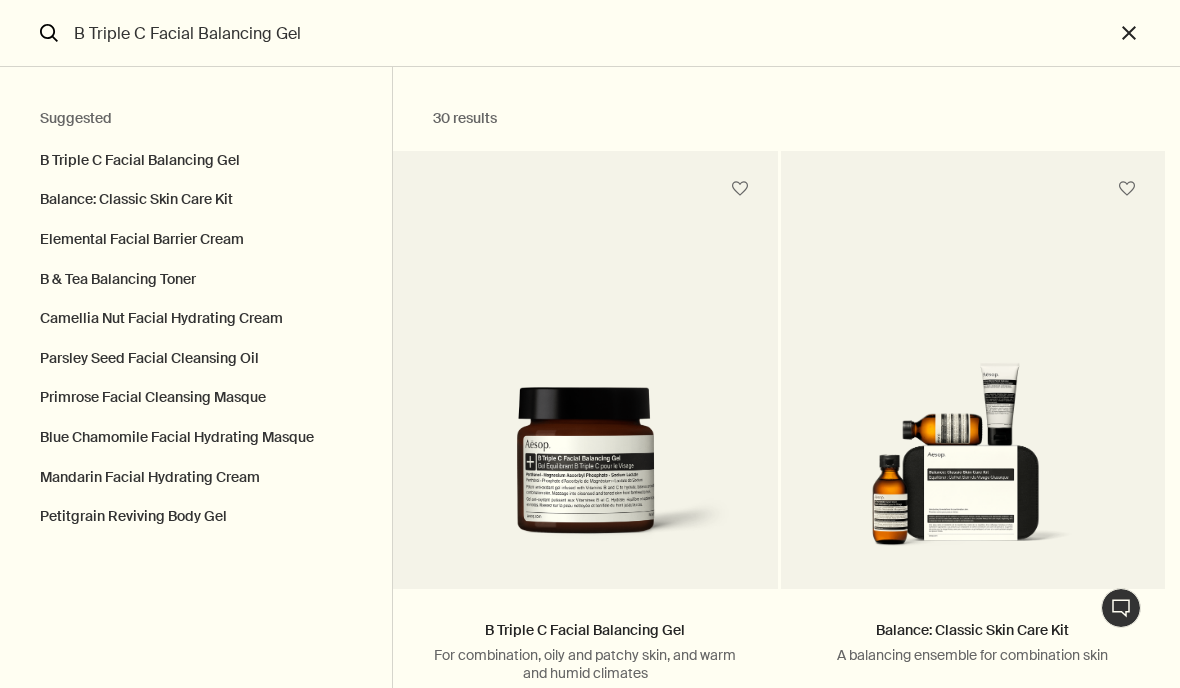 scroll, scrollTop: 0, scrollLeft: 0, axis: both 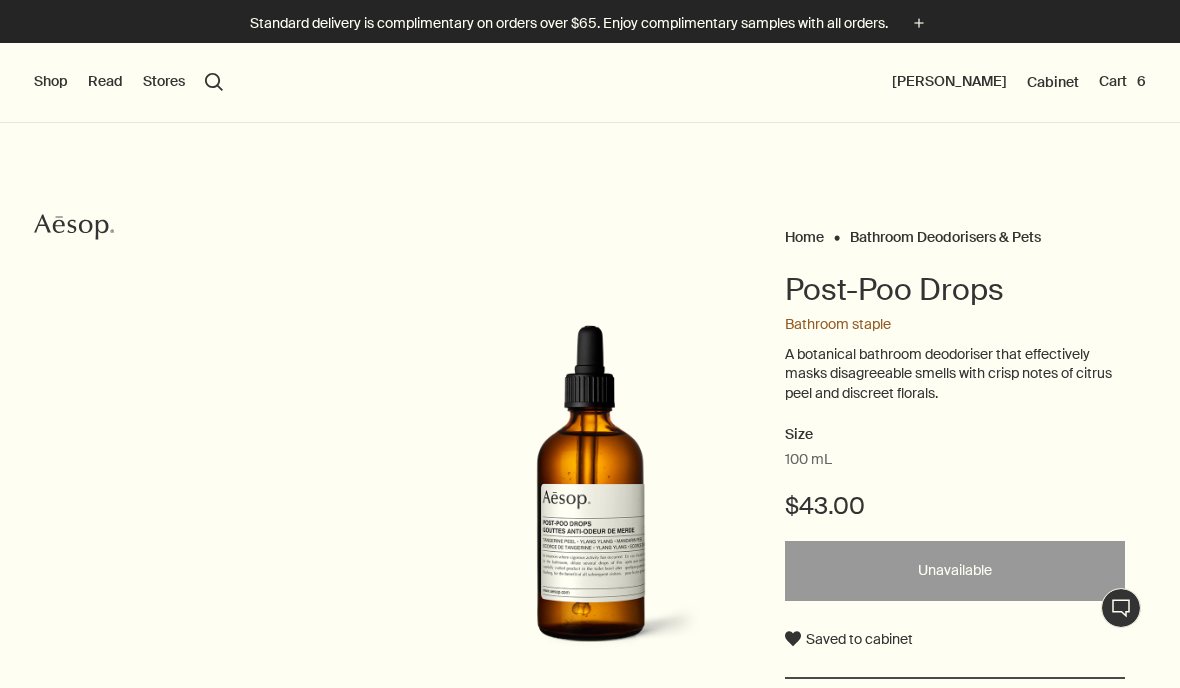 click on "search Search" at bounding box center (214, 82) 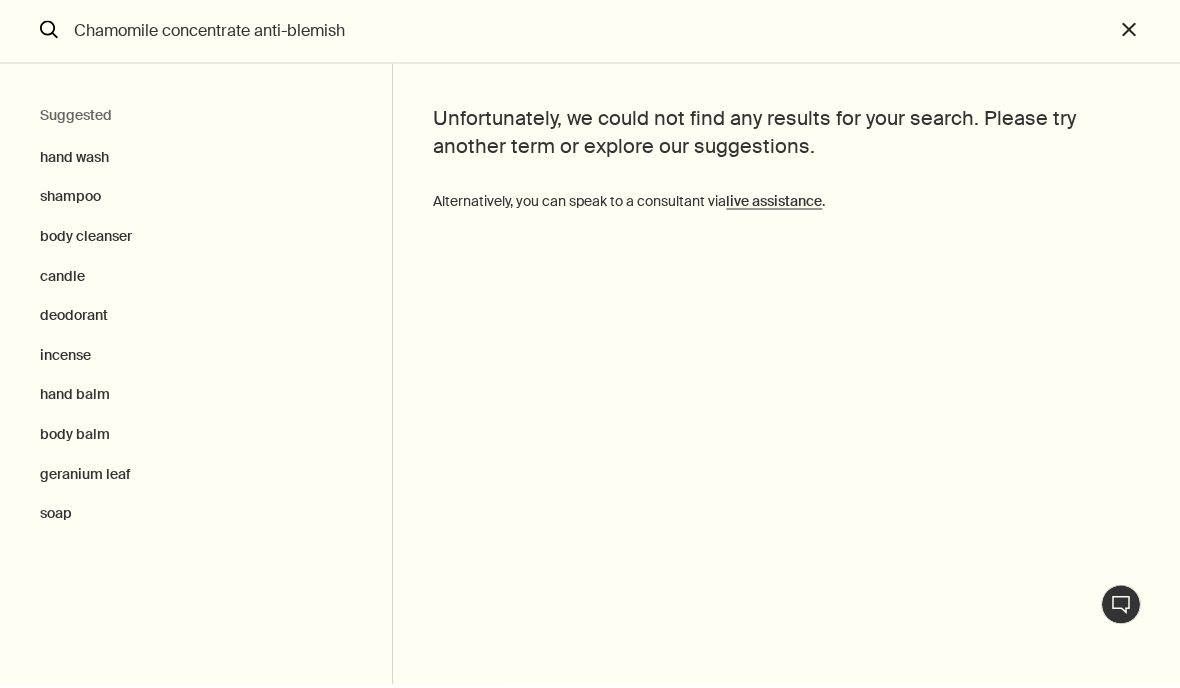 type on "Chamomile concentrate anti-blemish" 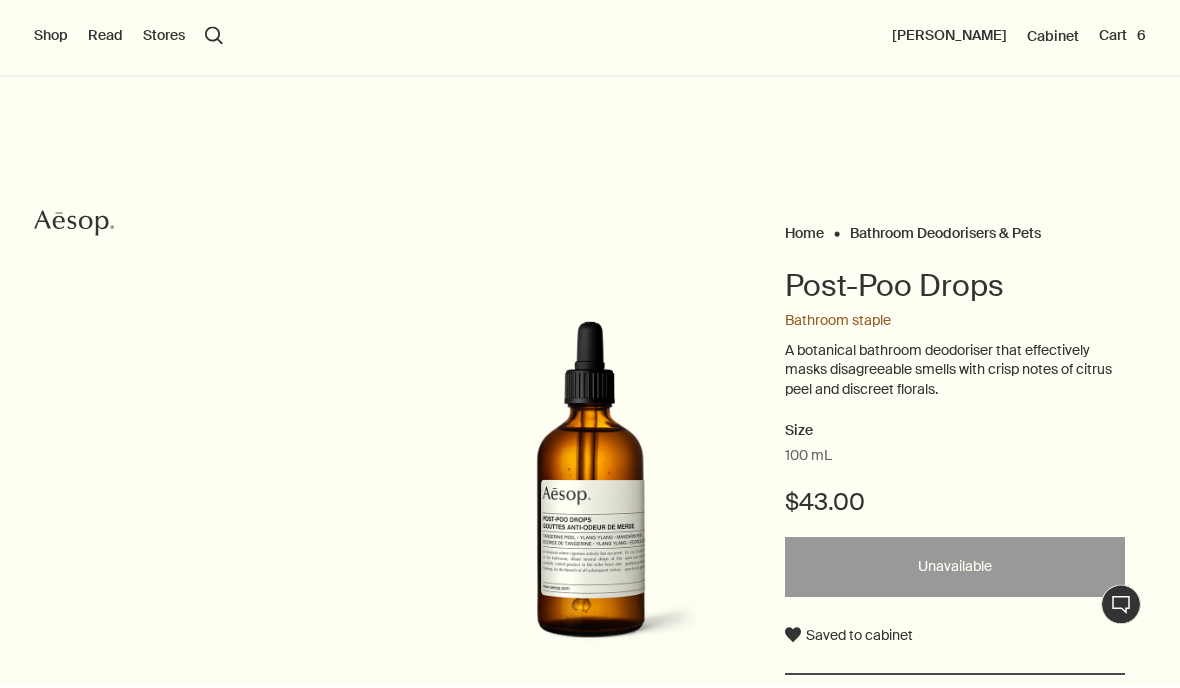 type 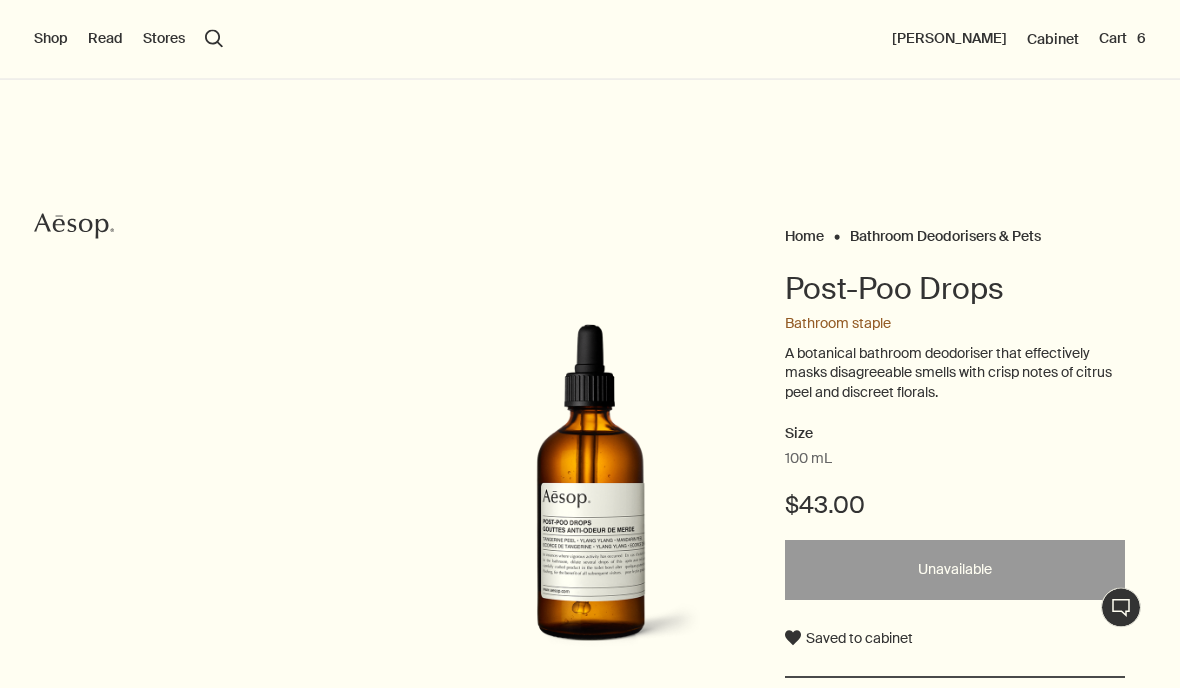 scroll, scrollTop: 0, scrollLeft: 0, axis: both 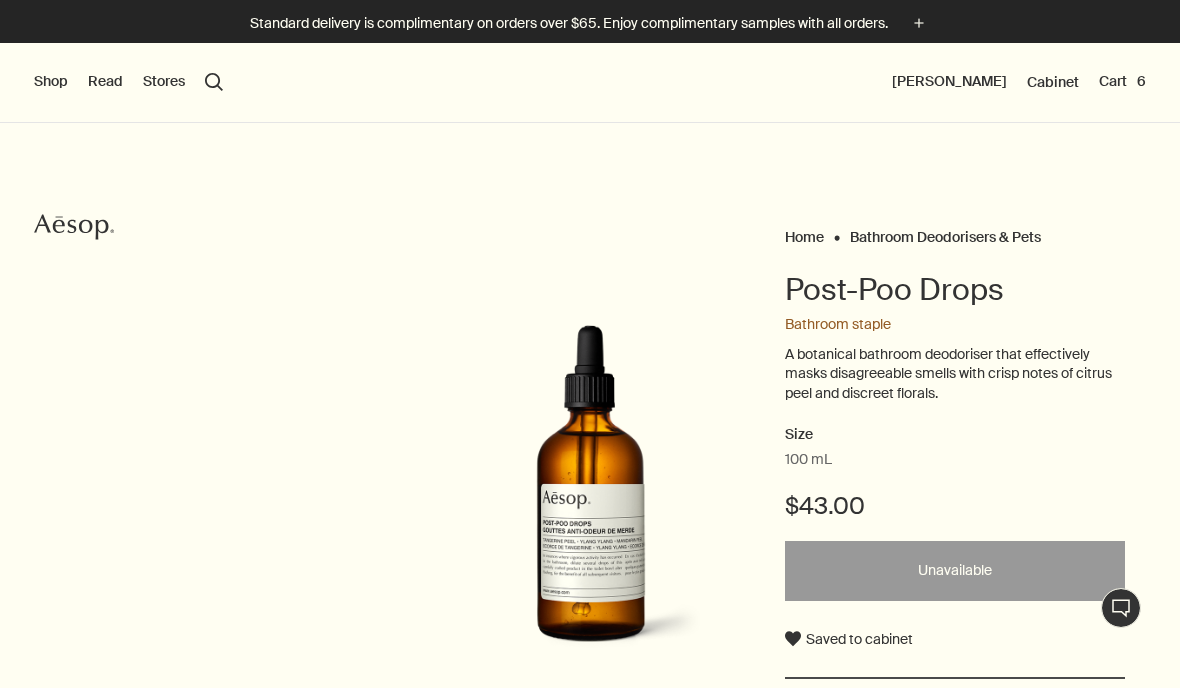 click on "Shop New & Notable Skin Care Hand & Body Home Hair Fragrance Kits & Travel Gifts Live assistance Read About Our story Careers Foundation Contact us   rightUpArrow Philosophy Design Products Stores search Search Hui Zhang Cabinet Cart 6" at bounding box center (590, 83) 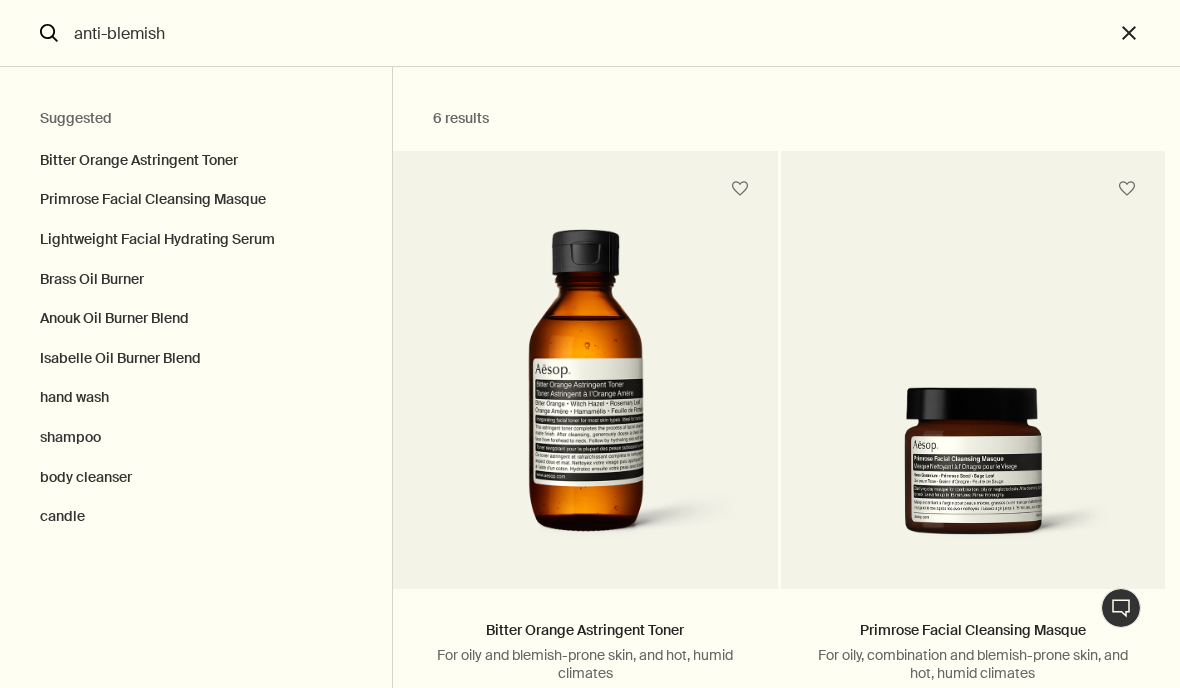 scroll, scrollTop: 0, scrollLeft: 0, axis: both 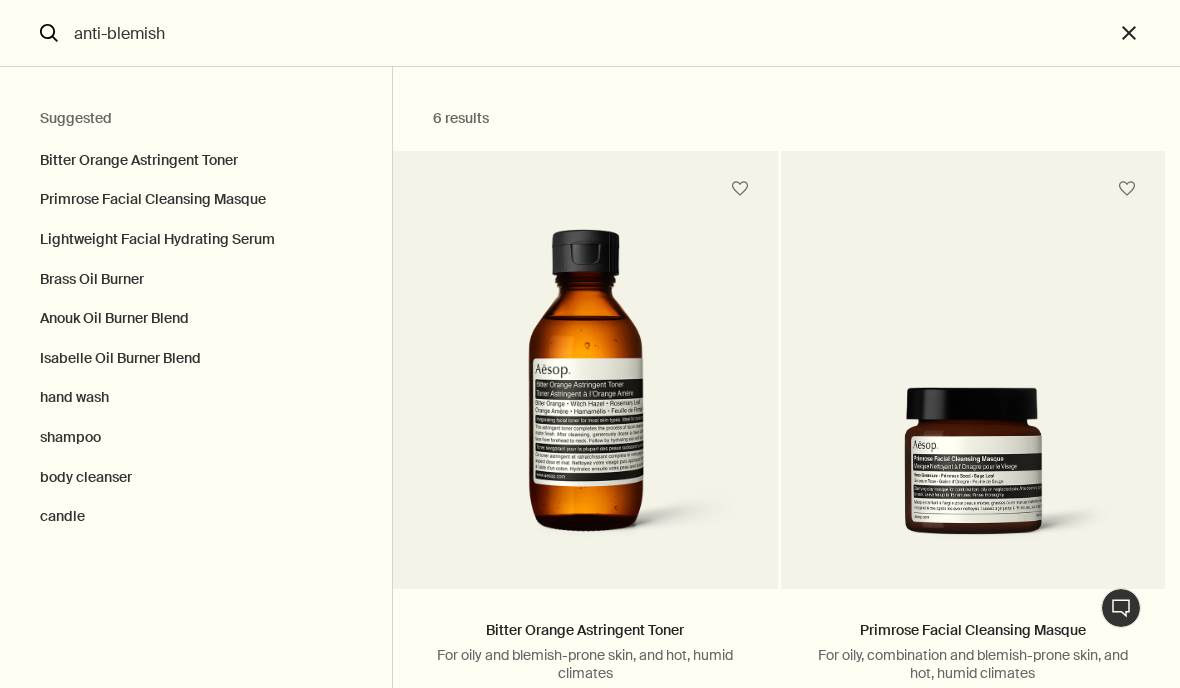 type on "anti-blemish" 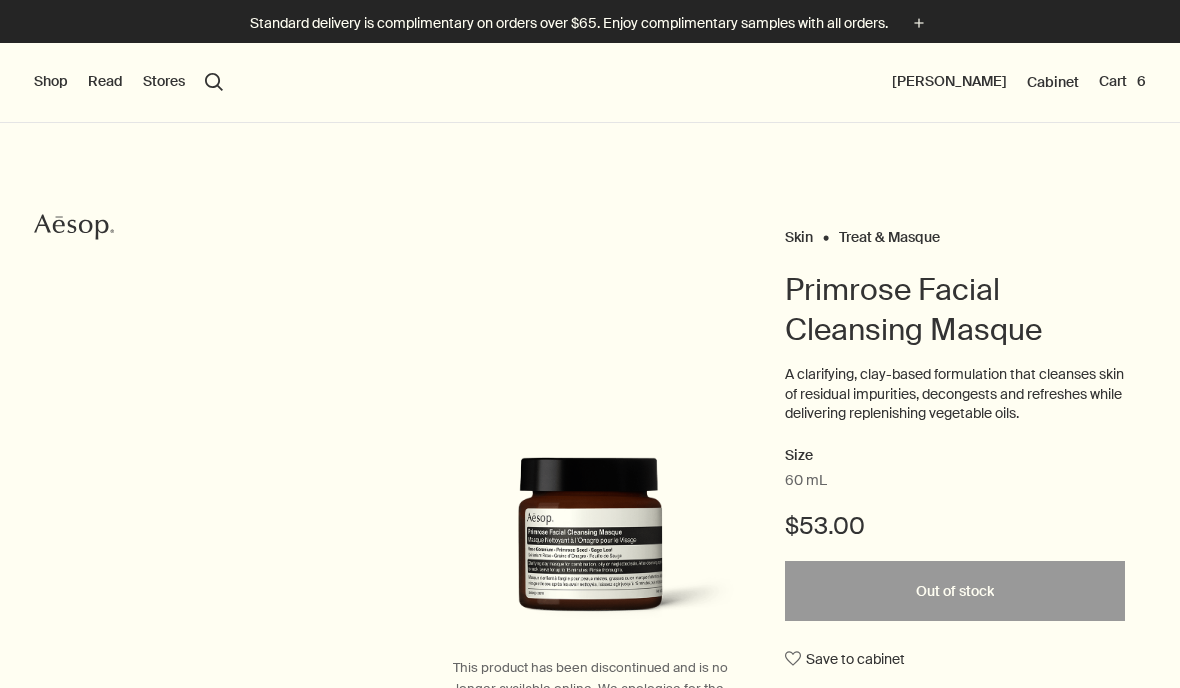 scroll, scrollTop: 0, scrollLeft: 0, axis: both 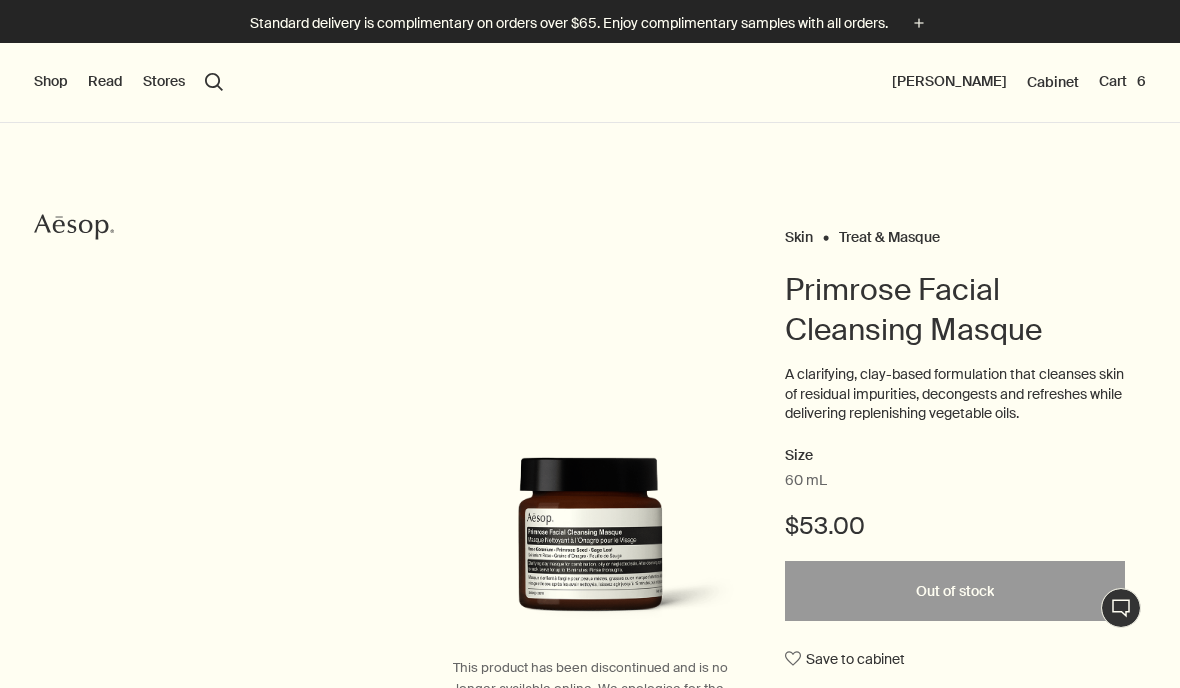 click on "search Search" at bounding box center (214, 82) 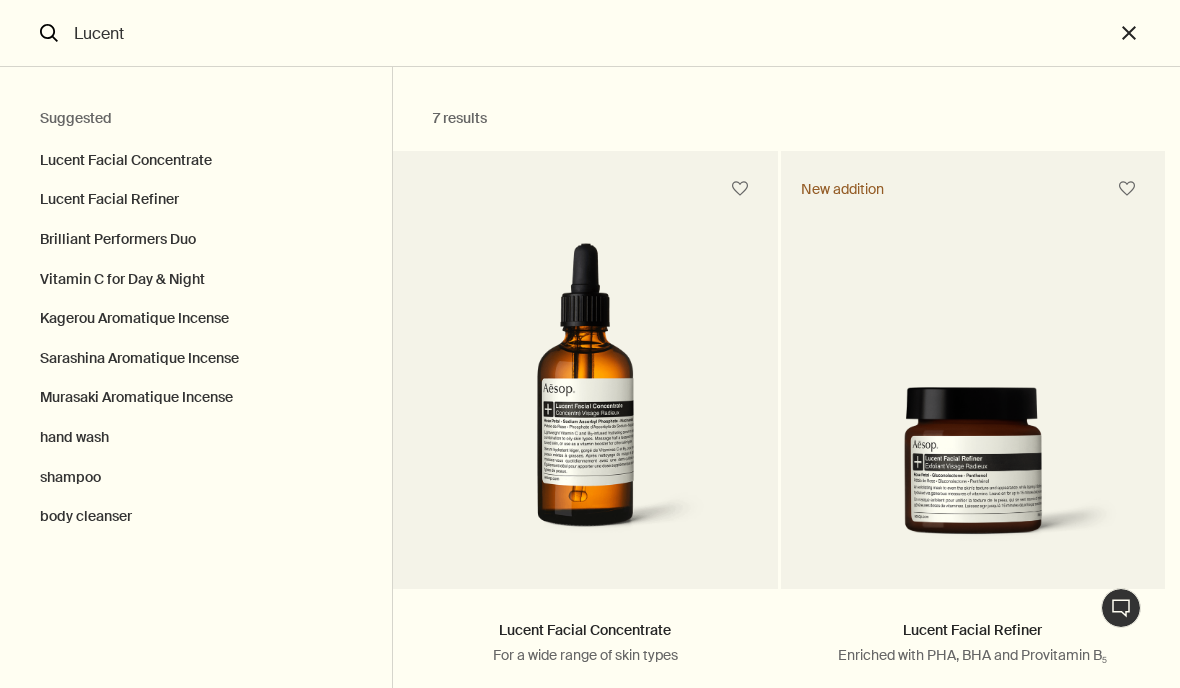 click on "Lucent Facial Concentrate" at bounding box center [196, 156] 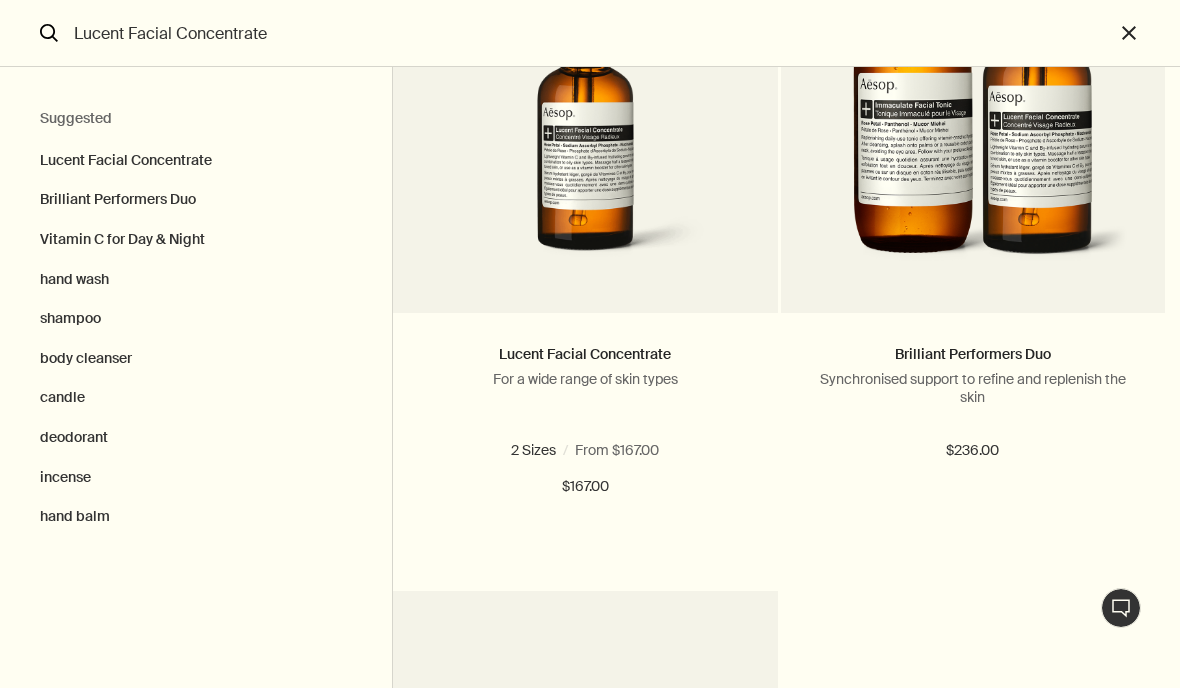 scroll, scrollTop: 293, scrollLeft: 0, axis: vertical 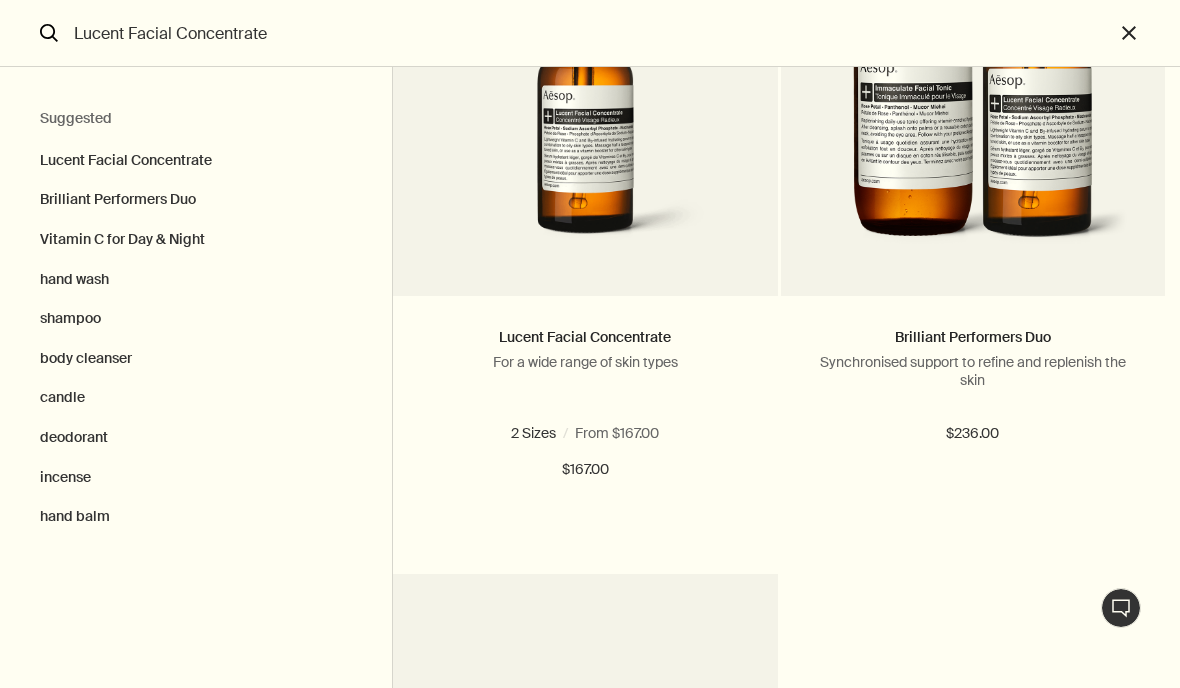 click on "100mL" at bounding box center [637, 433] 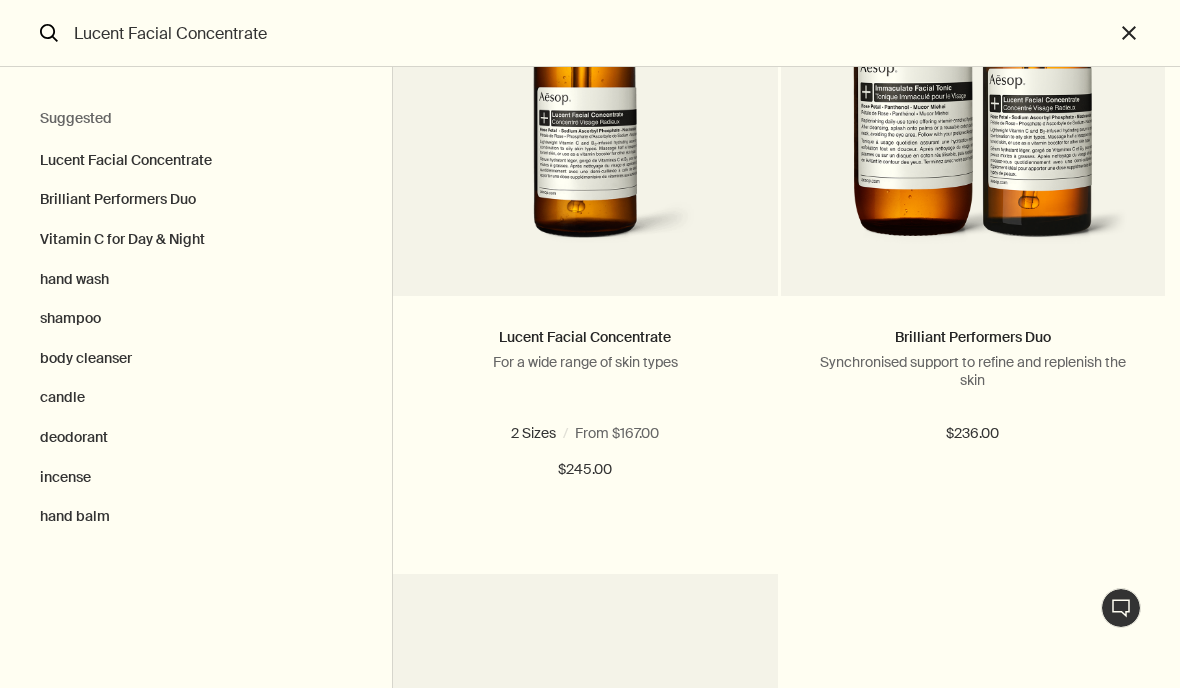 click on "60 mL" at bounding box center [546, 433] 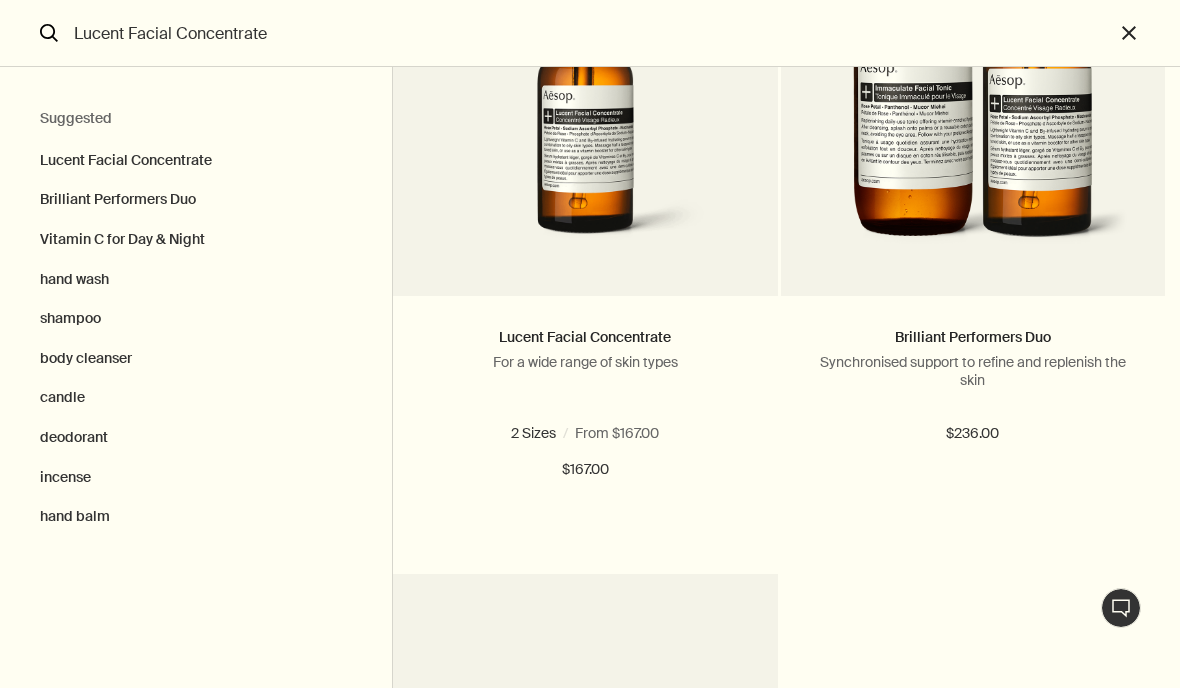click on "100mL" at bounding box center (630, 433) 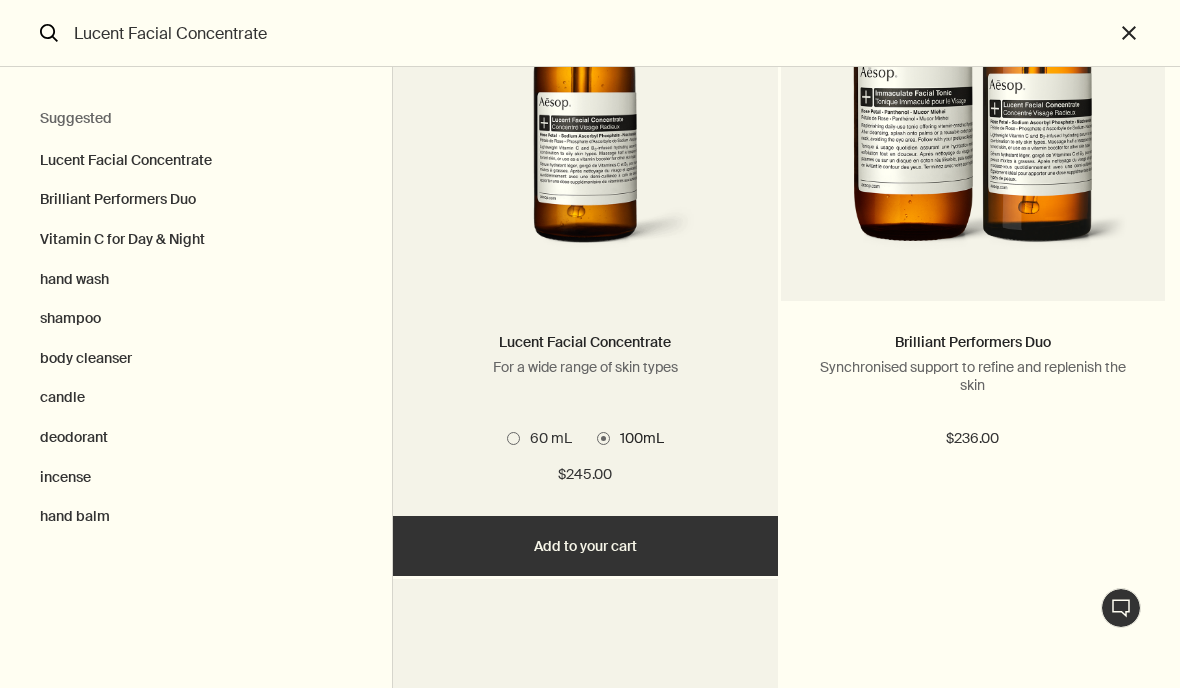 scroll, scrollTop: 290, scrollLeft: 0, axis: vertical 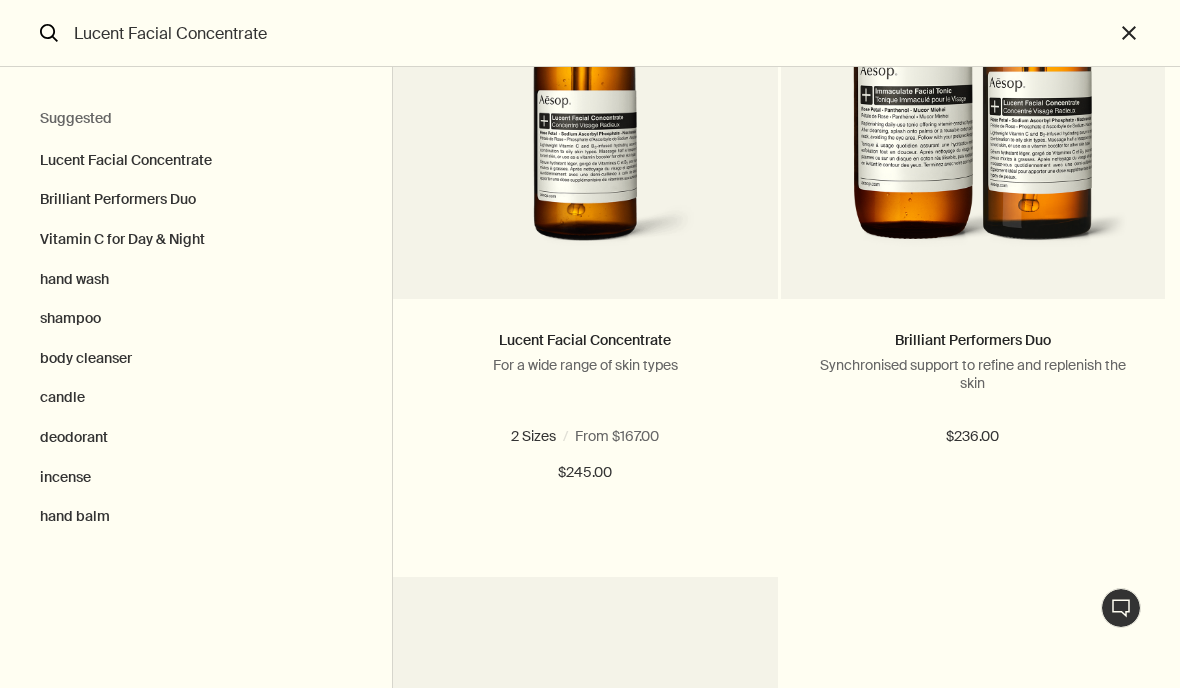 click on "60 mL" at bounding box center (539, 436) 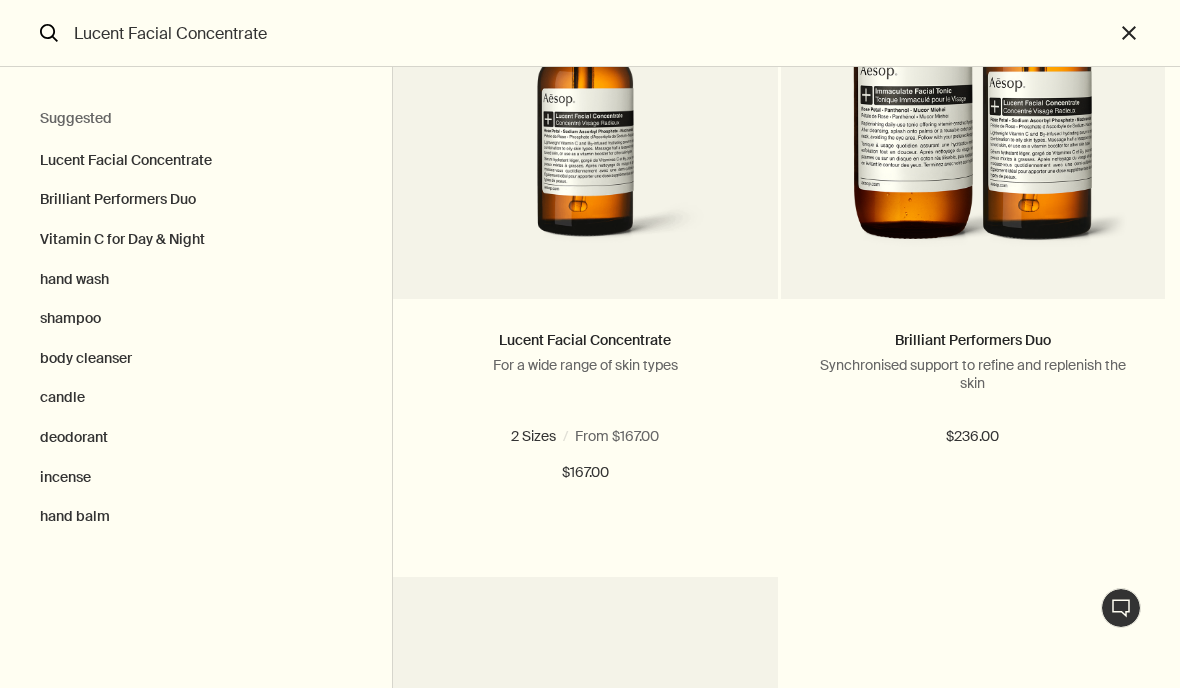 click on "60 mL 100mL" at bounding box center (585, 436) 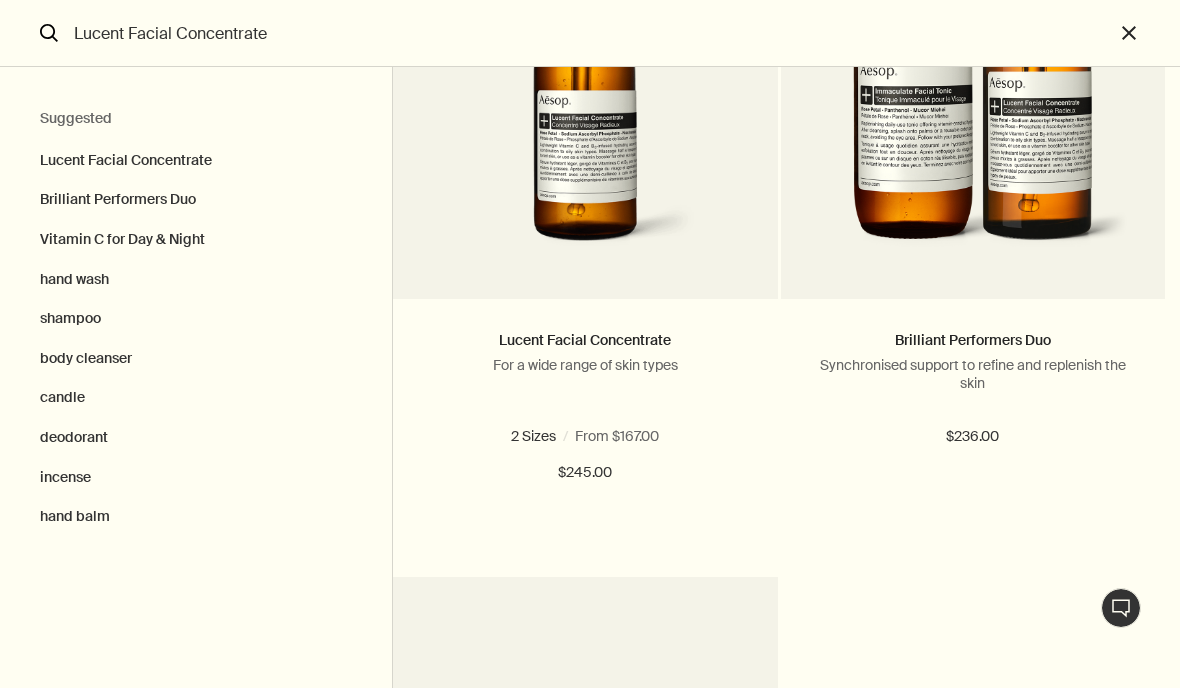 click on "60 mL" at bounding box center [539, 436] 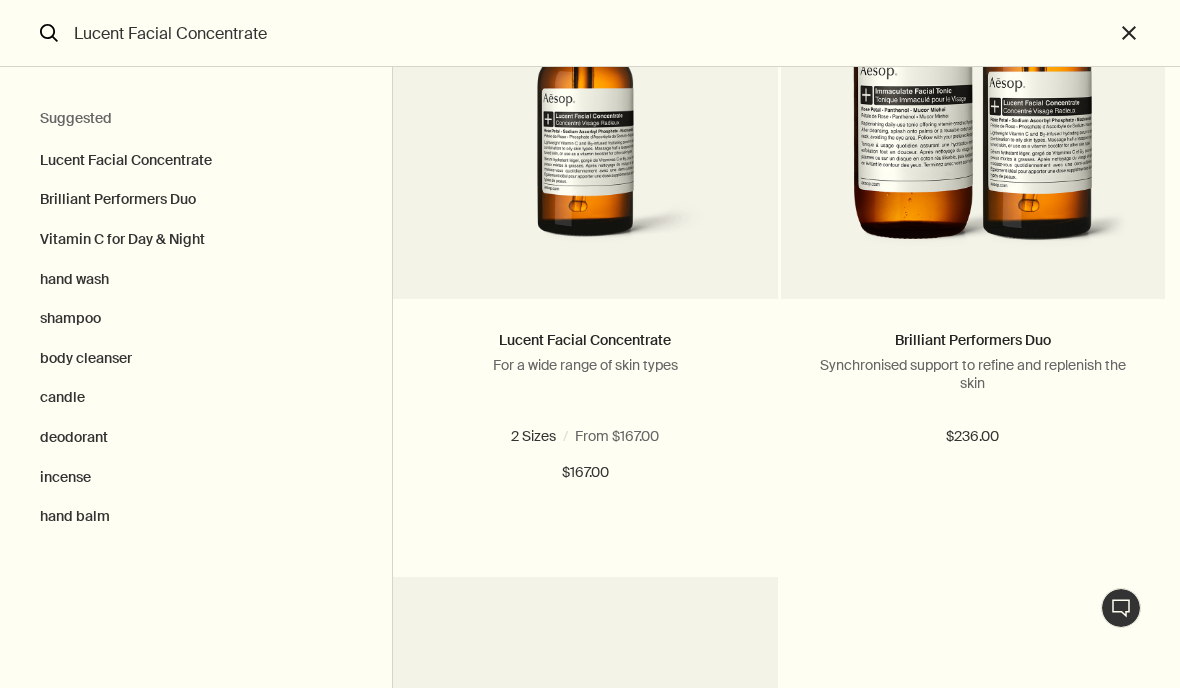 click on "60 mL 100mL" at bounding box center [585, 436] 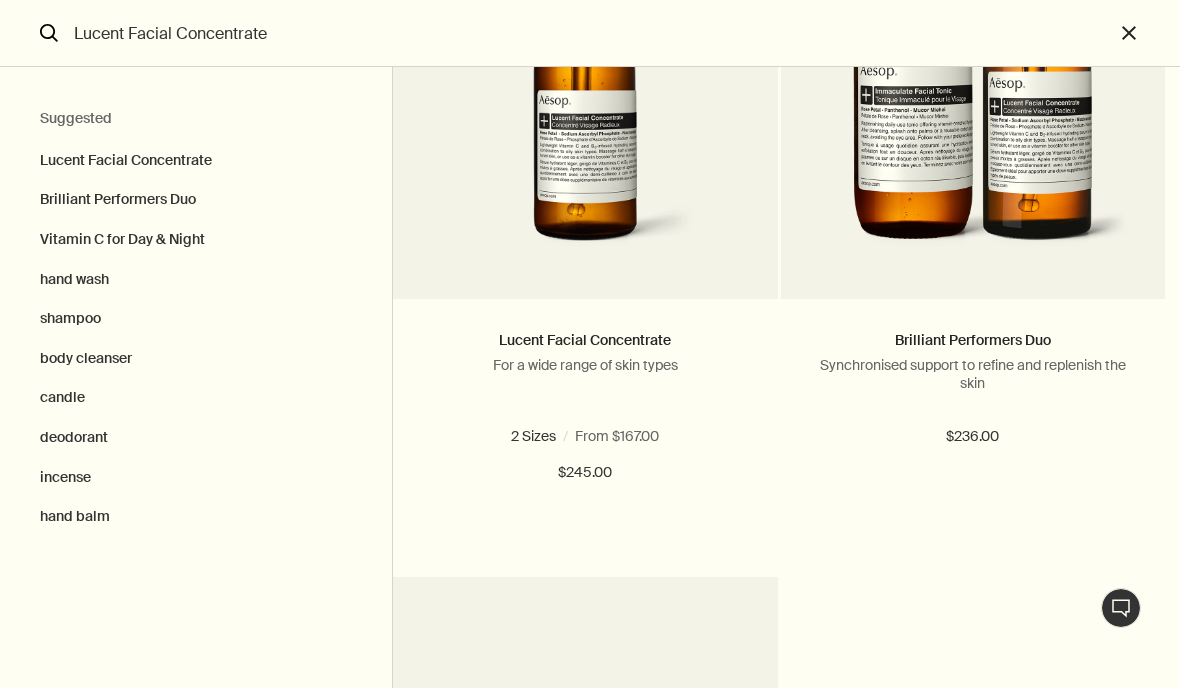 click at bounding box center [513, 436] 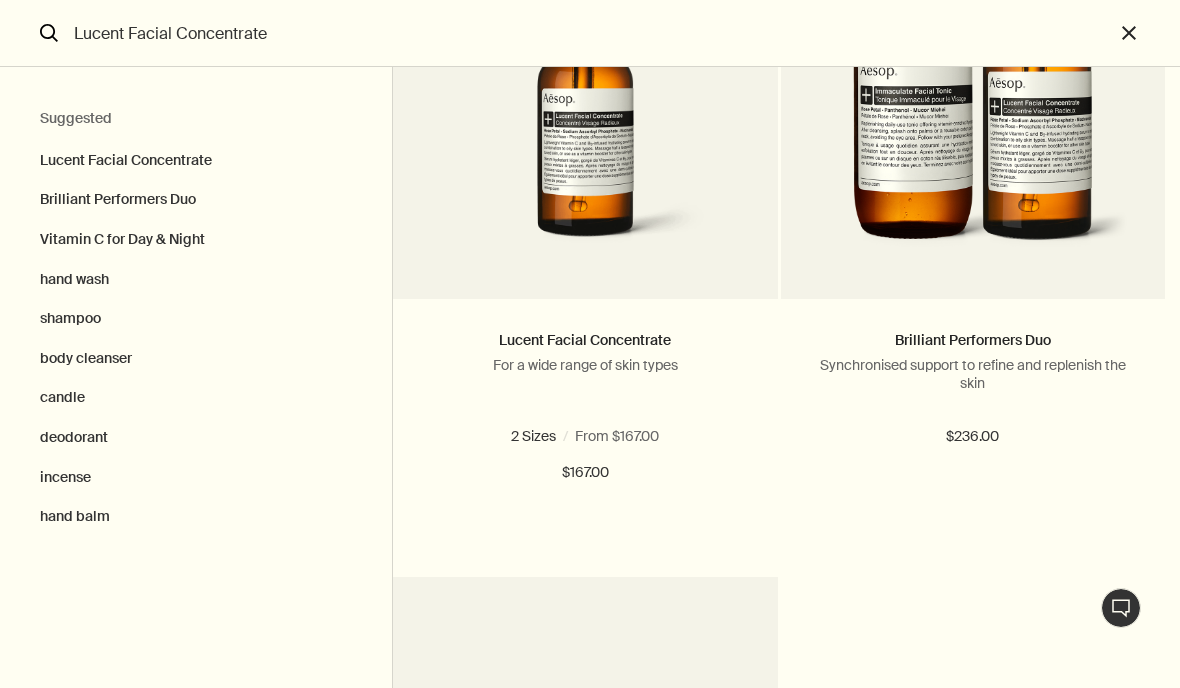 click on "Add Add to your cart" at bounding box center (585, 544) 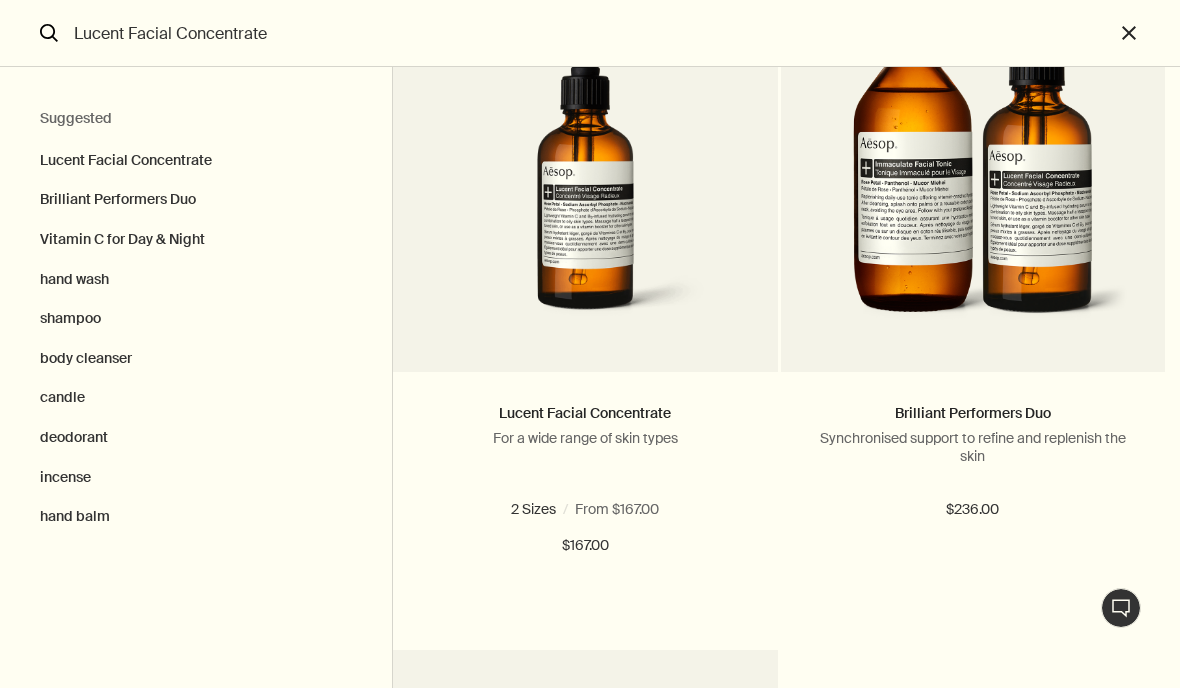 scroll, scrollTop: 139, scrollLeft: 0, axis: vertical 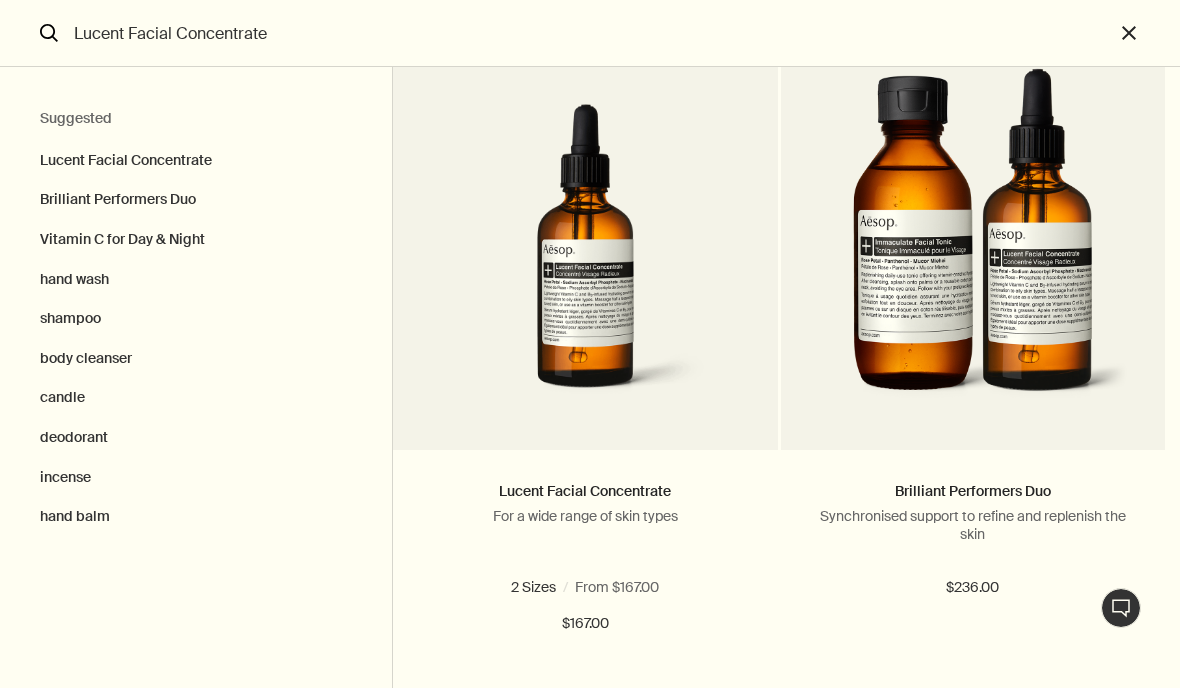 click on "Synchronised support to refine and replenish the skin" at bounding box center [973, 525] 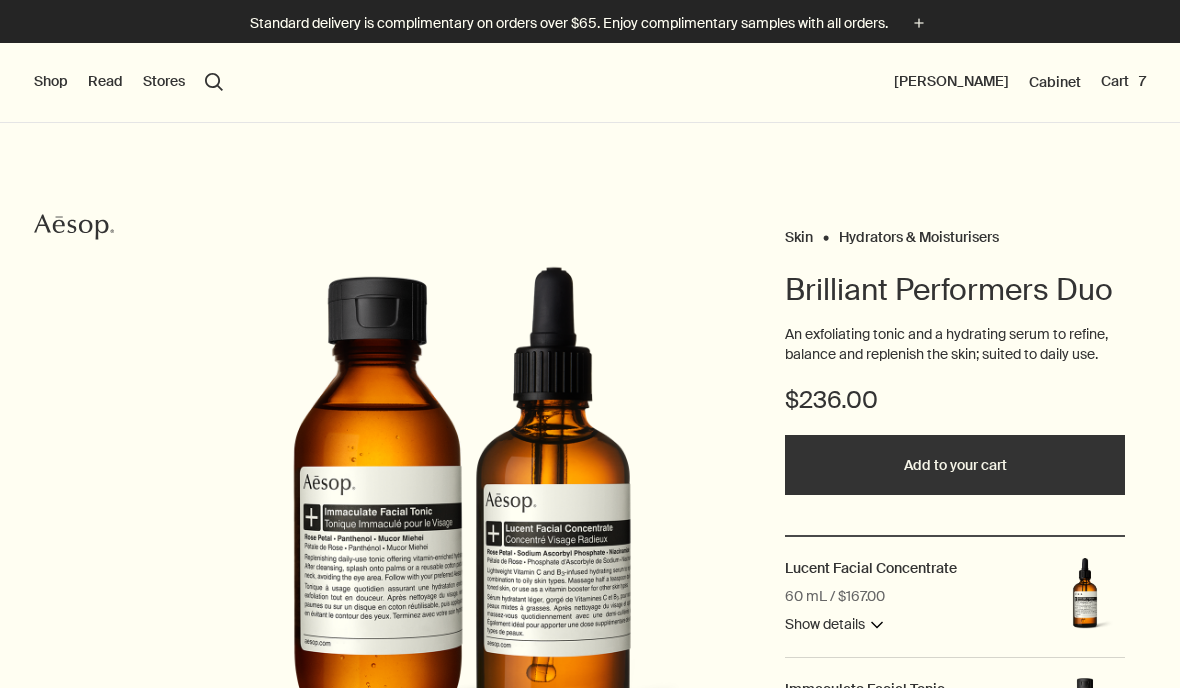 scroll, scrollTop: 0, scrollLeft: 0, axis: both 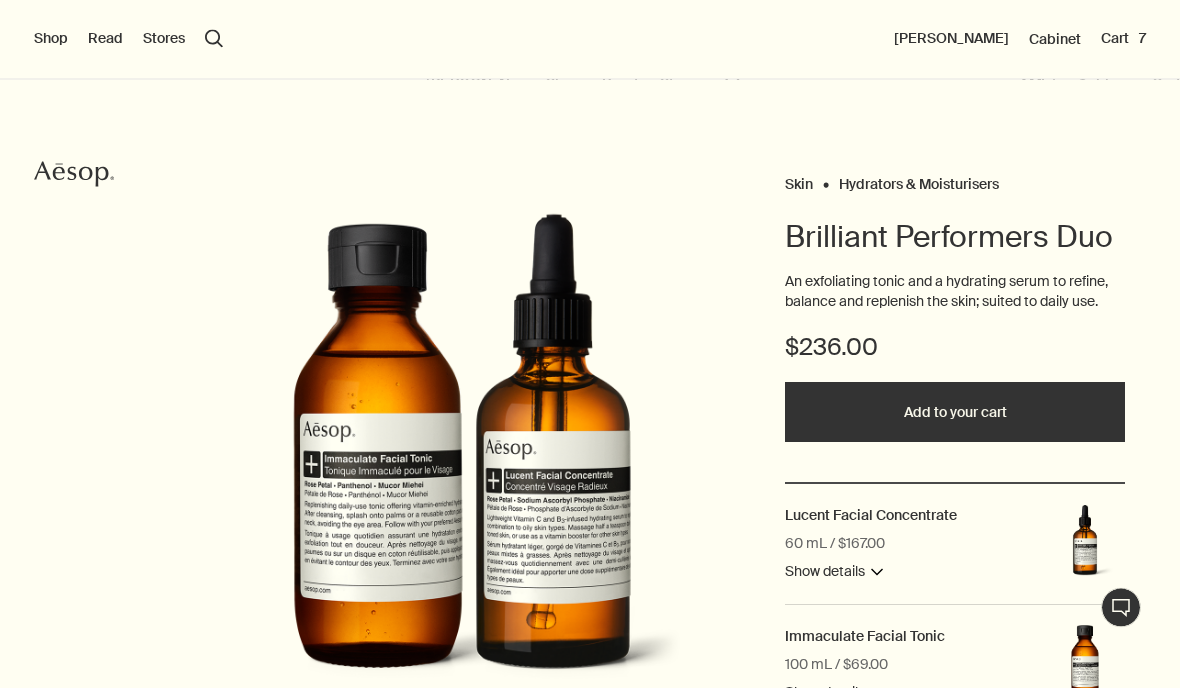 click on "Add to your cart" at bounding box center [955, 413] 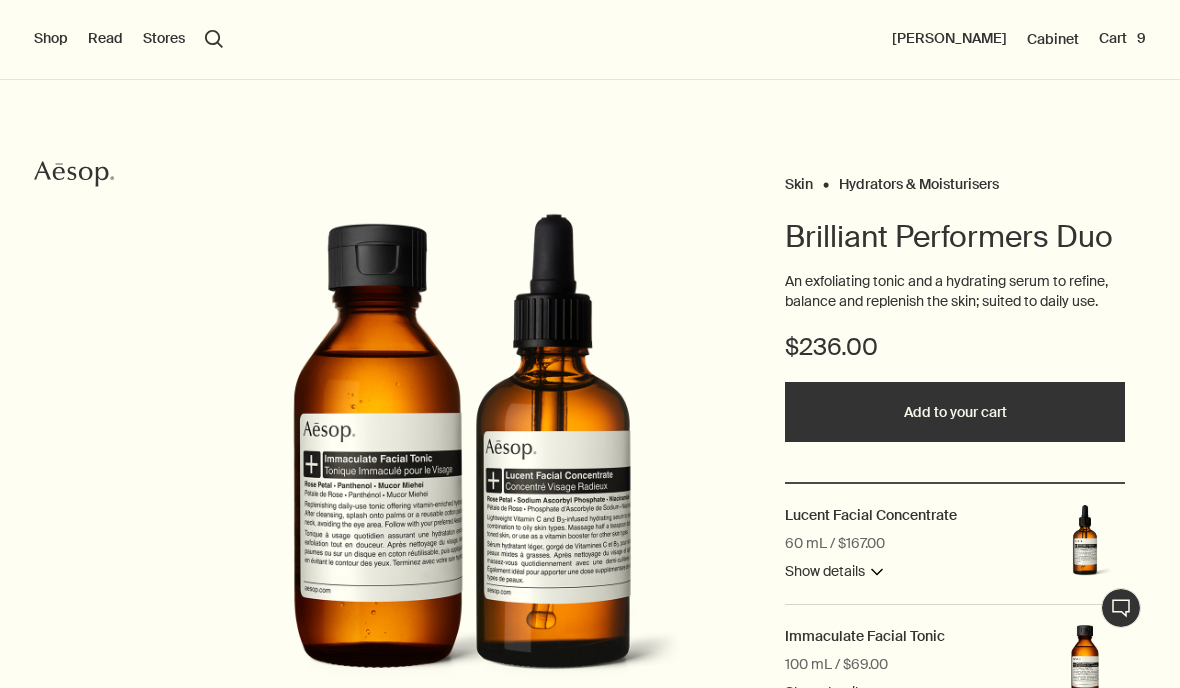 click on "Shop New & Notable Skin Care Hand & Body Home Hair Fragrance Kits & Travel Gifts Live assistance Read About Our story Careers Foundation Contact us   rightUpArrow Philosophy Design Products Stores search Search Hui Zhang Cabinet Cart 9" at bounding box center [590, 40] 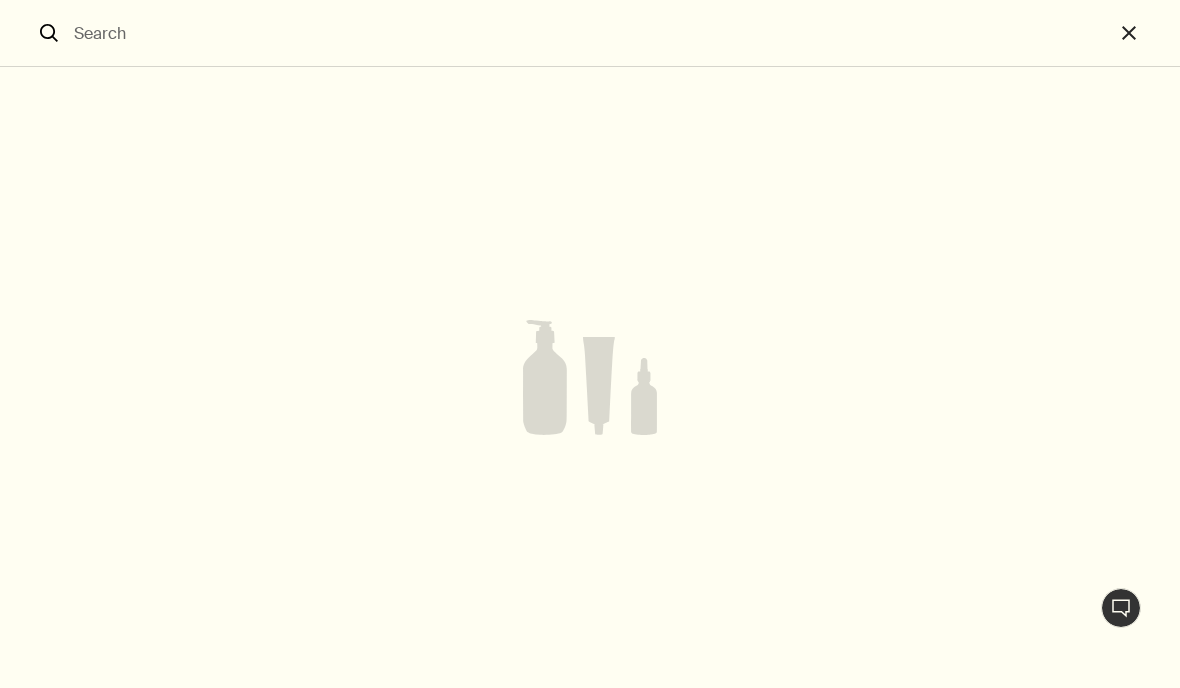 scroll, scrollTop: 52, scrollLeft: 0, axis: vertical 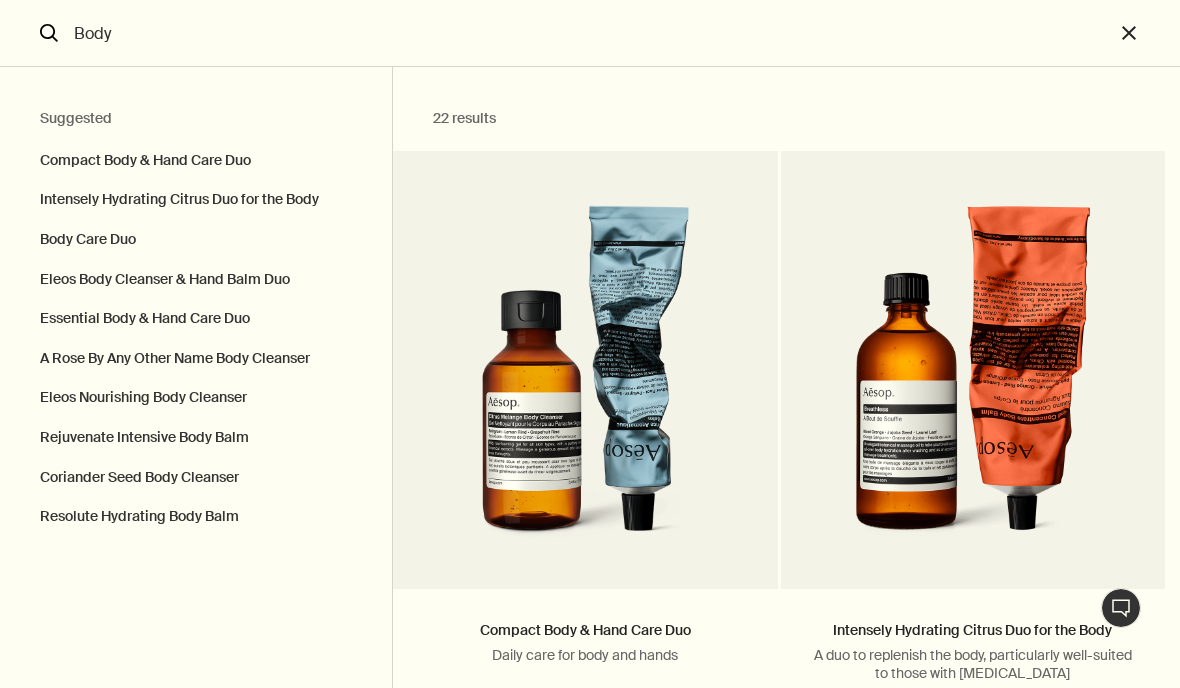 click on "Intensely Hydrating Citrus Duo for the Body" at bounding box center (196, 200) 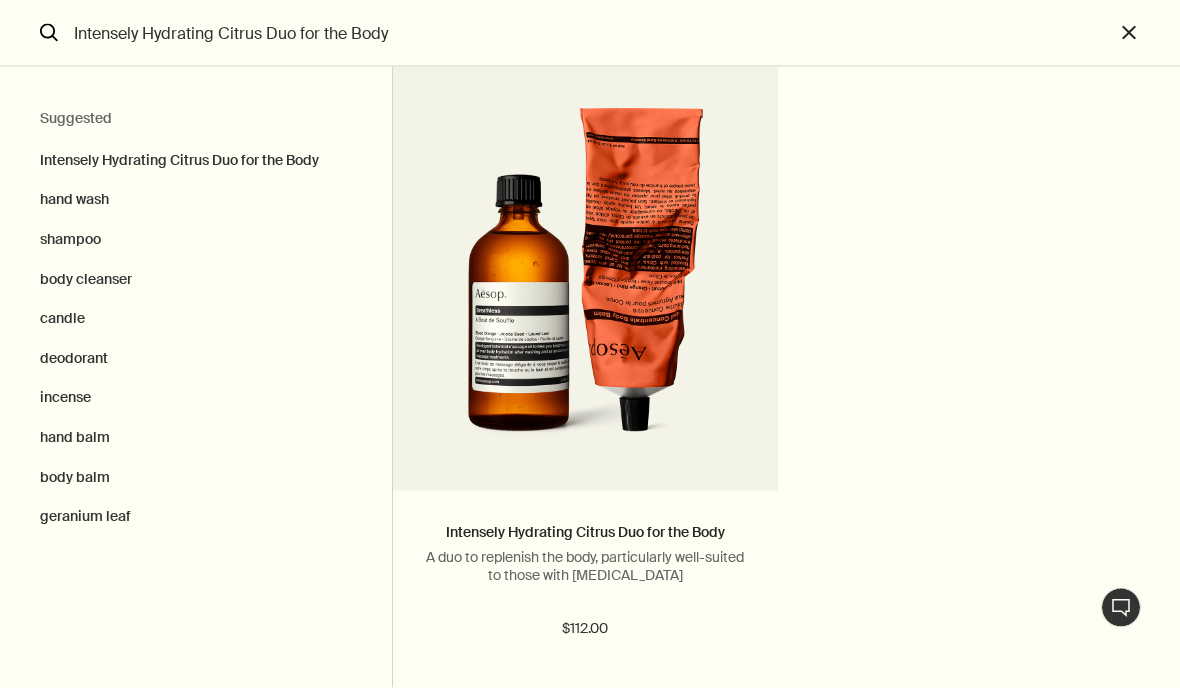 scroll, scrollTop: 141, scrollLeft: 0, axis: vertical 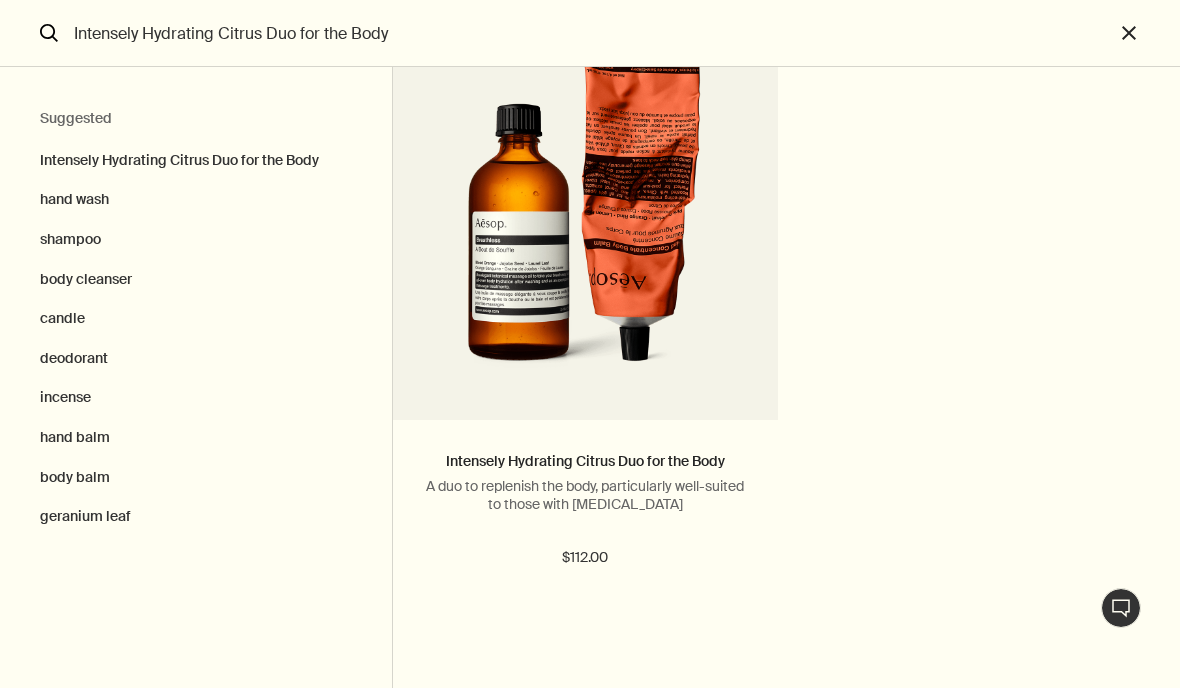 click at bounding box center [585, 213] 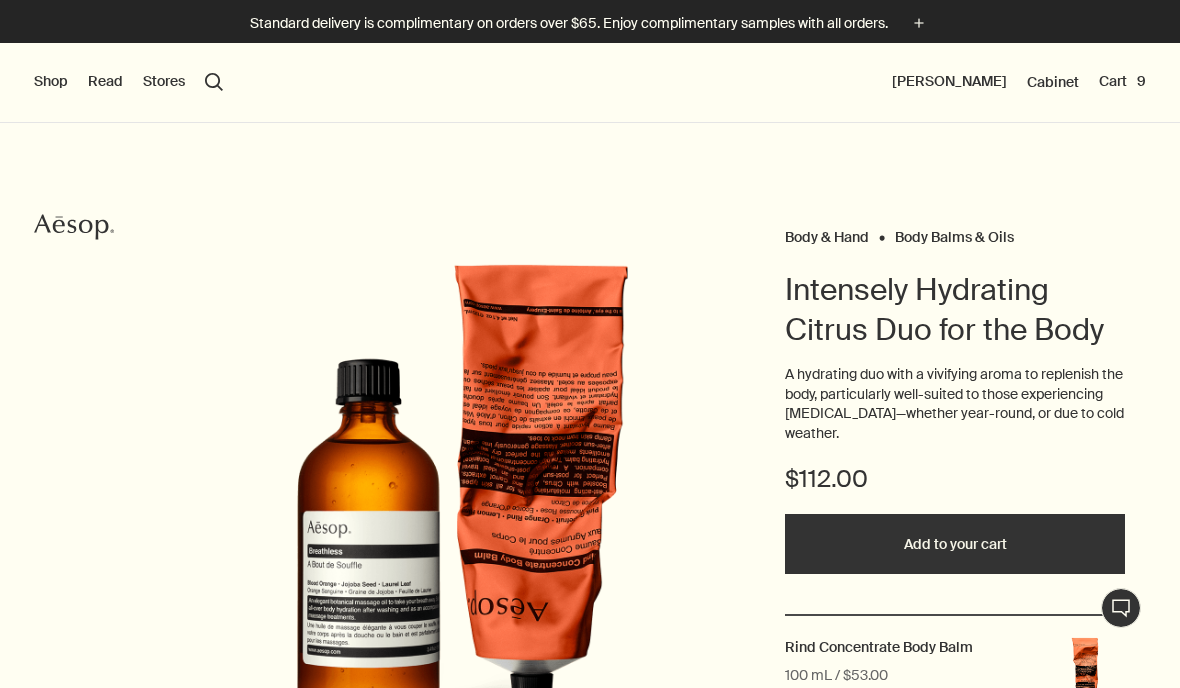 scroll, scrollTop: 0, scrollLeft: 0, axis: both 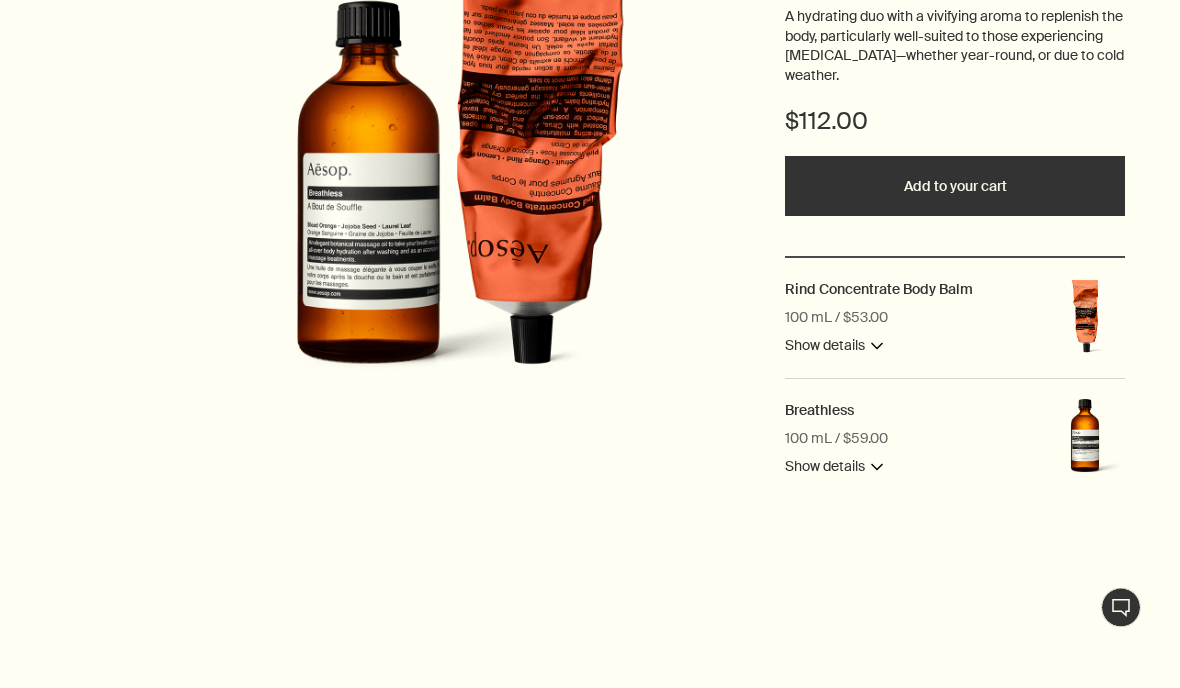click on "Breathless 100 mL  / $59.00 Show details downArrow" at bounding box center (907, 440) 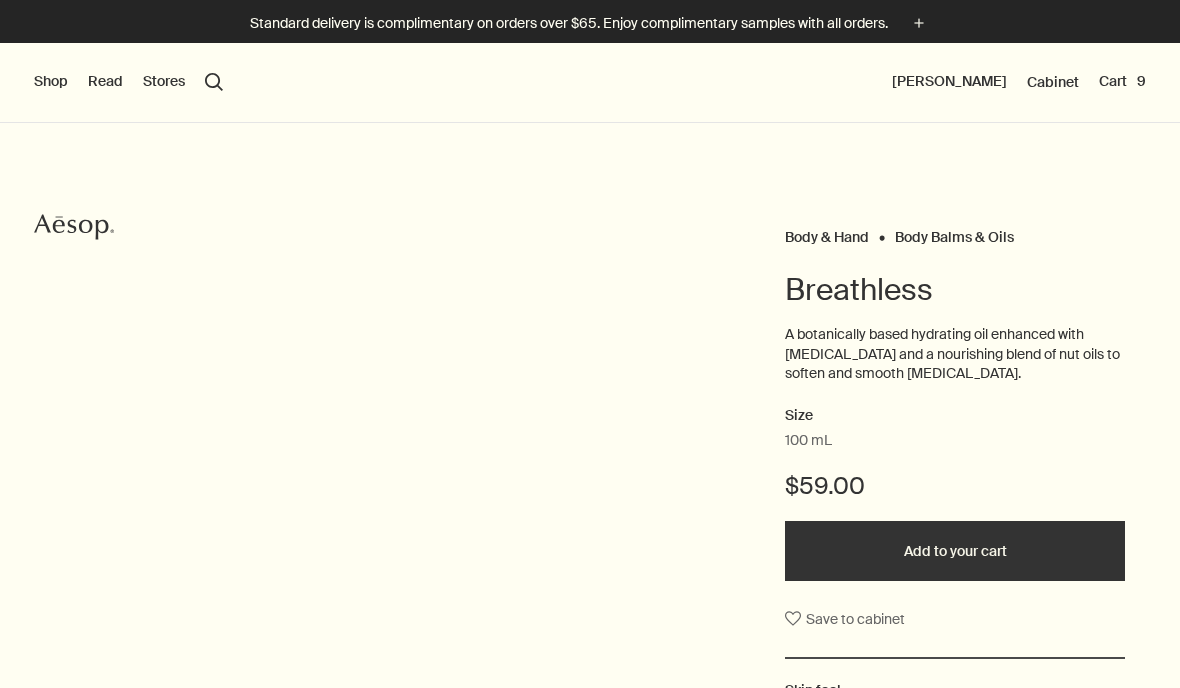 scroll, scrollTop: 0, scrollLeft: 0, axis: both 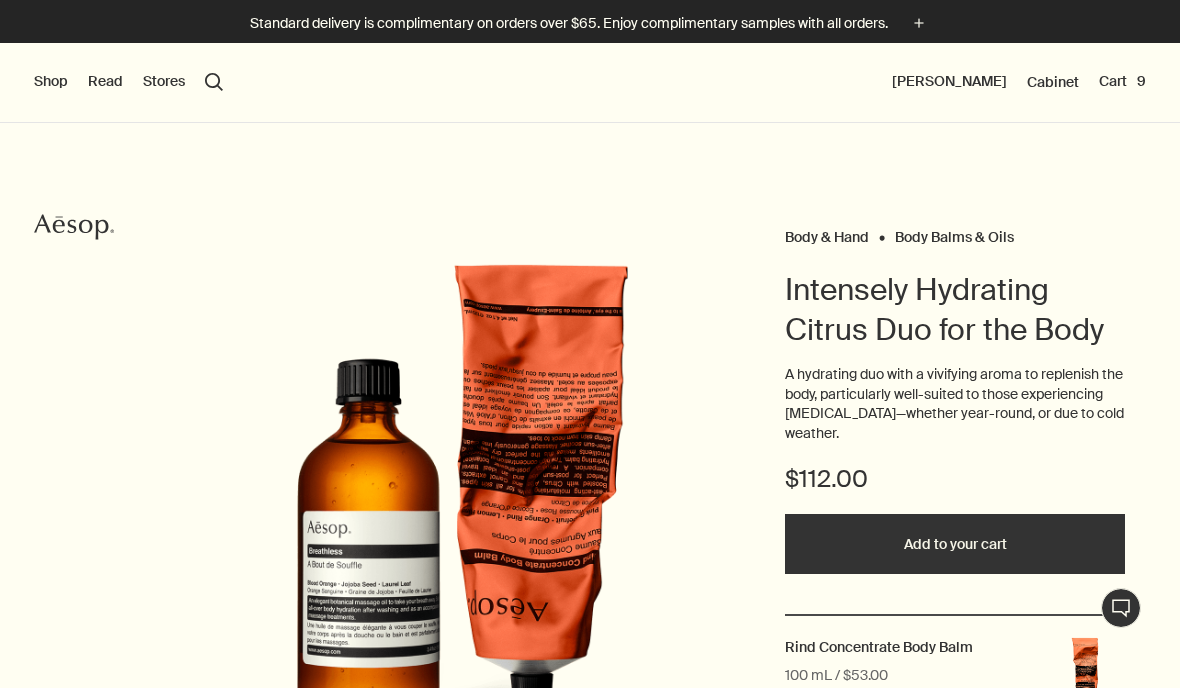 click on "Add to your cart" at bounding box center [955, 544] 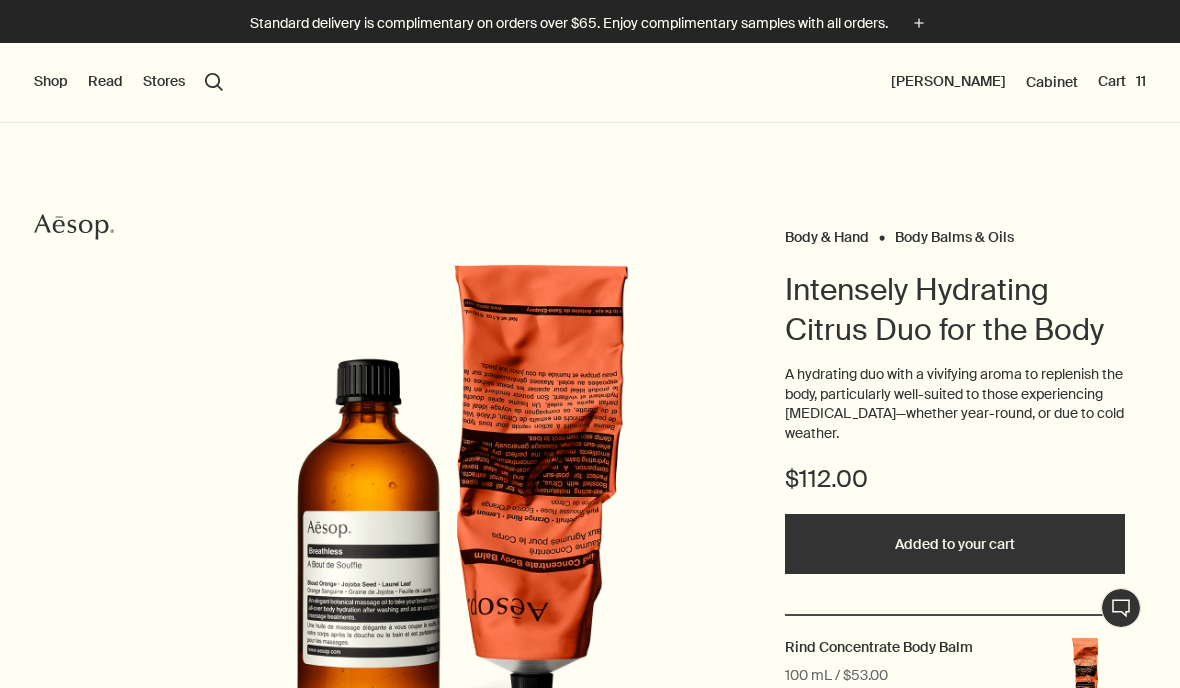 scroll, scrollTop: 2, scrollLeft: 0, axis: vertical 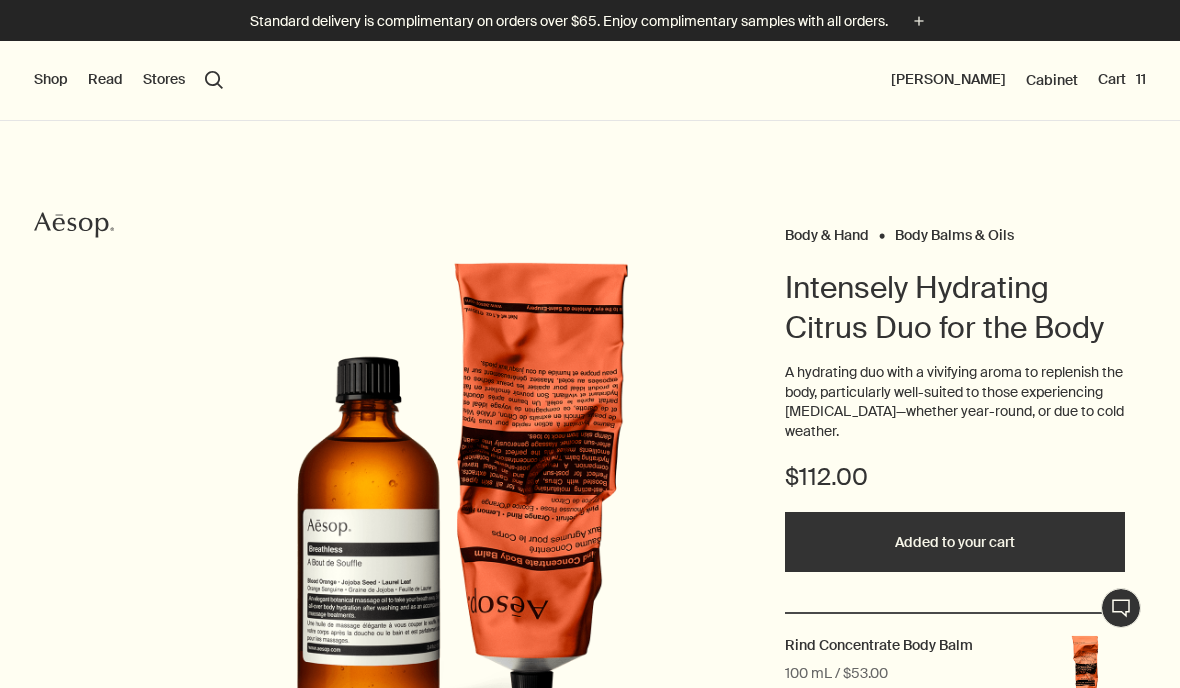 click on "Shop New & Notable Skin Care Hand & Body Home Hair Fragrance Kits & Travel Gifts Live assistance Read About Our story Careers Foundation Contact us   rightUpArrow Philosophy Design Products Stores search Search Hui Zhang Cabinet Cart 11" at bounding box center [590, 81] 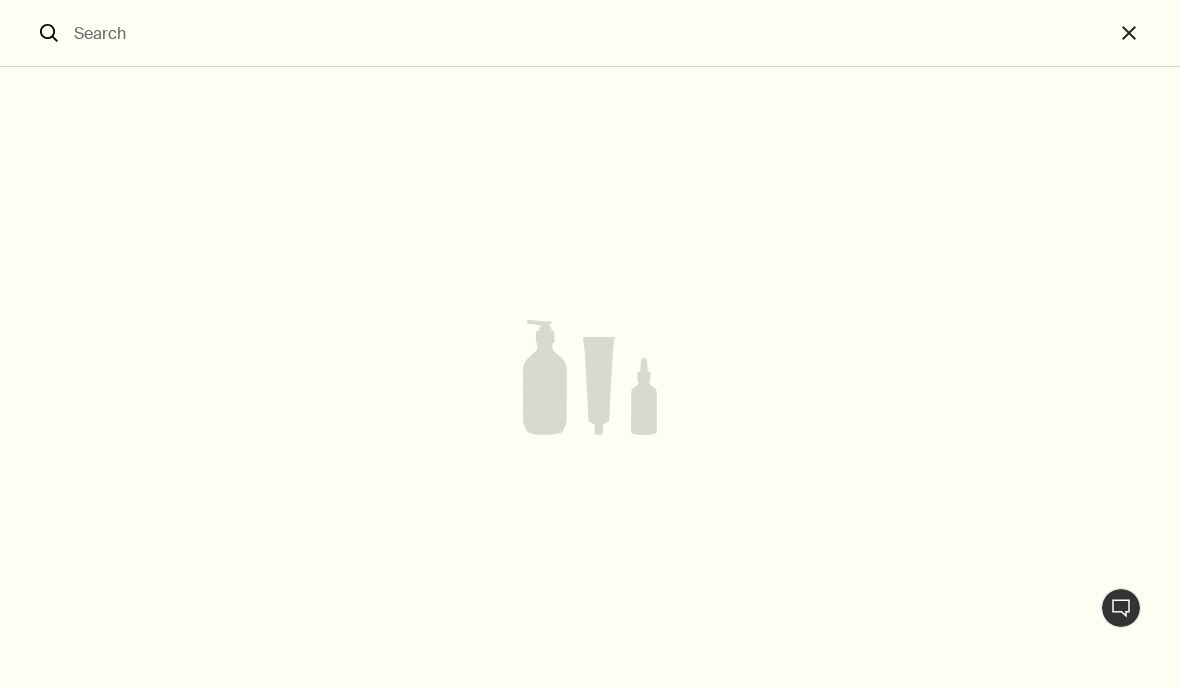scroll, scrollTop: 1, scrollLeft: 0, axis: vertical 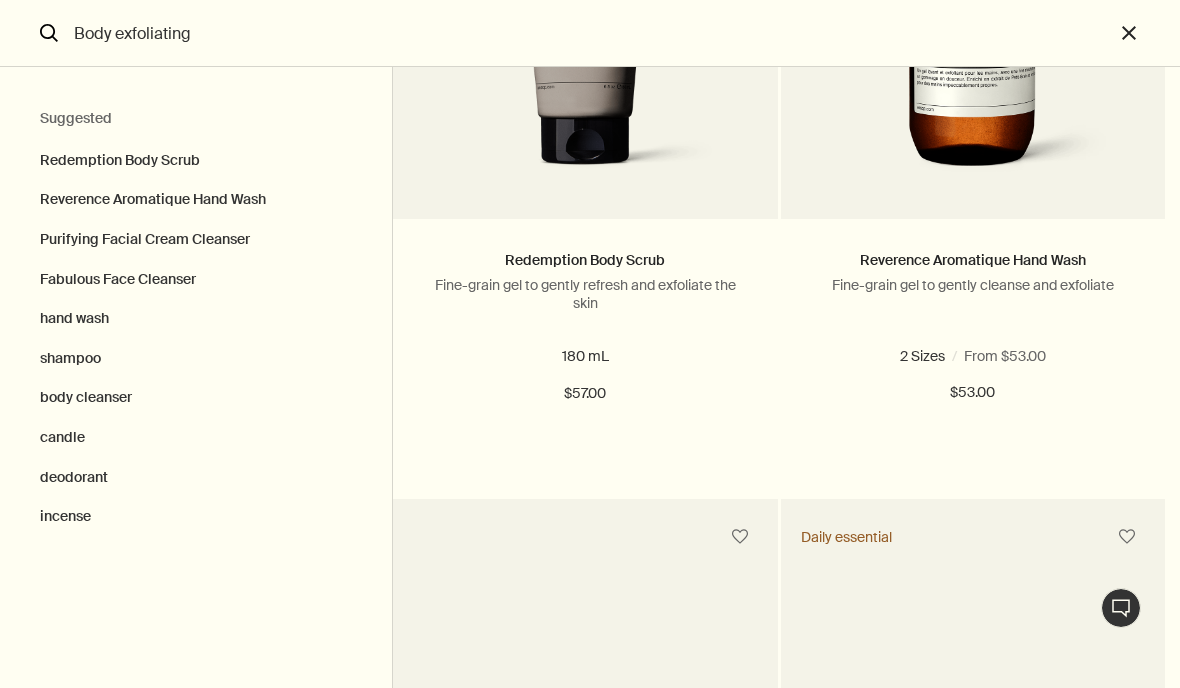 click on "body cleanser" at bounding box center (196, 398) 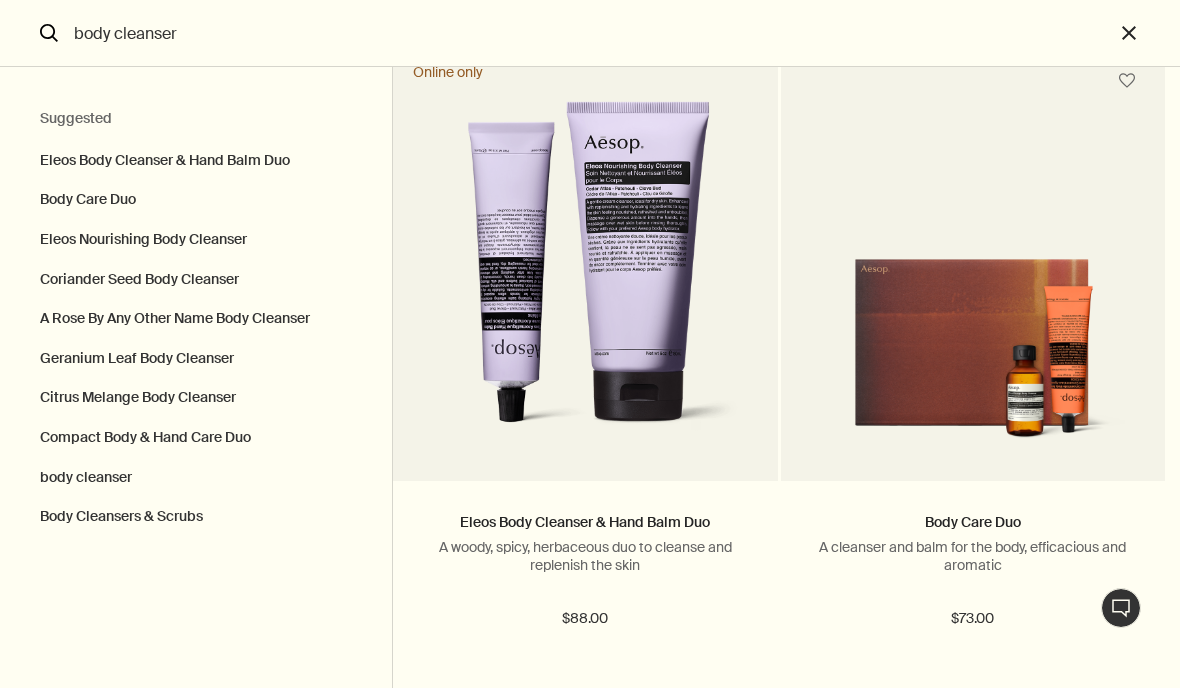 scroll, scrollTop: 109, scrollLeft: 0, axis: vertical 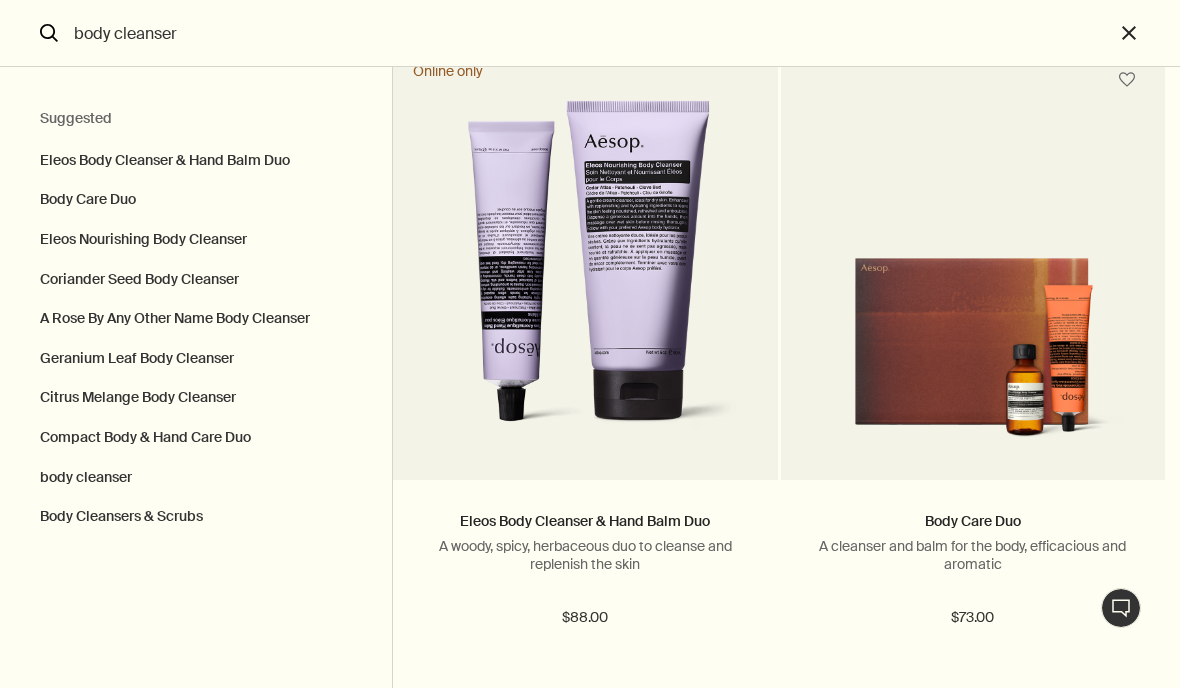 click on "Body Care Duo" at bounding box center [196, 200] 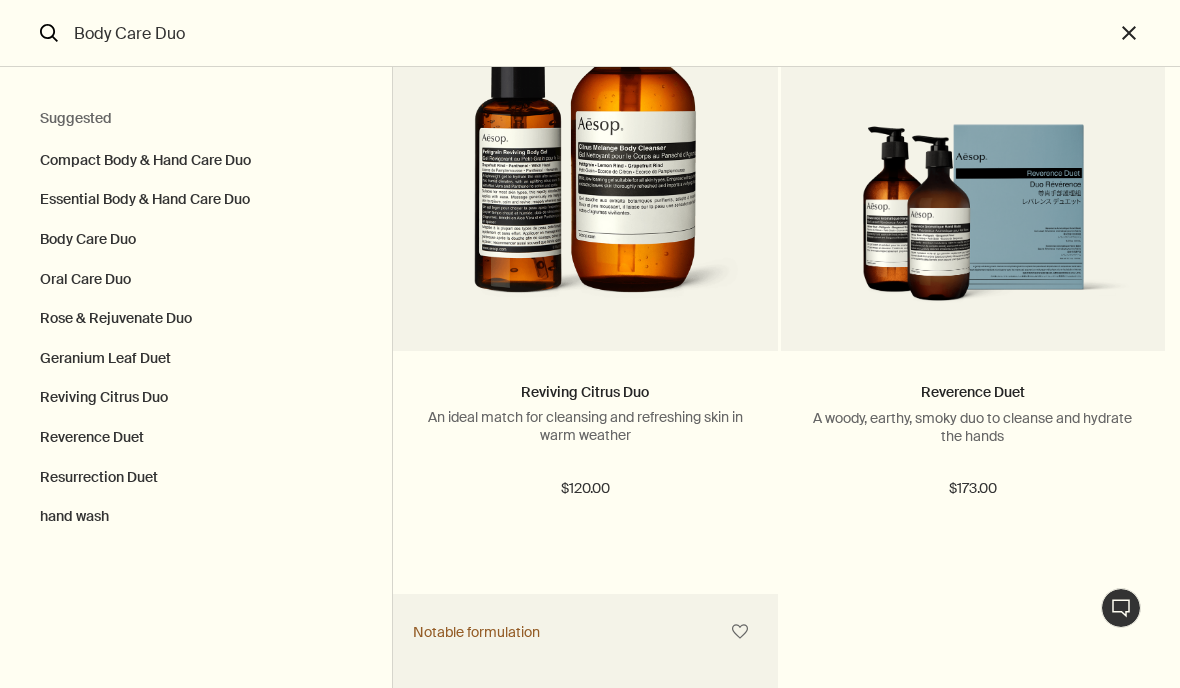 scroll, scrollTop: 2267, scrollLeft: 0, axis: vertical 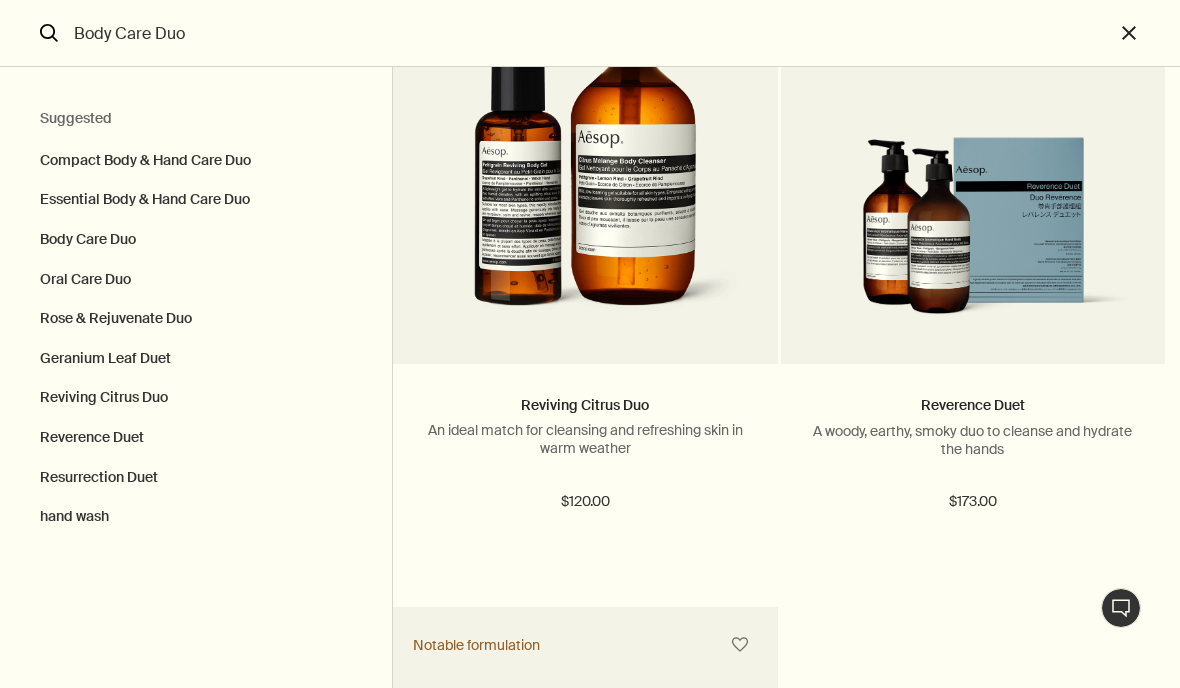 click on "close" at bounding box center (1147, 33) 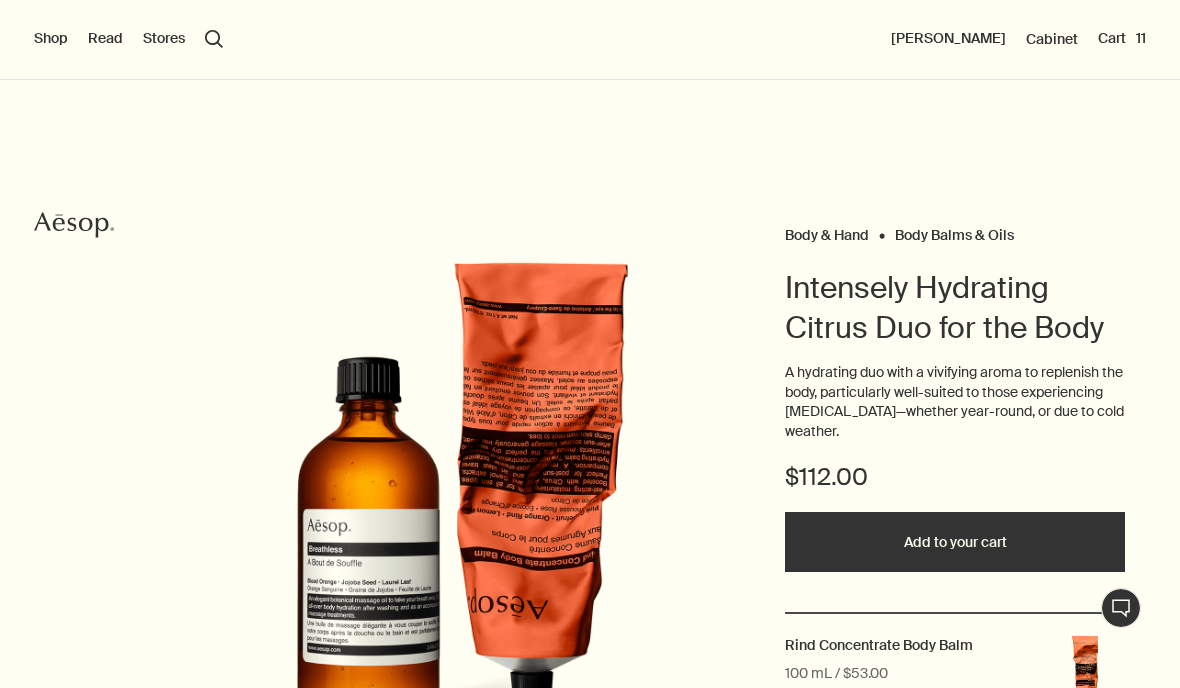 type 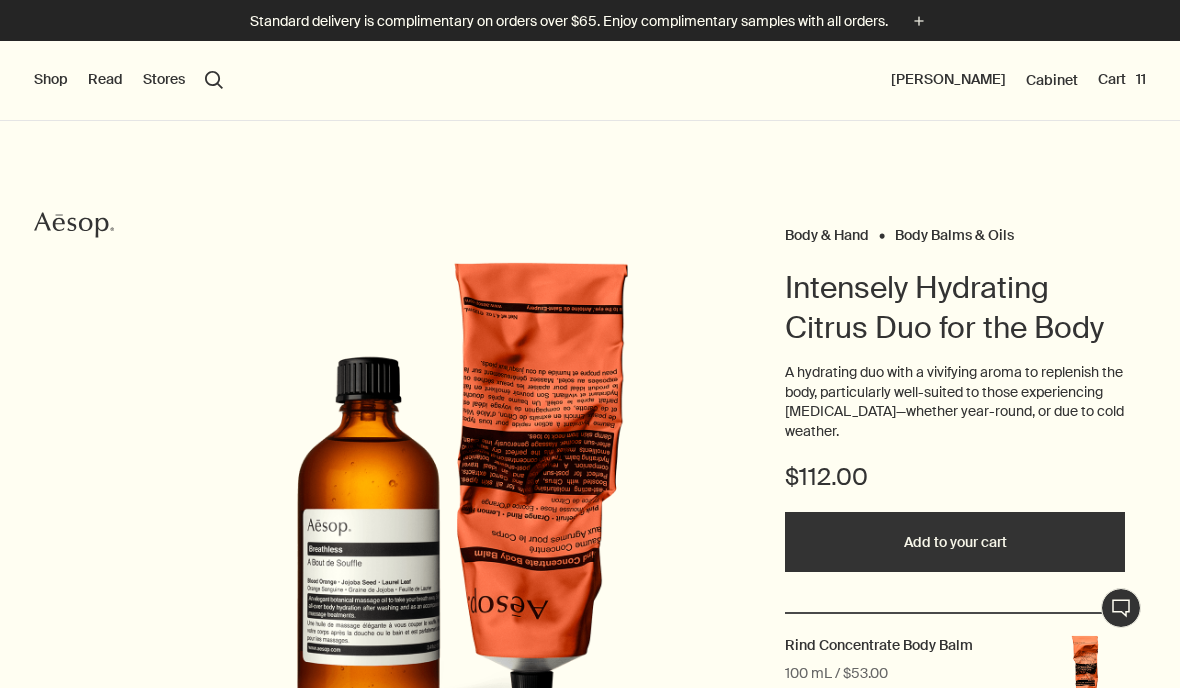 click on "Shop" at bounding box center (51, 80) 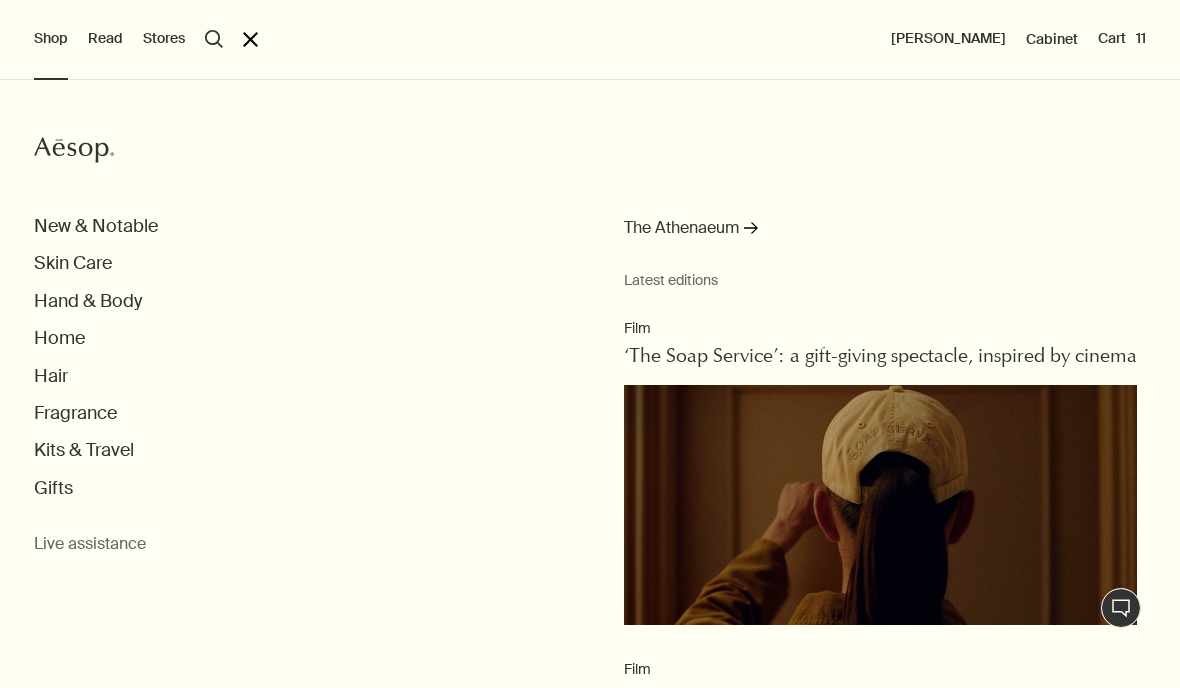 click on "Hand & Body" at bounding box center (88, 301) 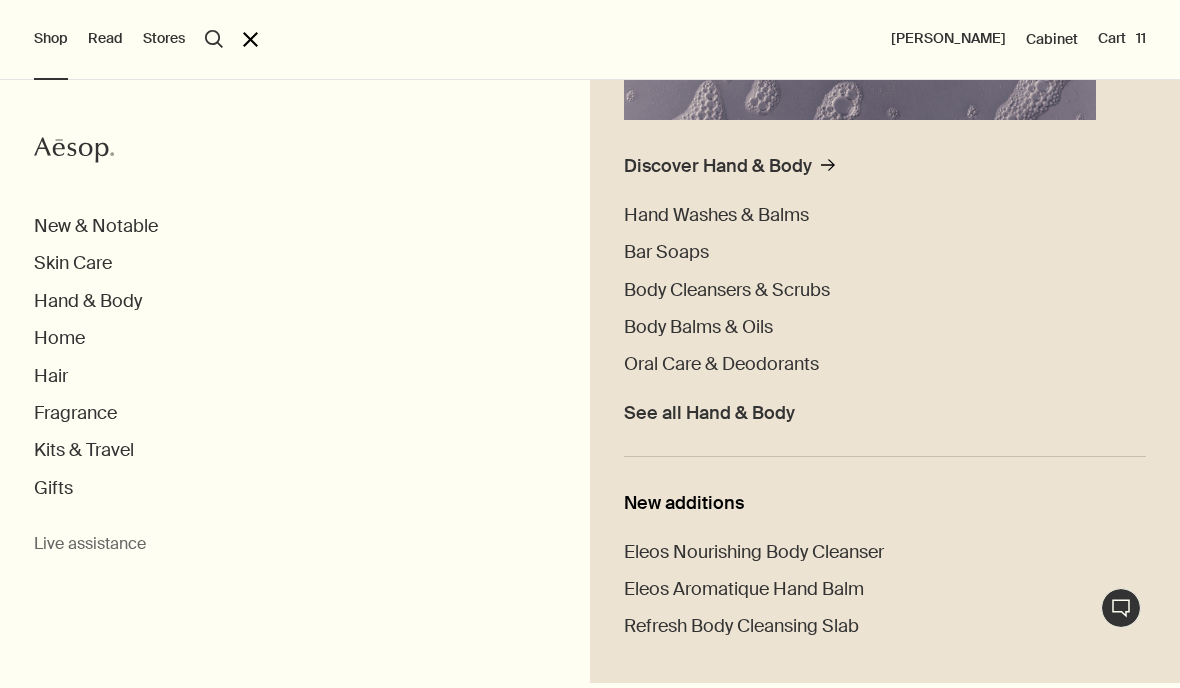 scroll, scrollTop: 457, scrollLeft: 0, axis: vertical 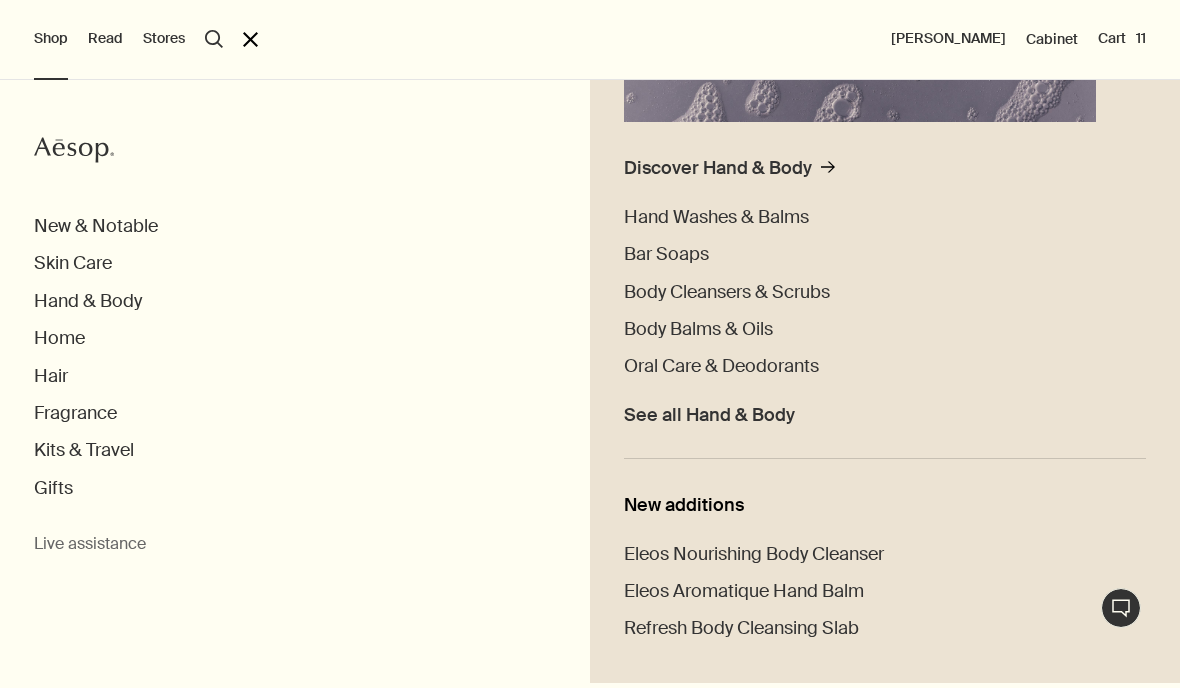 click on "Body Cleansers & Scrubs" at bounding box center (727, 292) 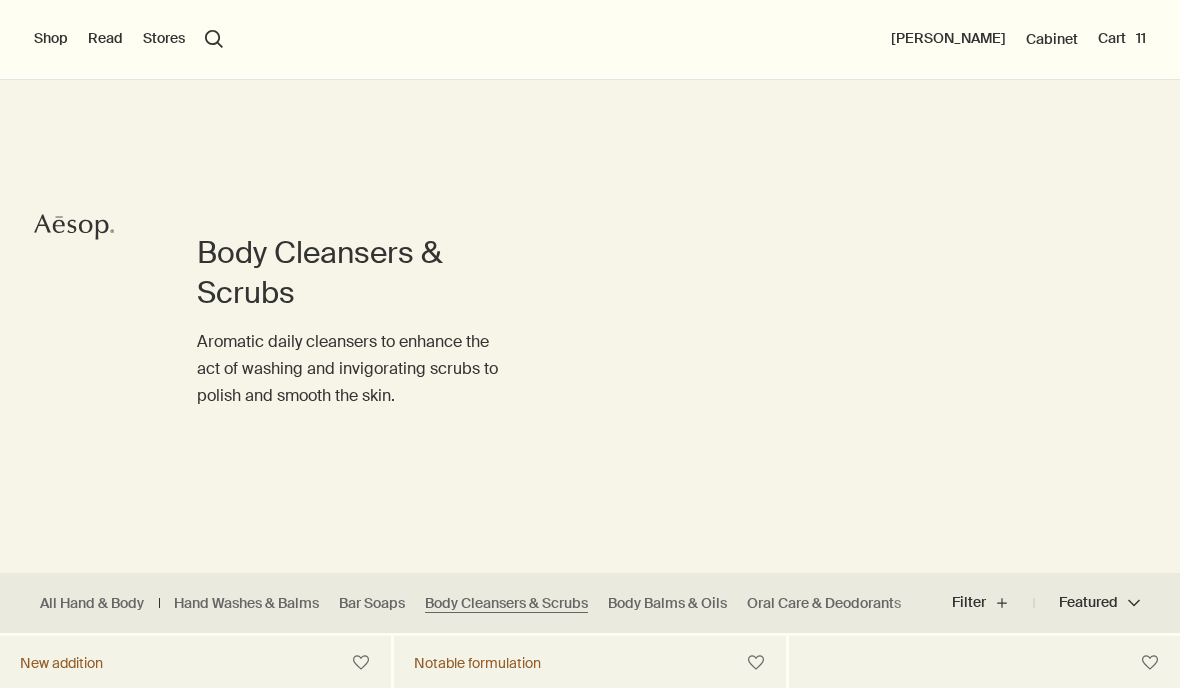 scroll, scrollTop: 368, scrollLeft: 0, axis: vertical 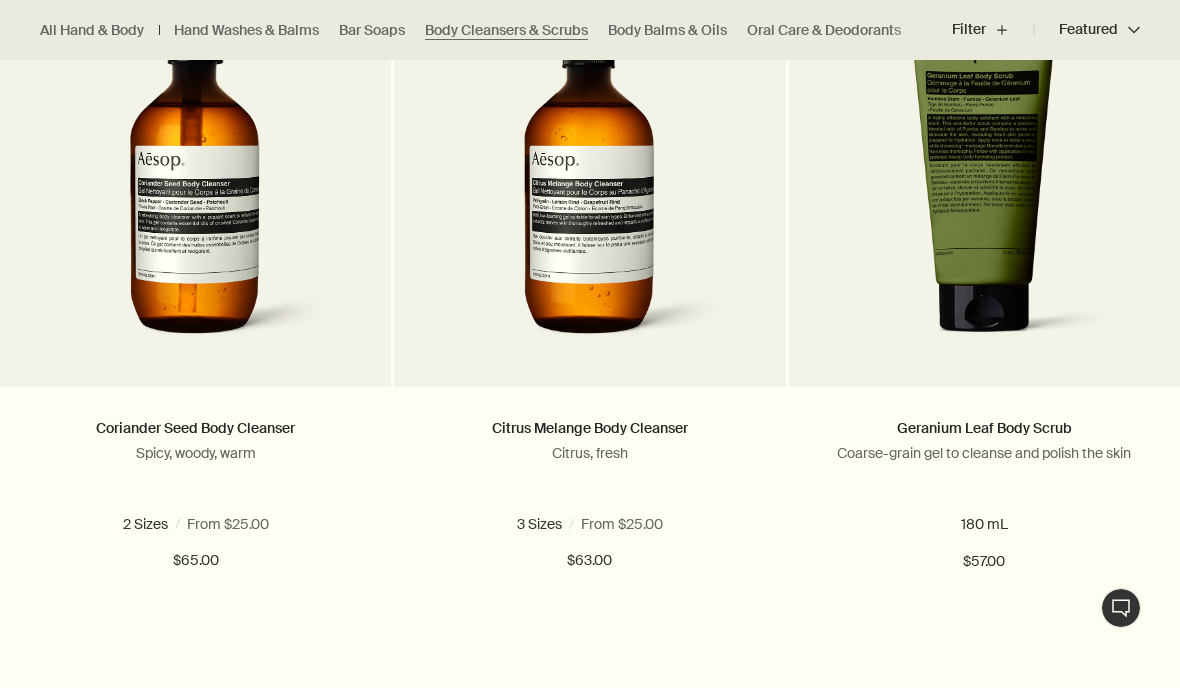 click on "Add Add to your cart" at bounding box center [984, 634] 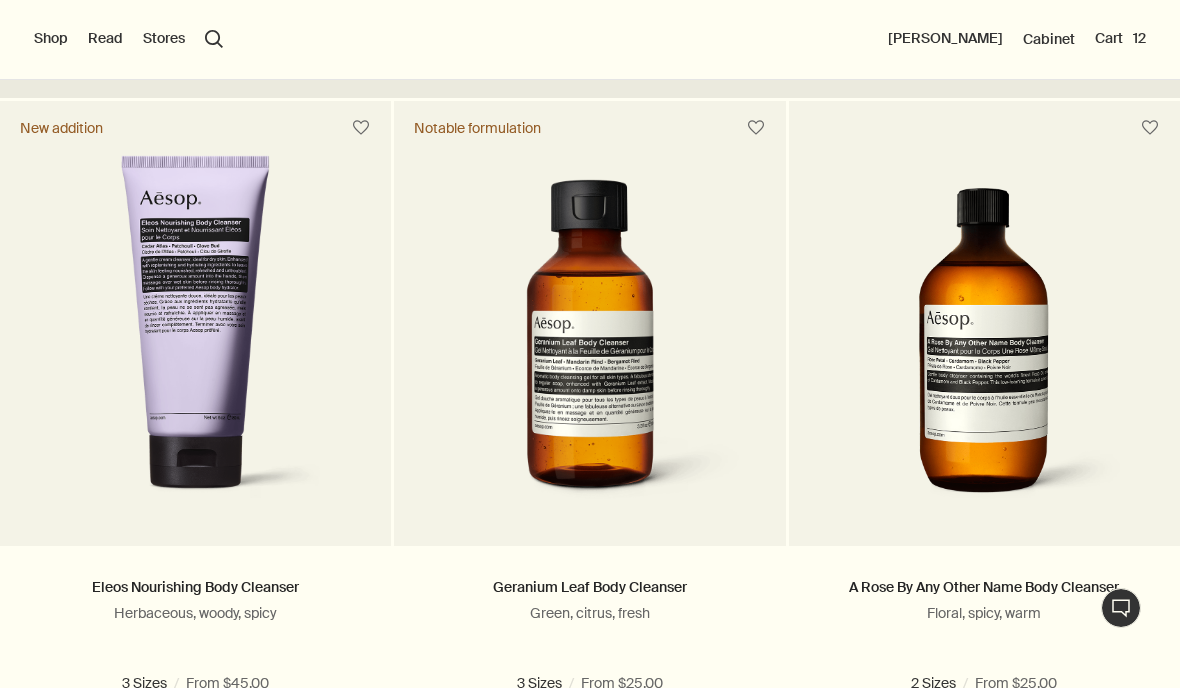 scroll, scrollTop: 532, scrollLeft: 0, axis: vertical 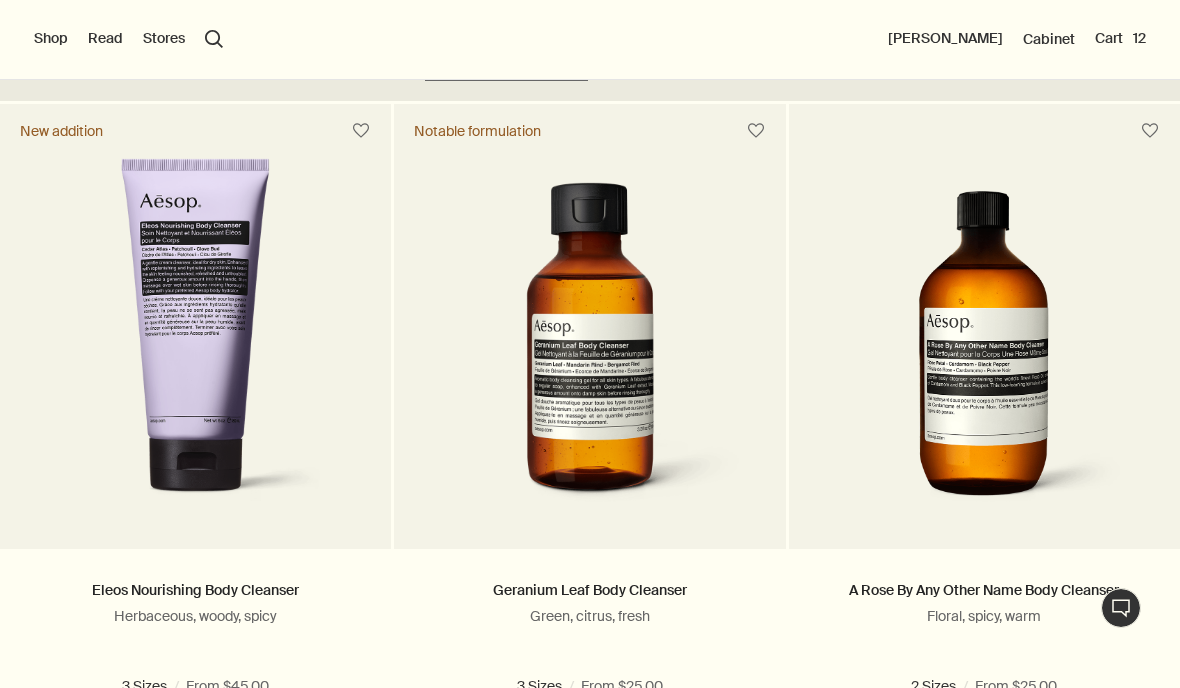 click on "Shop" at bounding box center (51, 39) 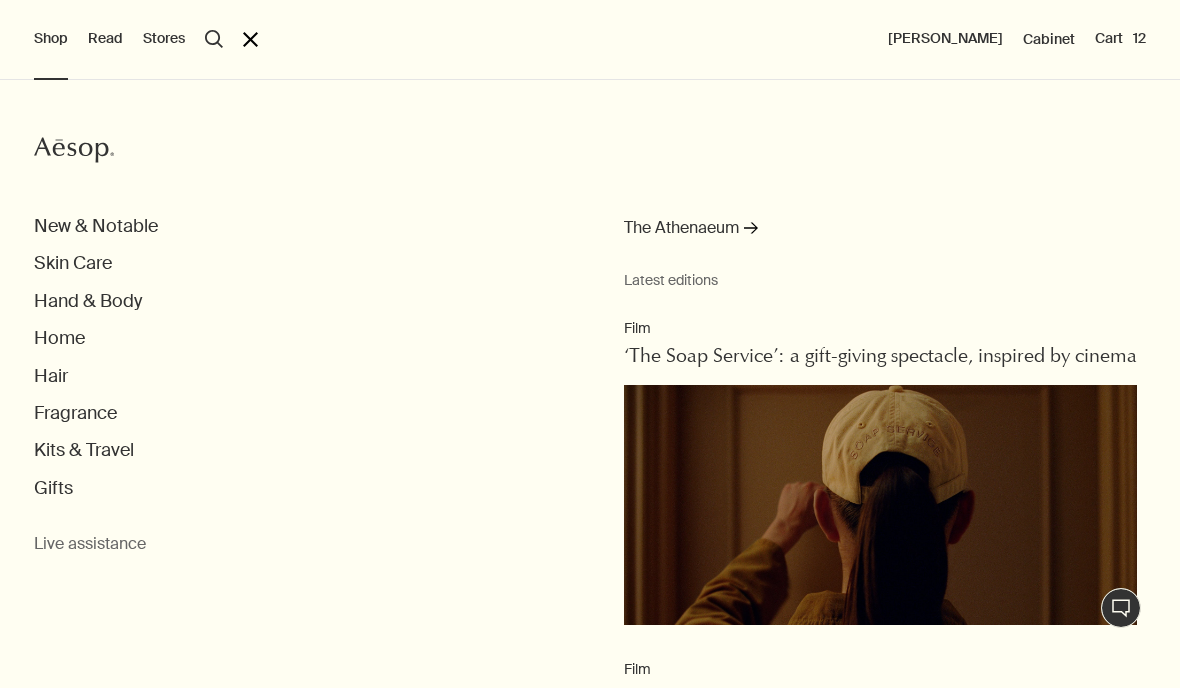 click on "Hair" at bounding box center [51, 376] 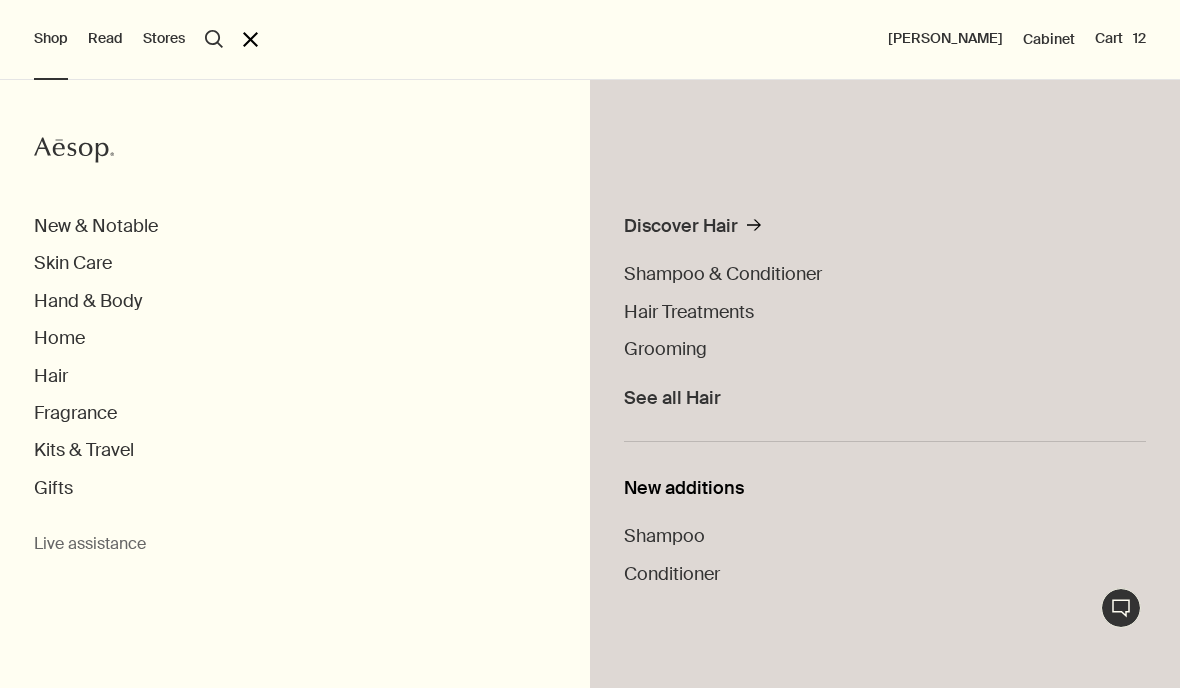 click on "Shampoo & Conditioner" at bounding box center (723, 274) 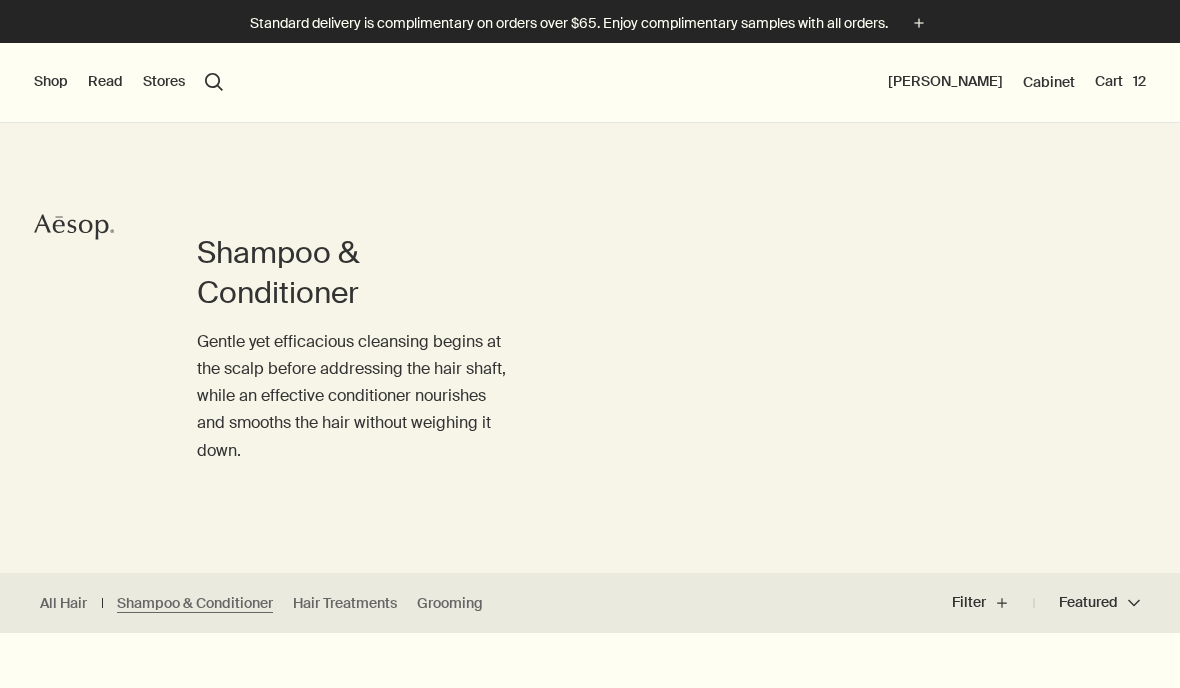 scroll, scrollTop: 0, scrollLeft: 0, axis: both 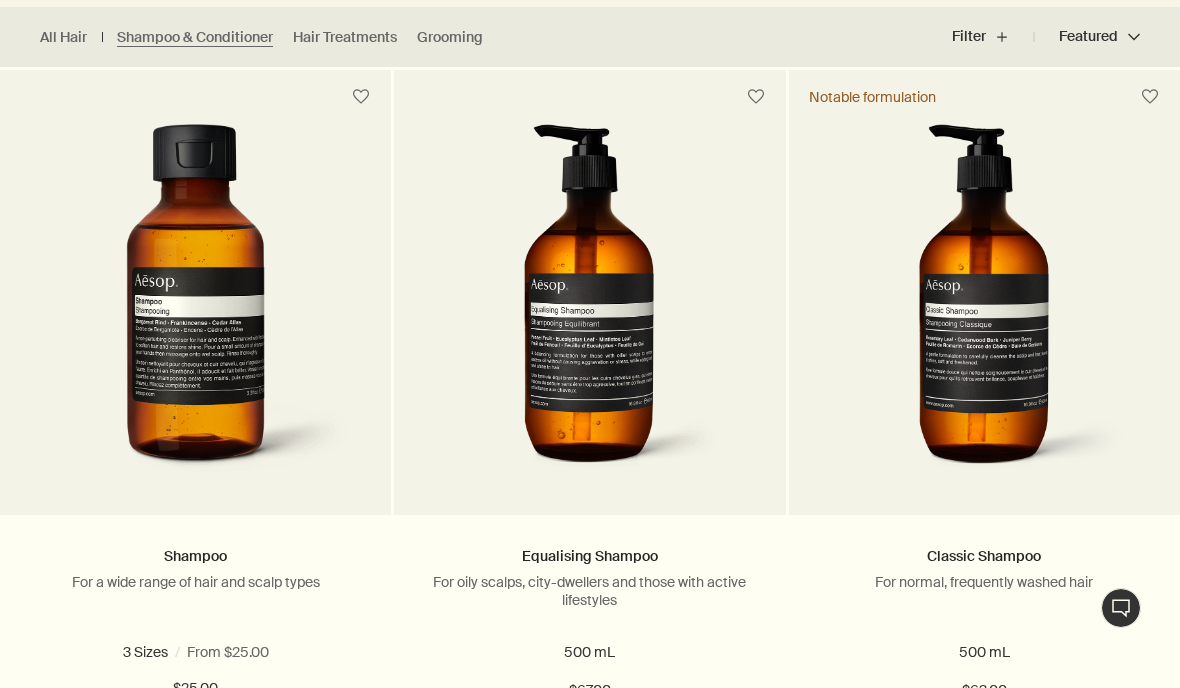 click at bounding box center [589, 319] 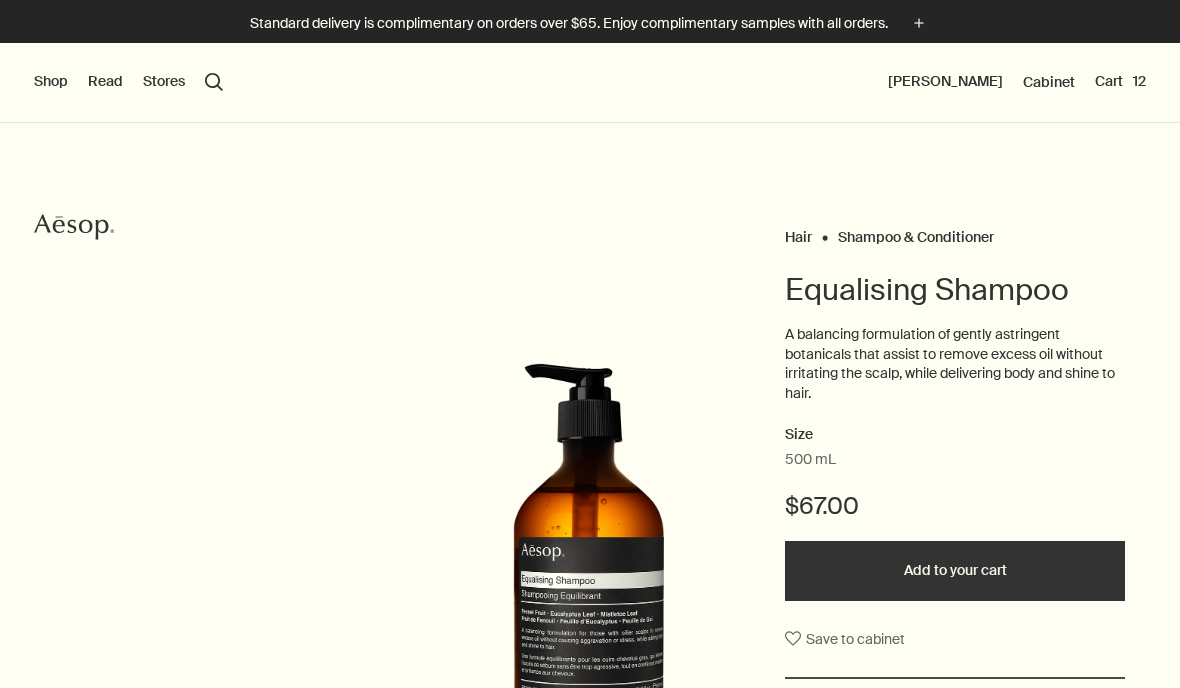 scroll, scrollTop: 0, scrollLeft: 0, axis: both 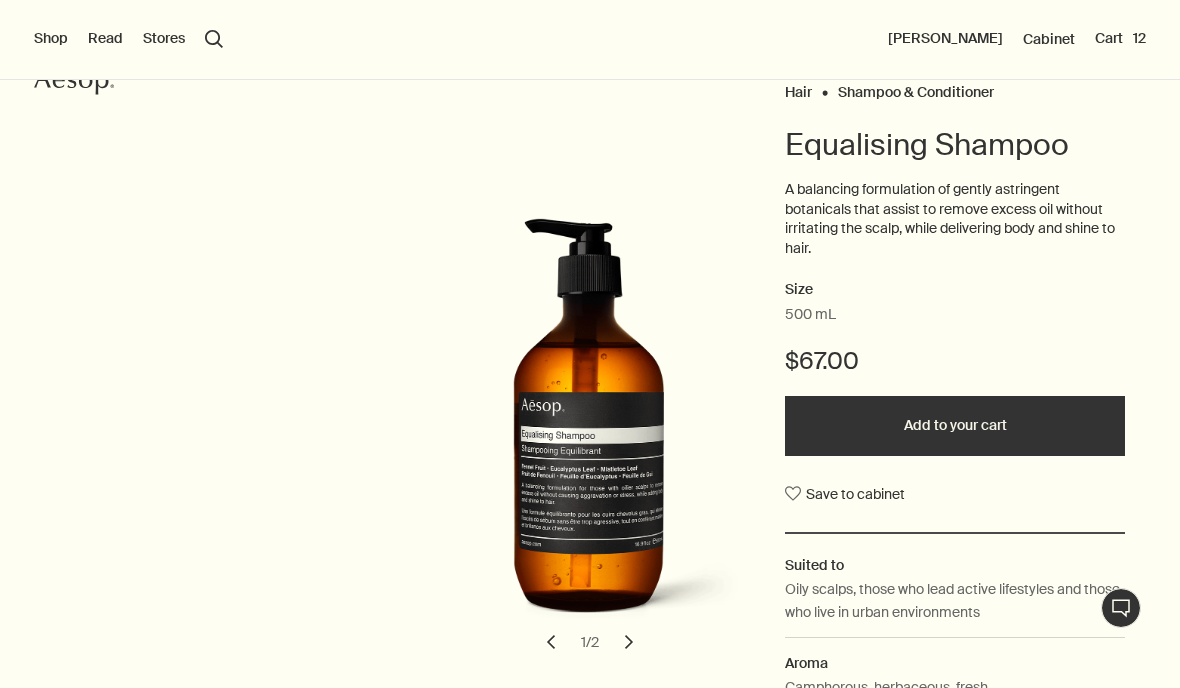 click on "Add to your cart" at bounding box center [955, 426] 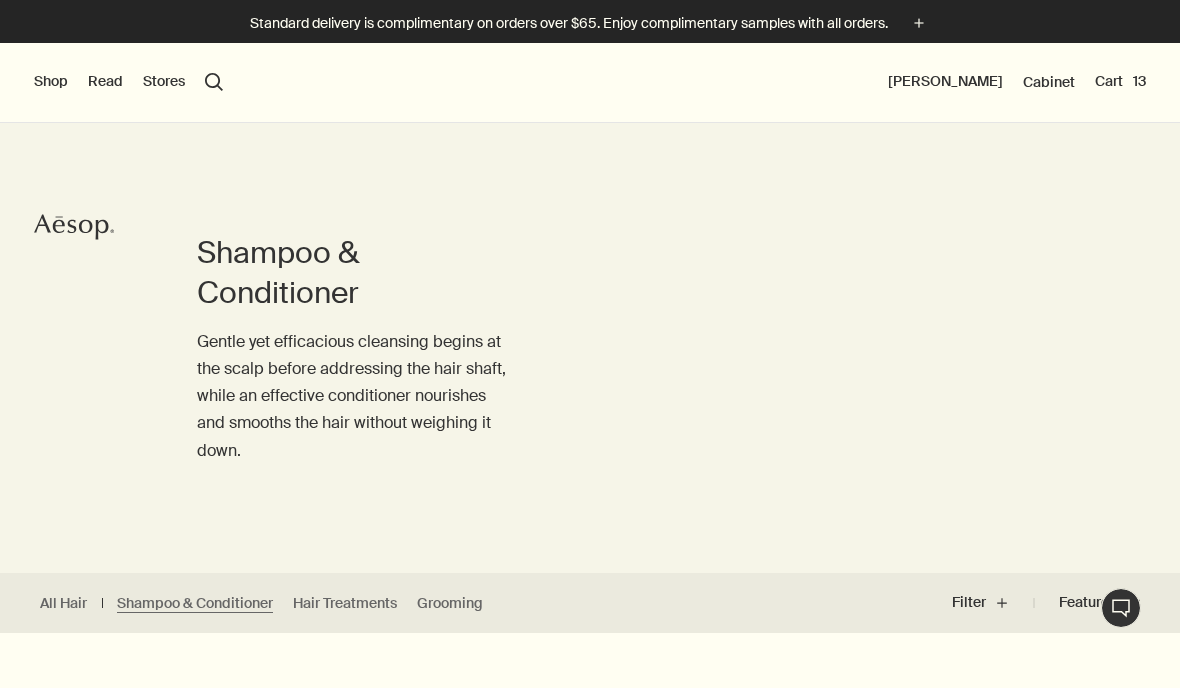 scroll, scrollTop: 0, scrollLeft: 0, axis: both 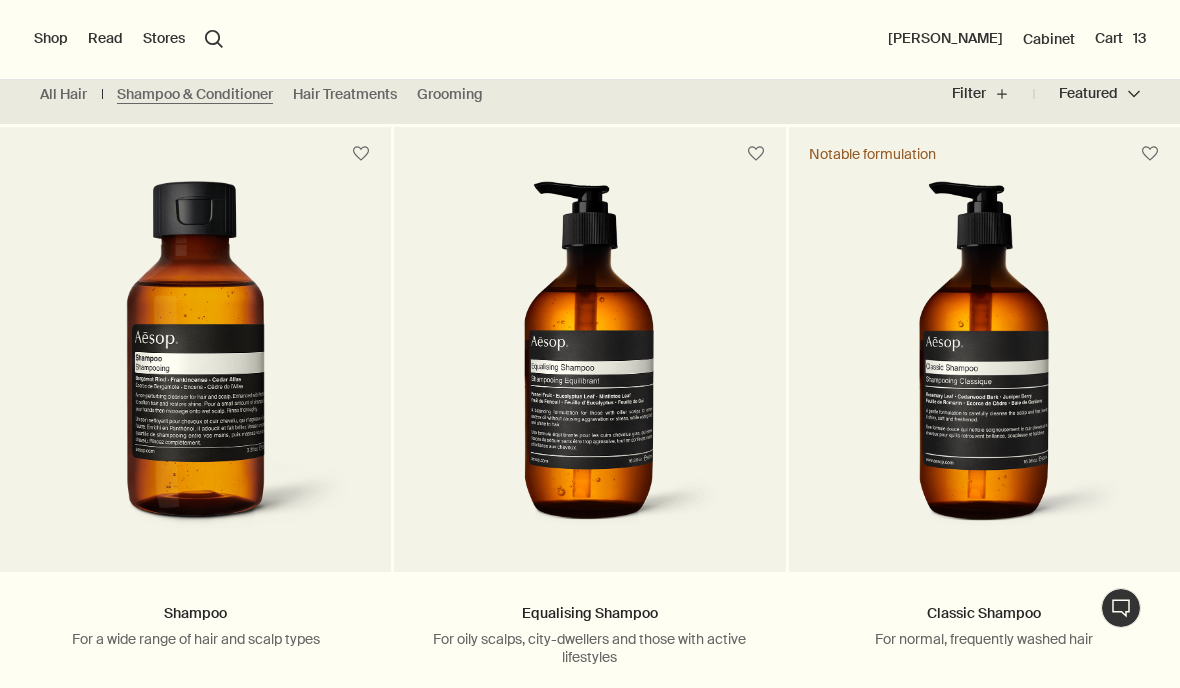 click at bounding box center (984, 361) 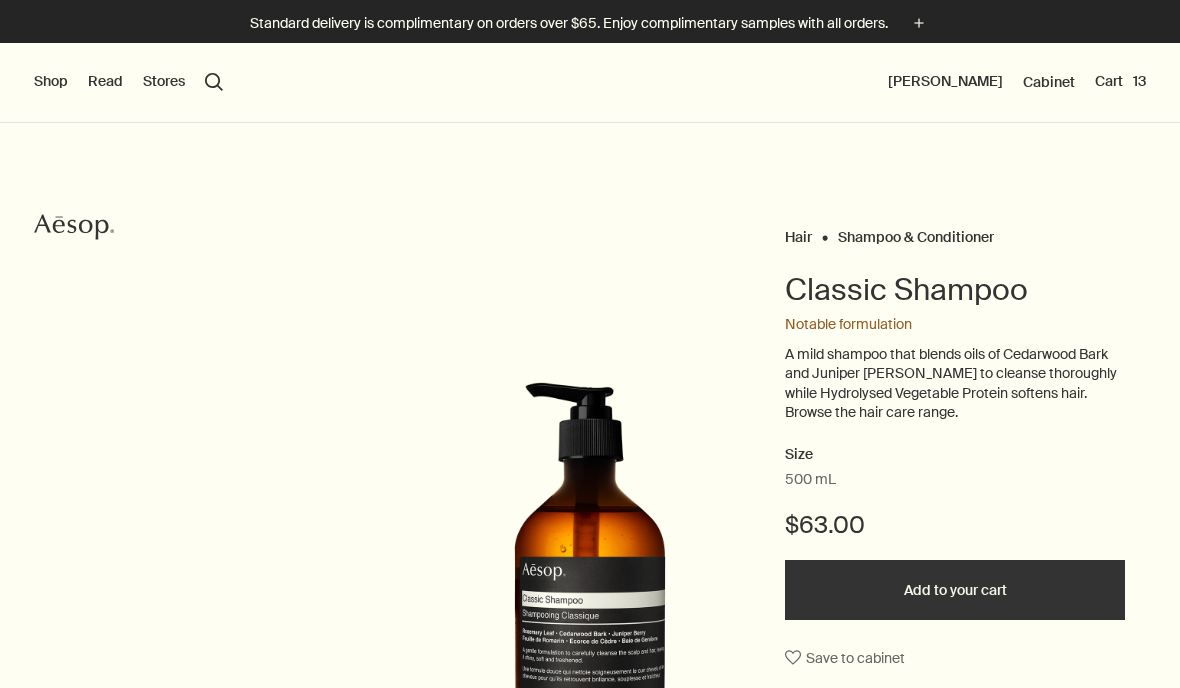 scroll, scrollTop: 0, scrollLeft: 0, axis: both 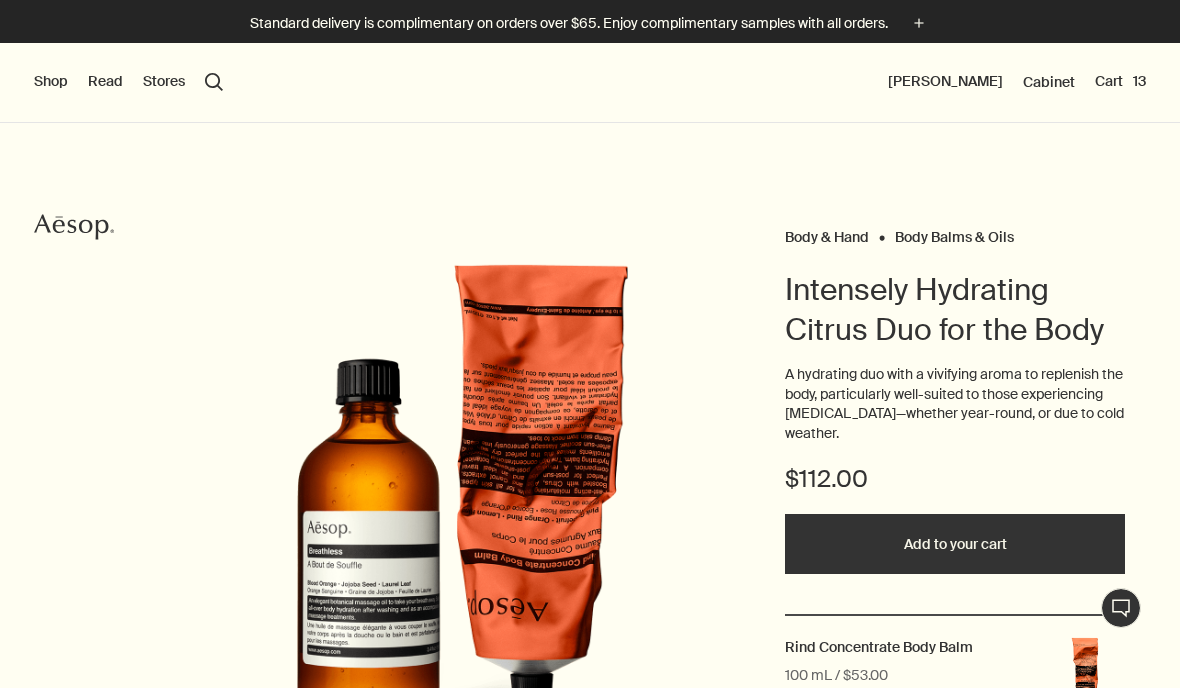 click on "Shop" at bounding box center [51, 82] 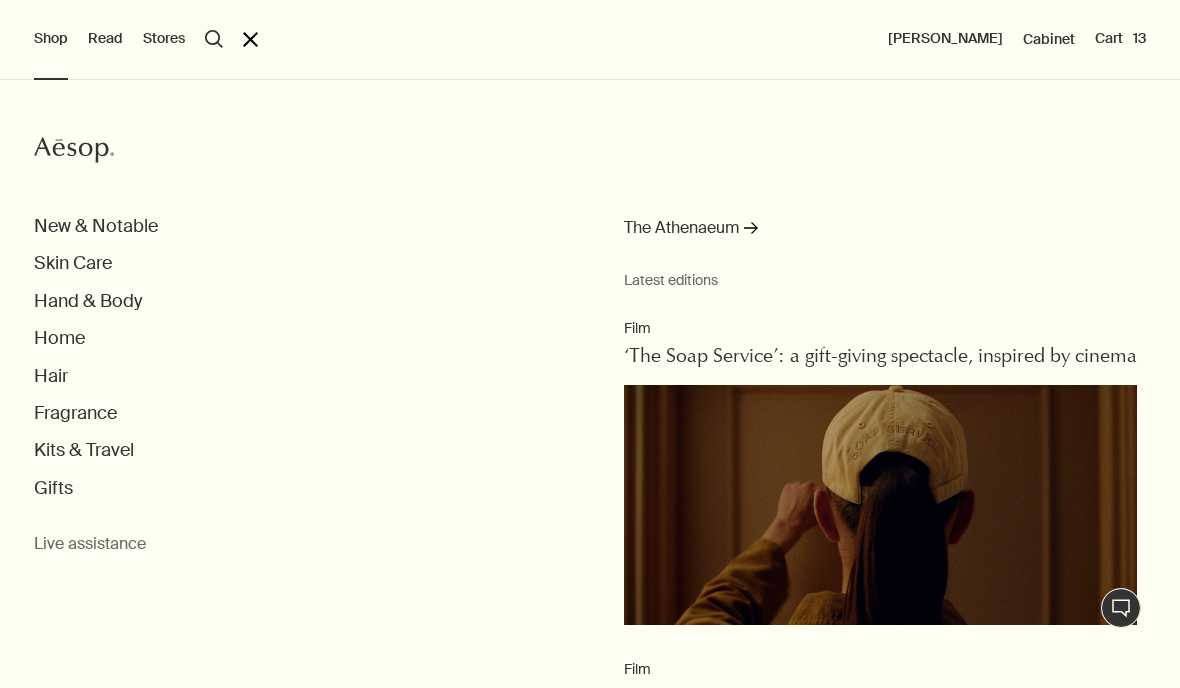 click on "Hair" at bounding box center [51, 376] 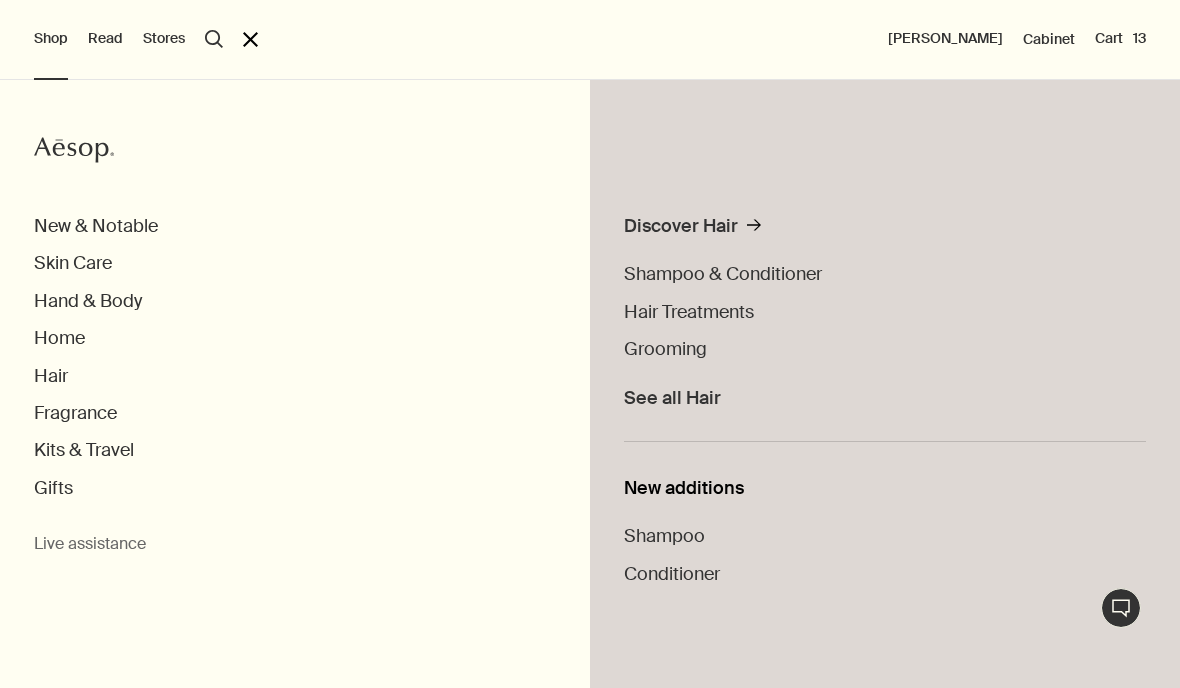 click on "Hair Treatments" at bounding box center [689, 312] 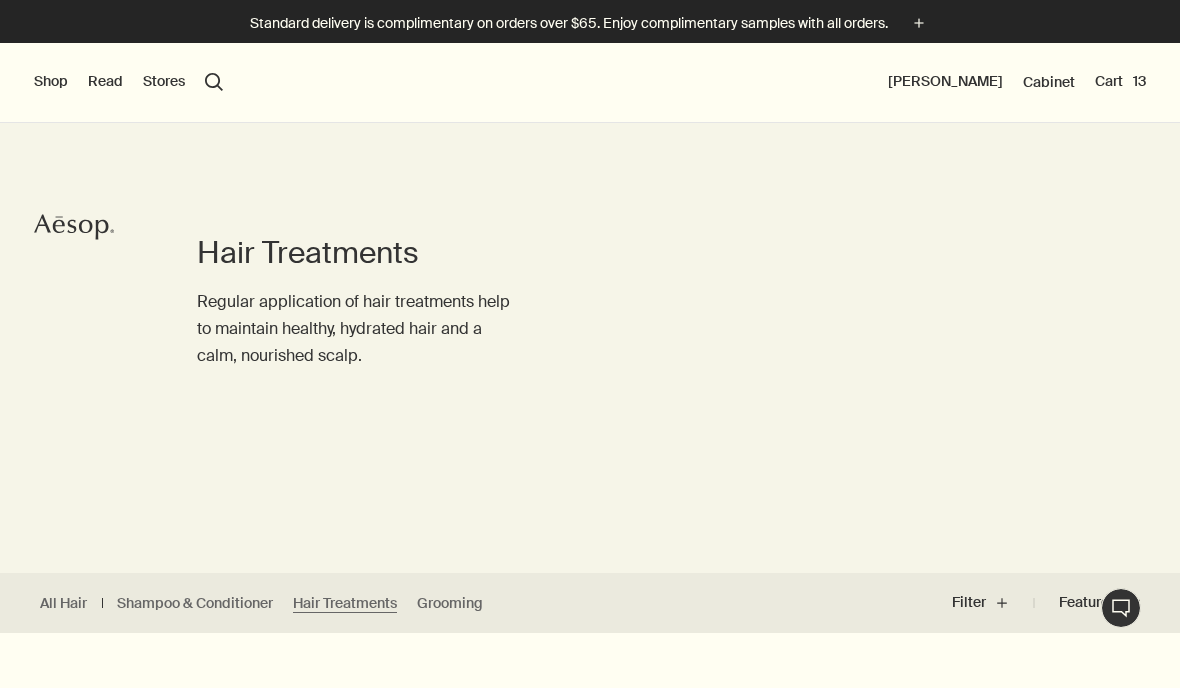 scroll, scrollTop: 0, scrollLeft: 0, axis: both 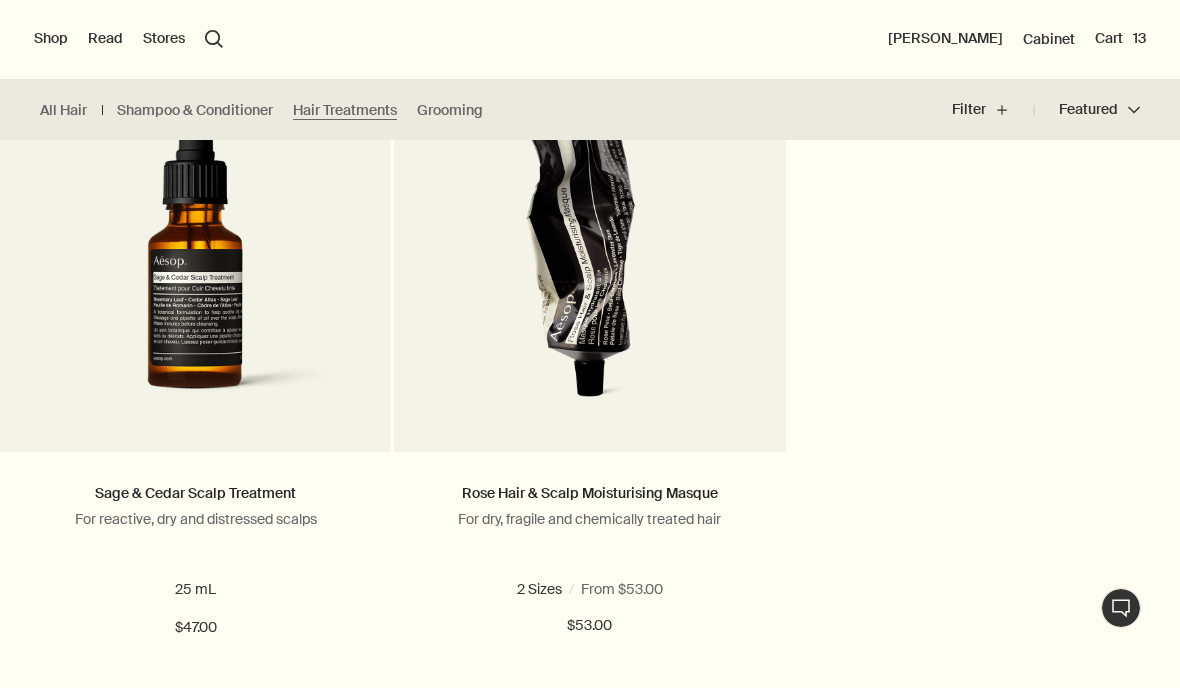 click at bounding box center (195, 260) 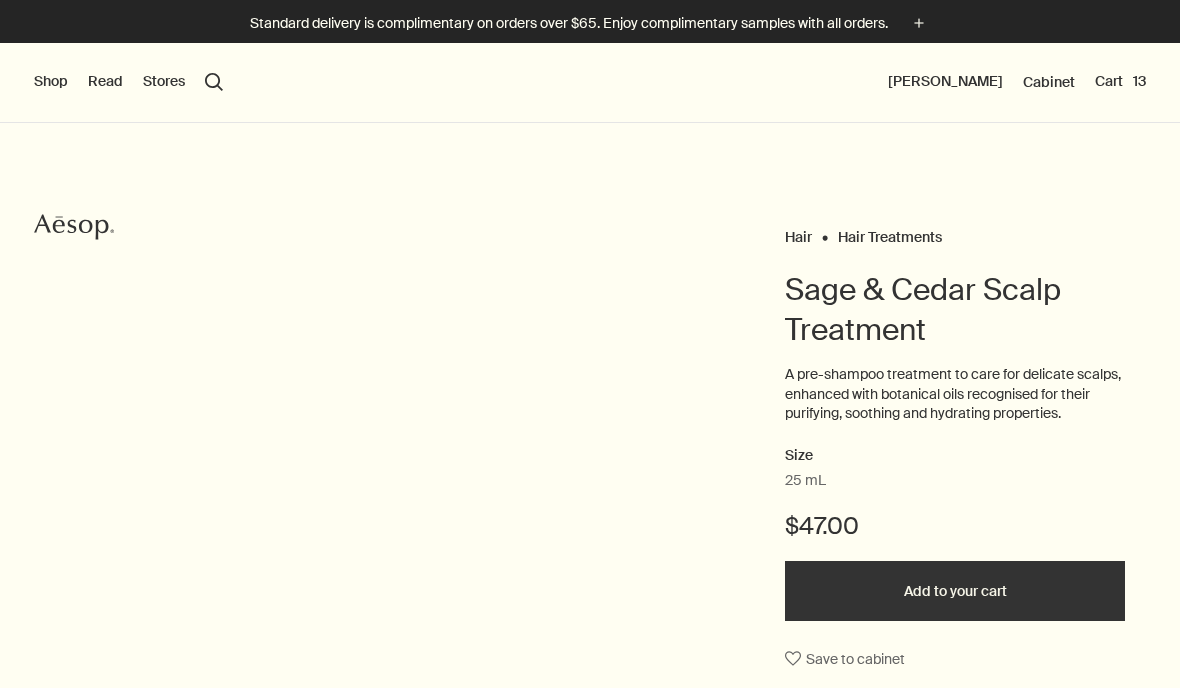 scroll, scrollTop: 0, scrollLeft: 0, axis: both 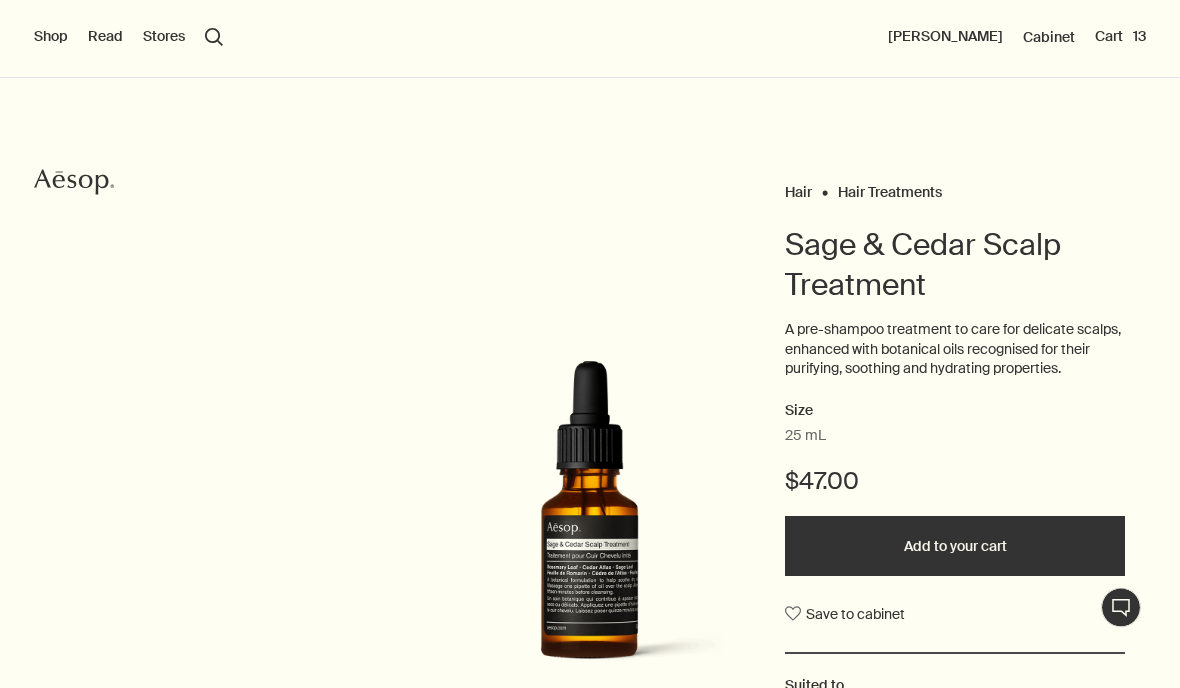 click on "Add to your cart" at bounding box center (955, 547) 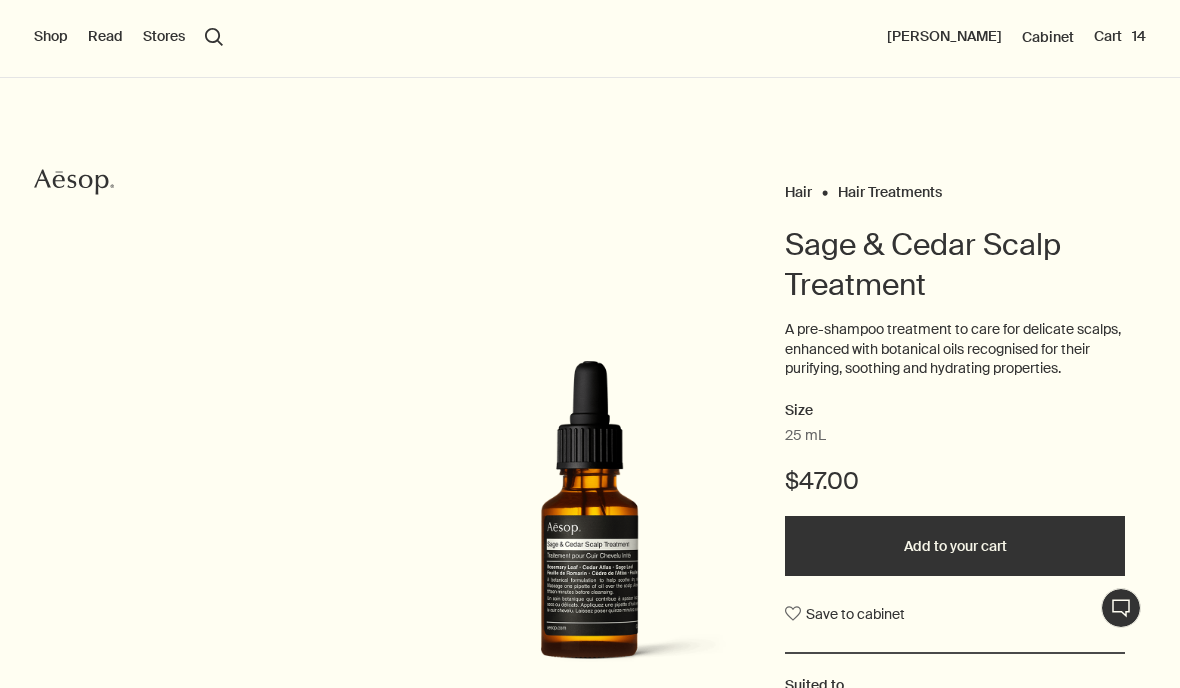 click on "Shop New & Notable Skin Care Hand & Body Home Hair Fragrance Kits & Travel Gifts Live assistance Read About Our story Careers Foundation Contact us   rightUpArrow Philosophy Design Products Stores search Search Hui Zhang Cabinet Cart 14" at bounding box center (590, 38) 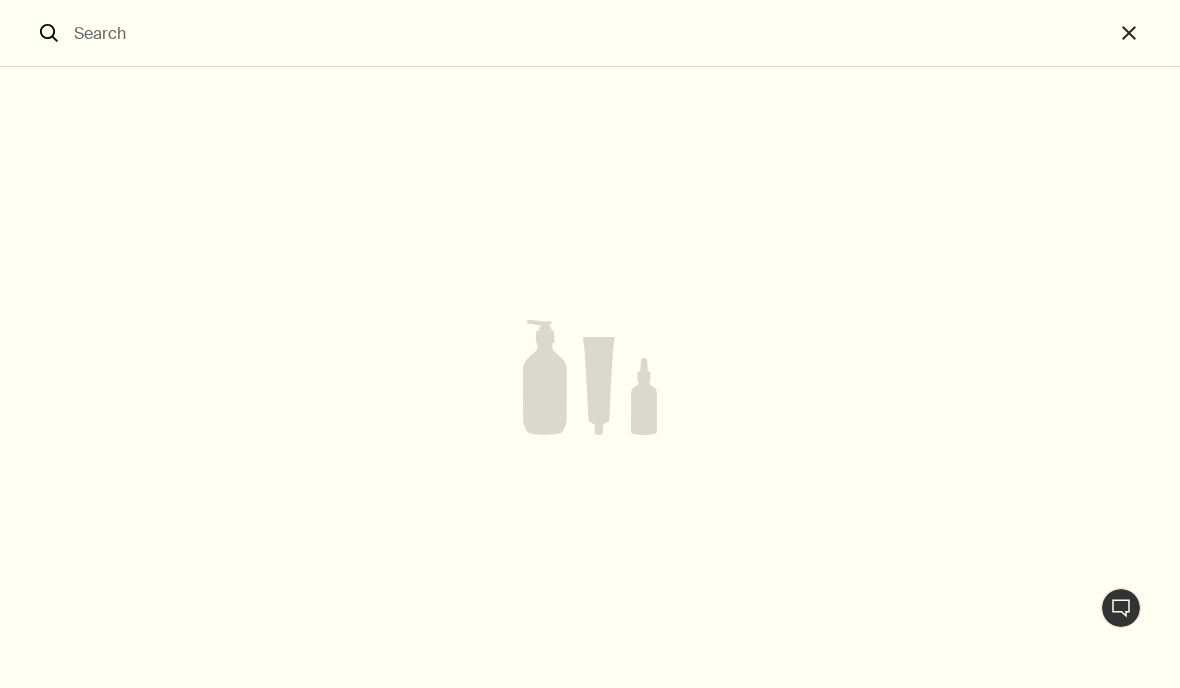 scroll, scrollTop: 128, scrollLeft: 0, axis: vertical 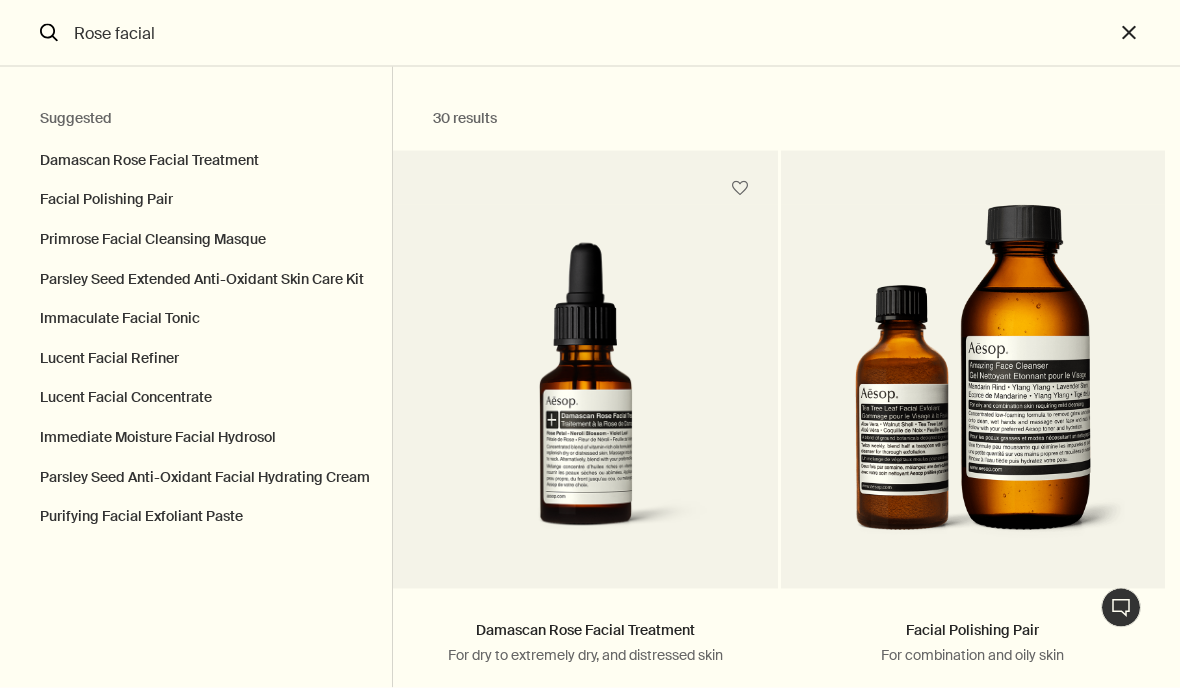 click on "Damascan Rose Facial Treatment" at bounding box center (196, 156) 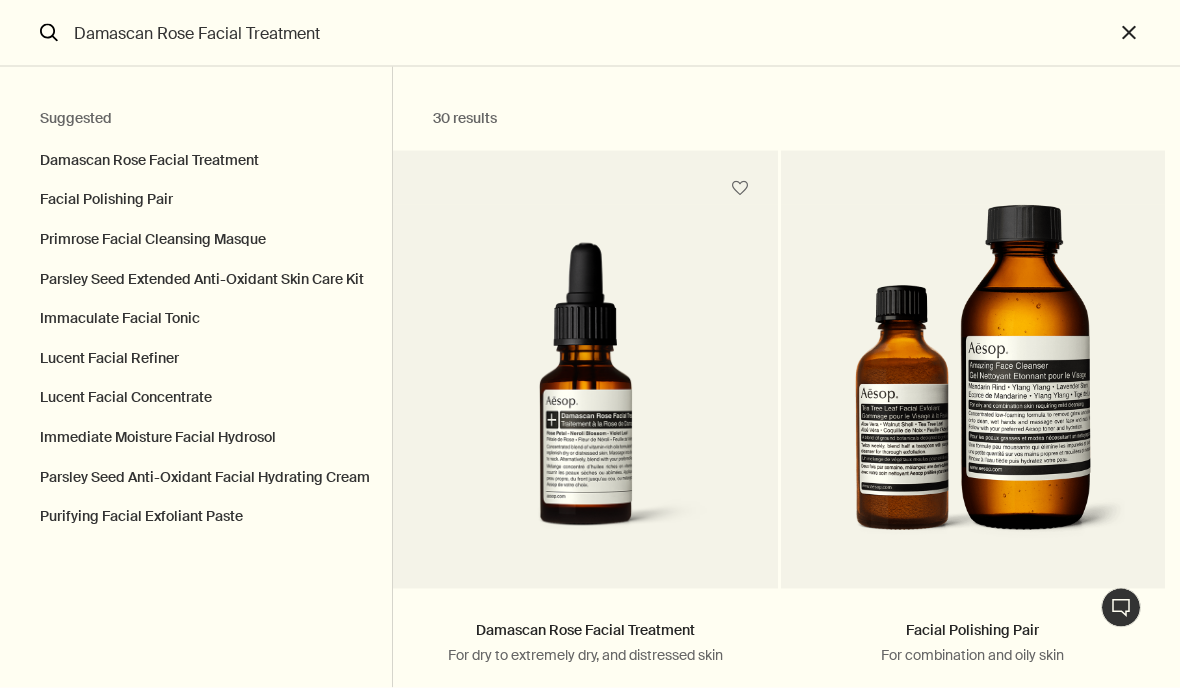 scroll, scrollTop: 129, scrollLeft: 0, axis: vertical 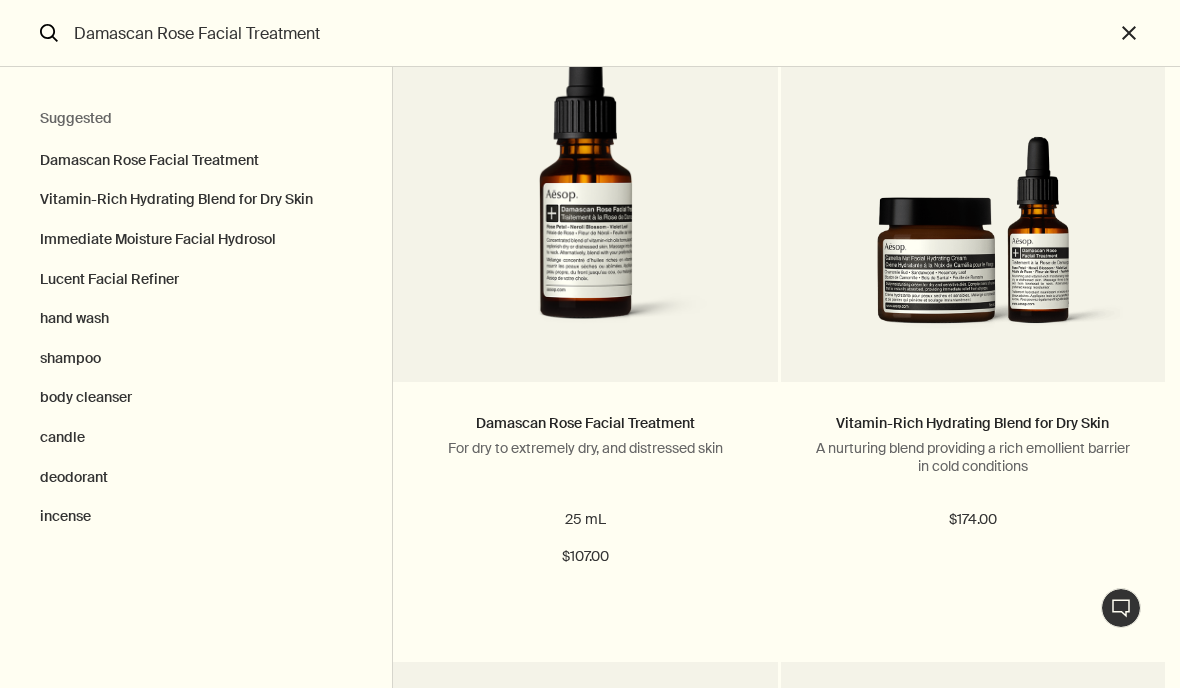 click at bounding box center [973, 175] 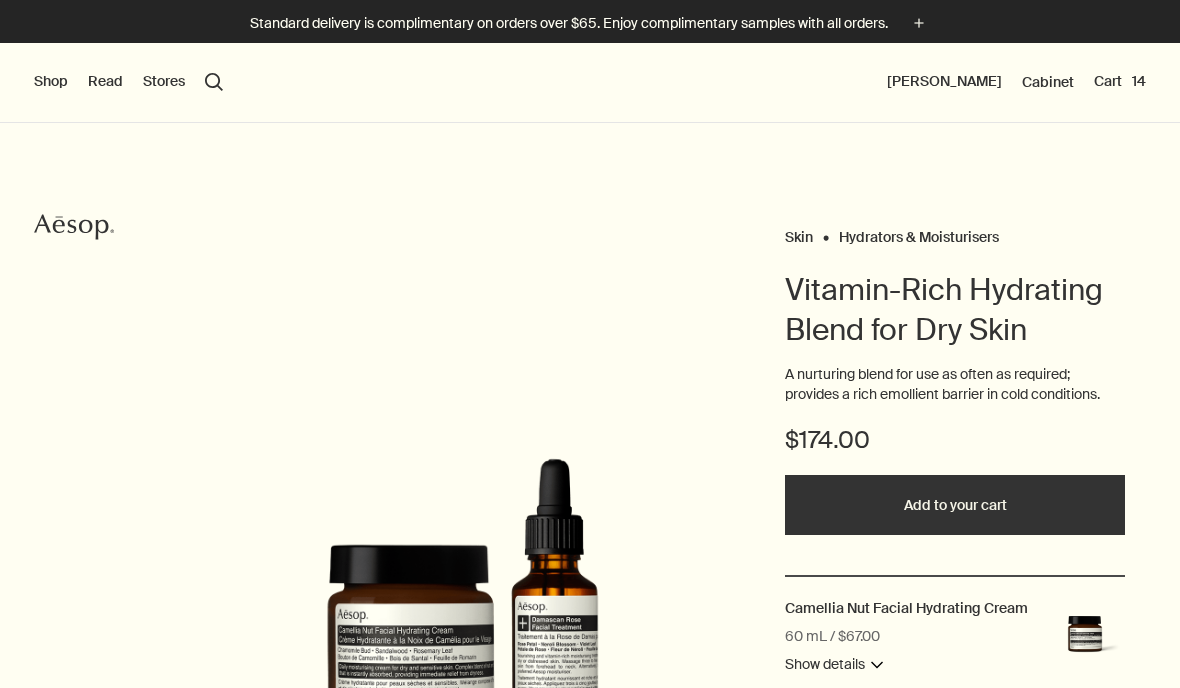 scroll, scrollTop: 0, scrollLeft: 0, axis: both 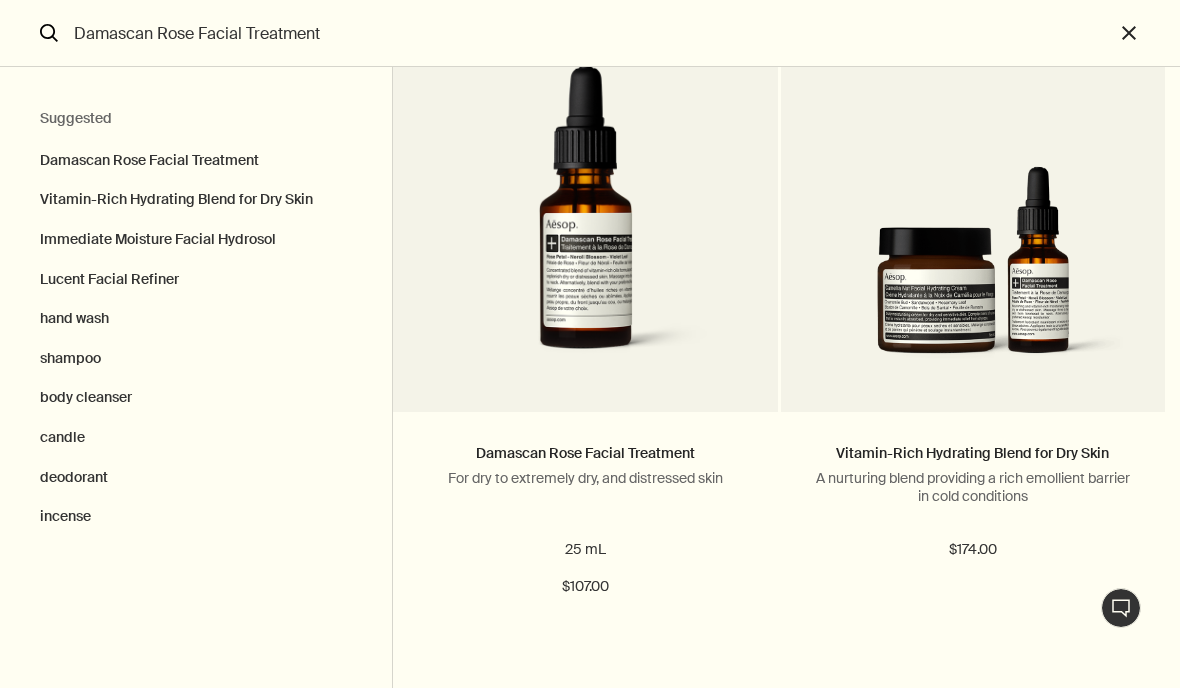 click at bounding box center (585, 223) 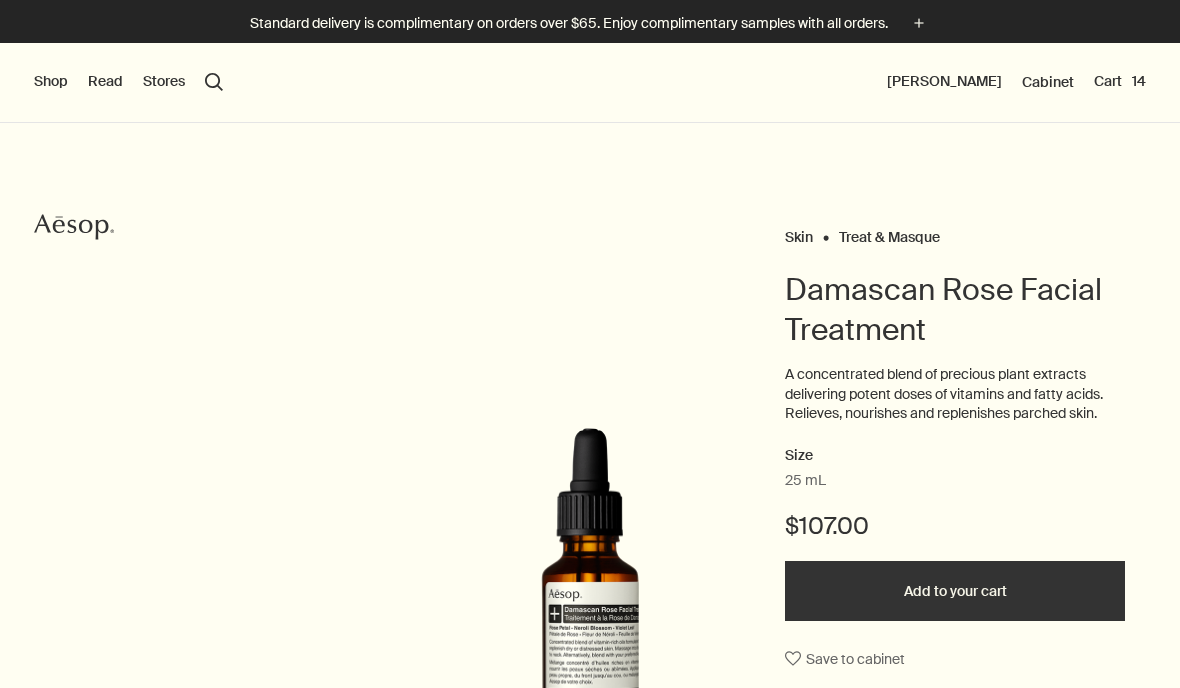 scroll, scrollTop: 0, scrollLeft: 0, axis: both 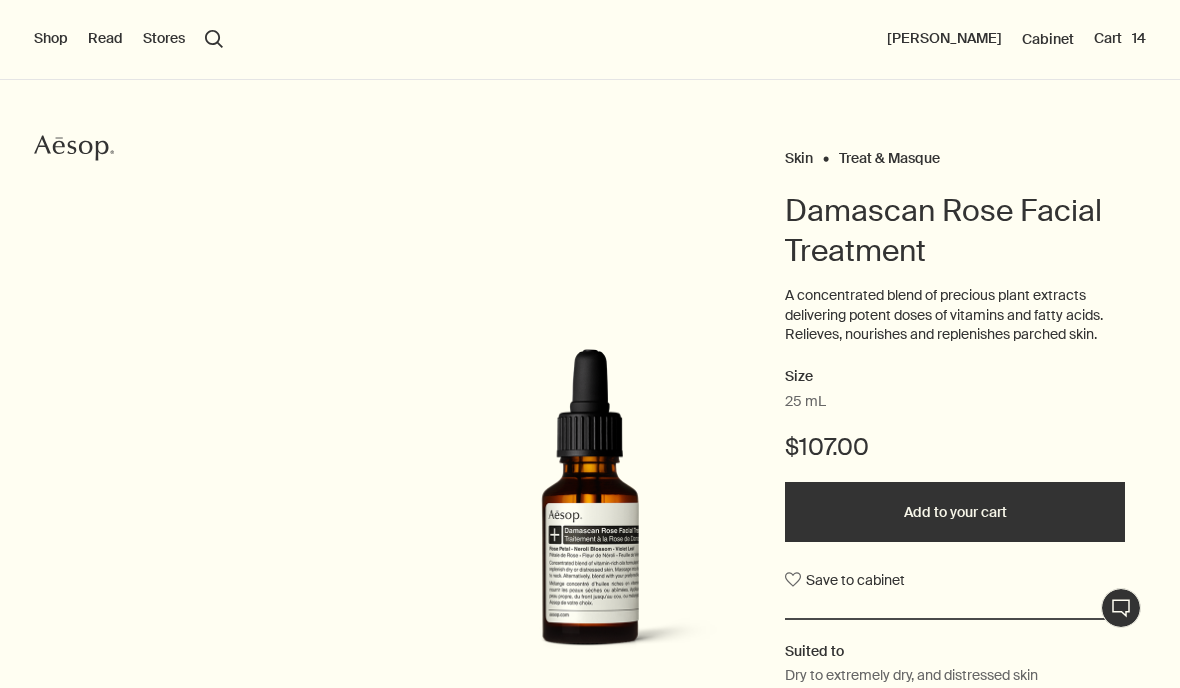 click on "Save to cabinet" at bounding box center [845, 580] 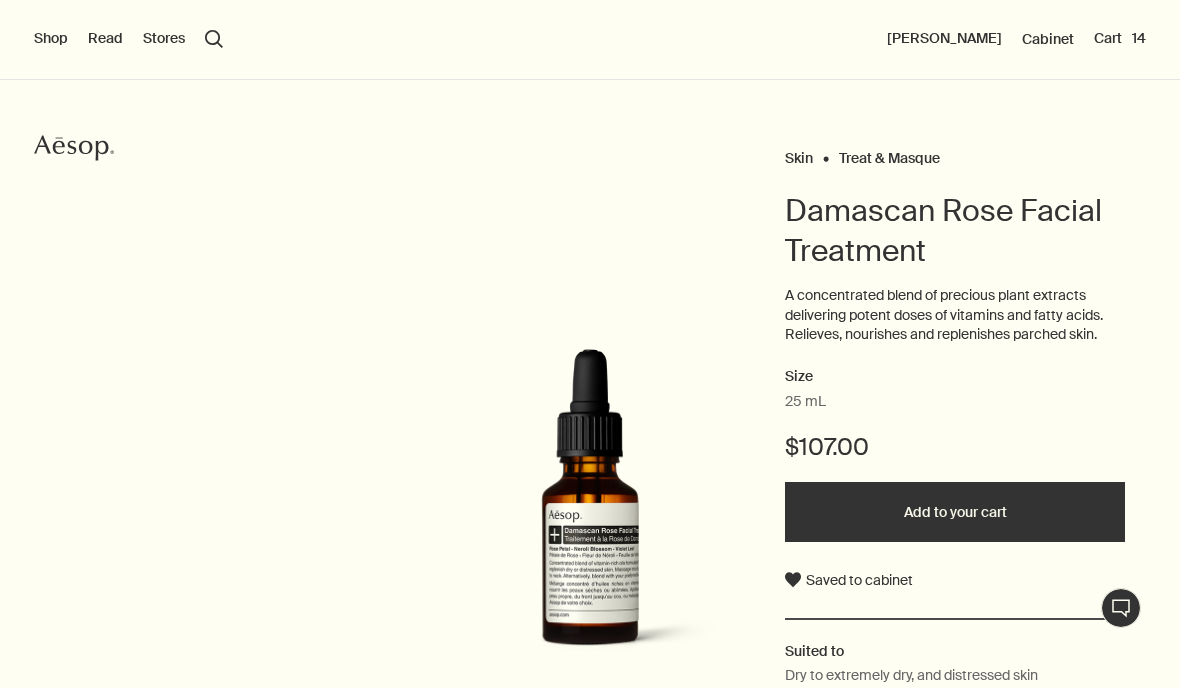 click on "search Search" at bounding box center (214, 39) 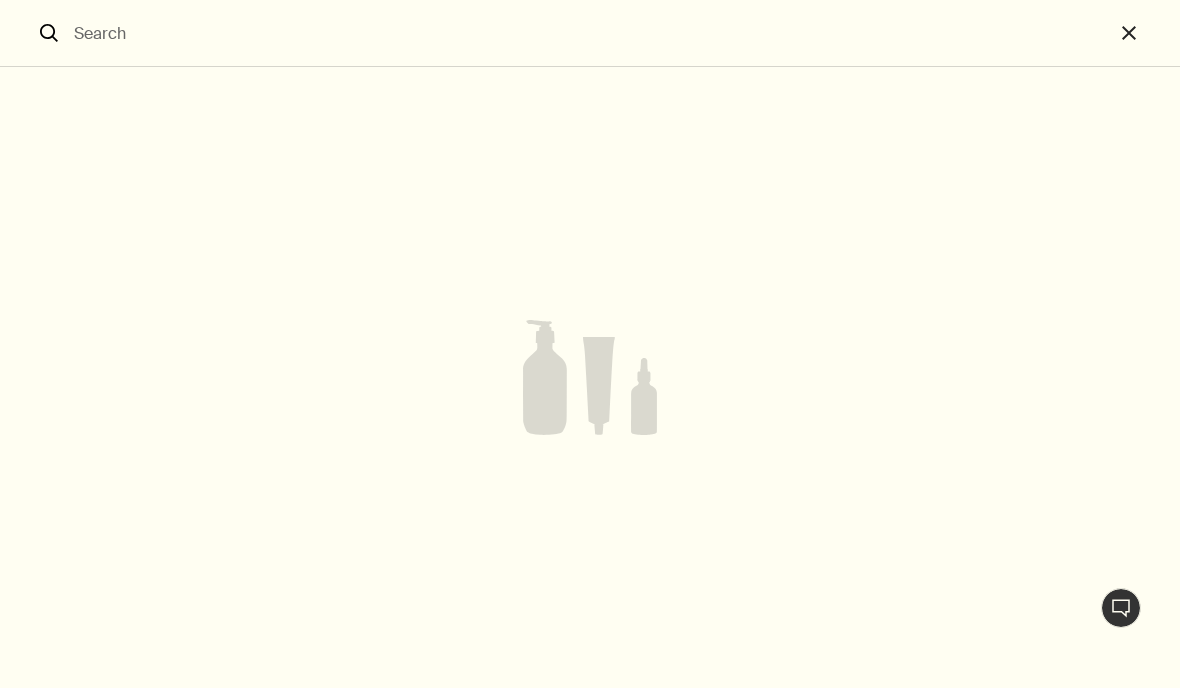 scroll, scrollTop: 78, scrollLeft: 0, axis: vertical 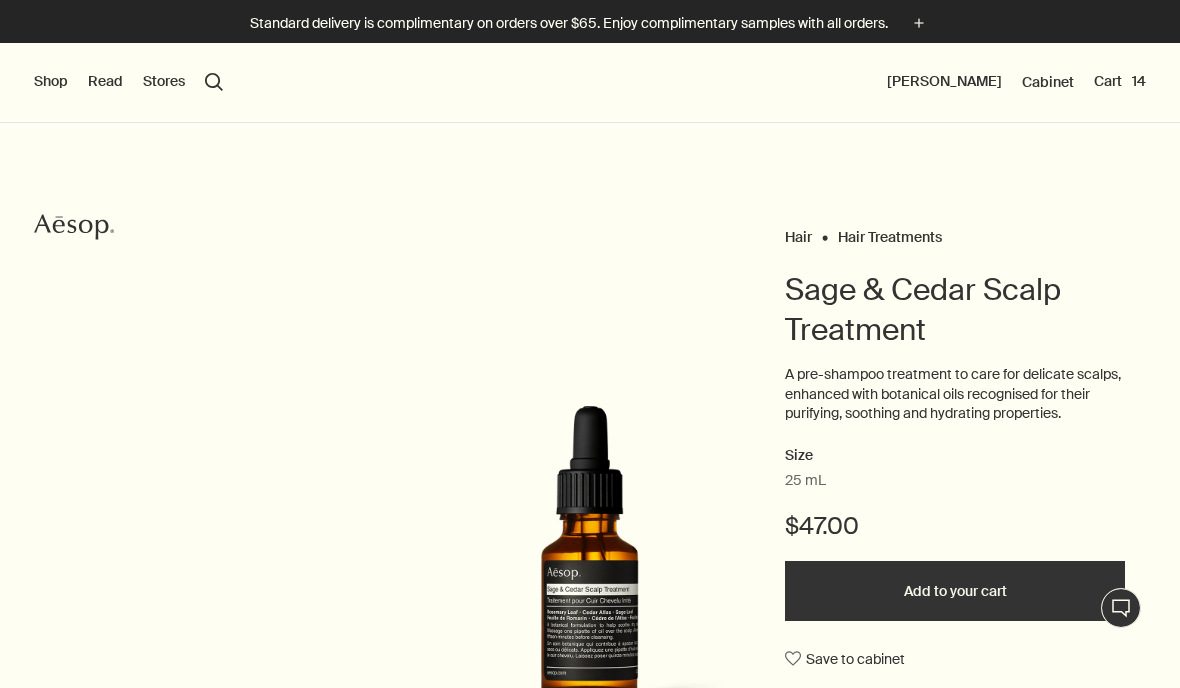 click on "Shop" at bounding box center [51, 82] 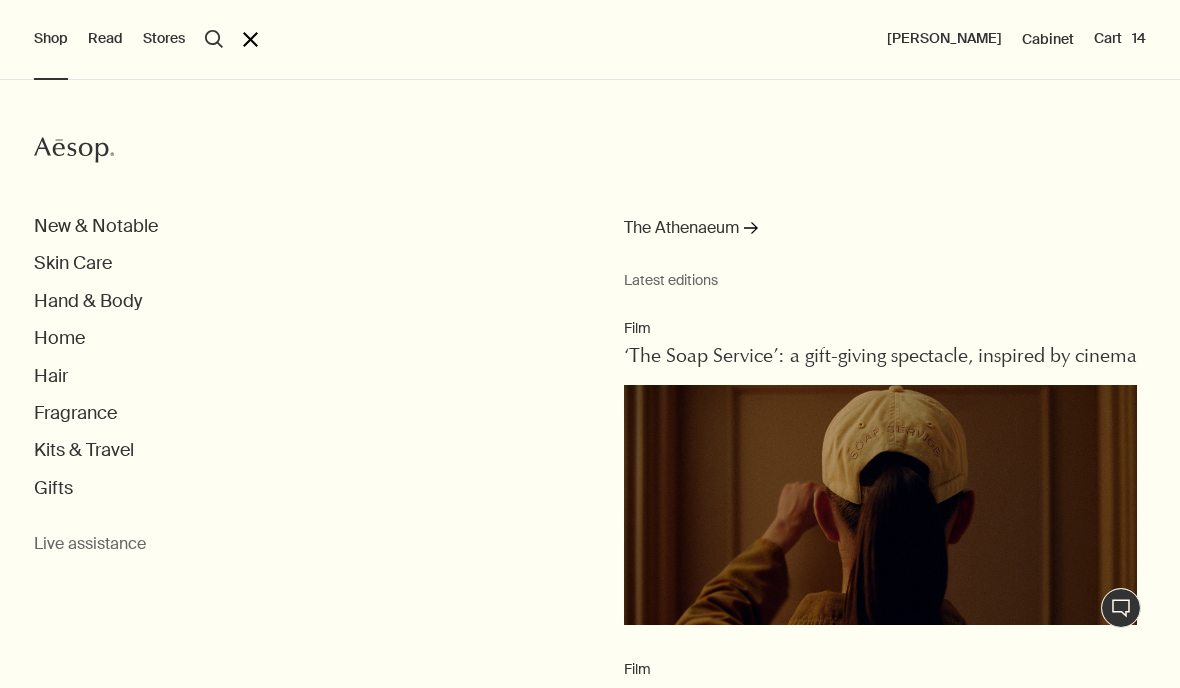 click on "Skin Care" at bounding box center (73, 263) 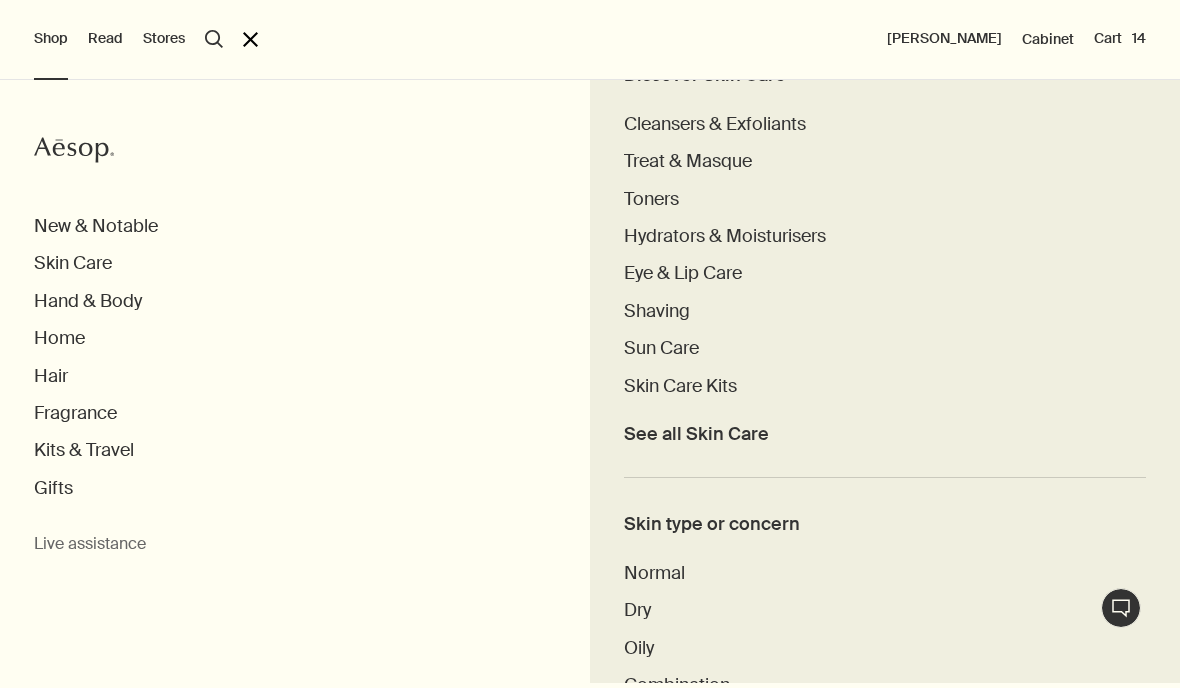 scroll, scrollTop: 527, scrollLeft: 0, axis: vertical 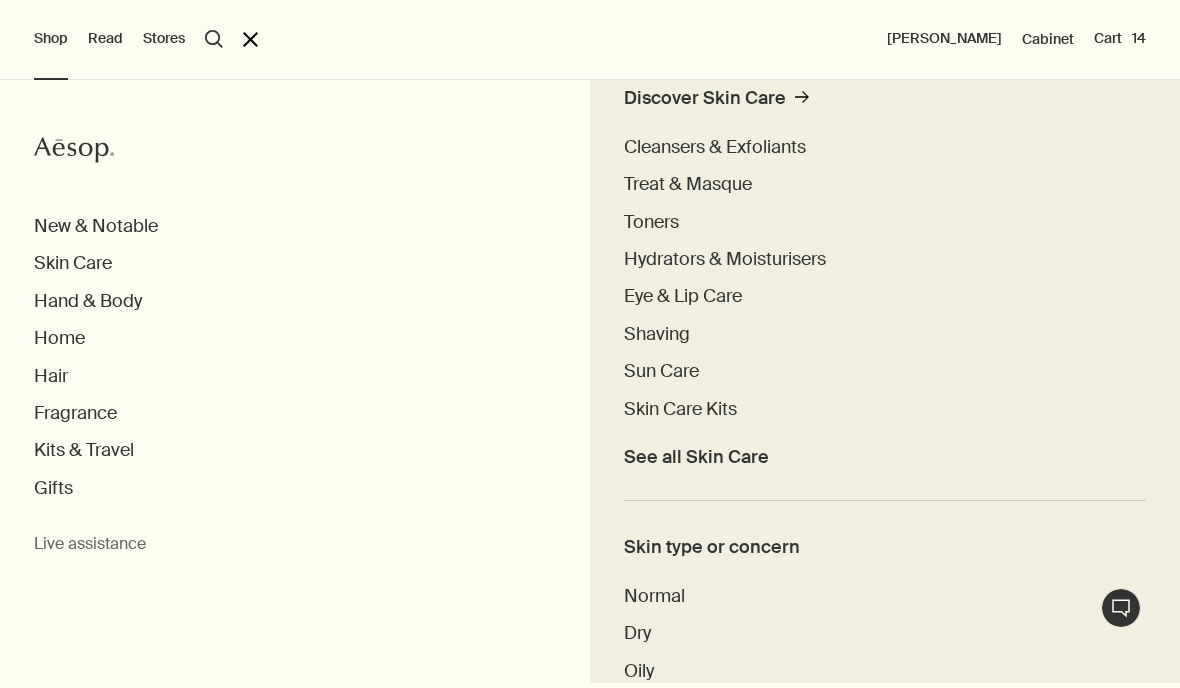 click on "Treat & Masque" at bounding box center [688, 184] 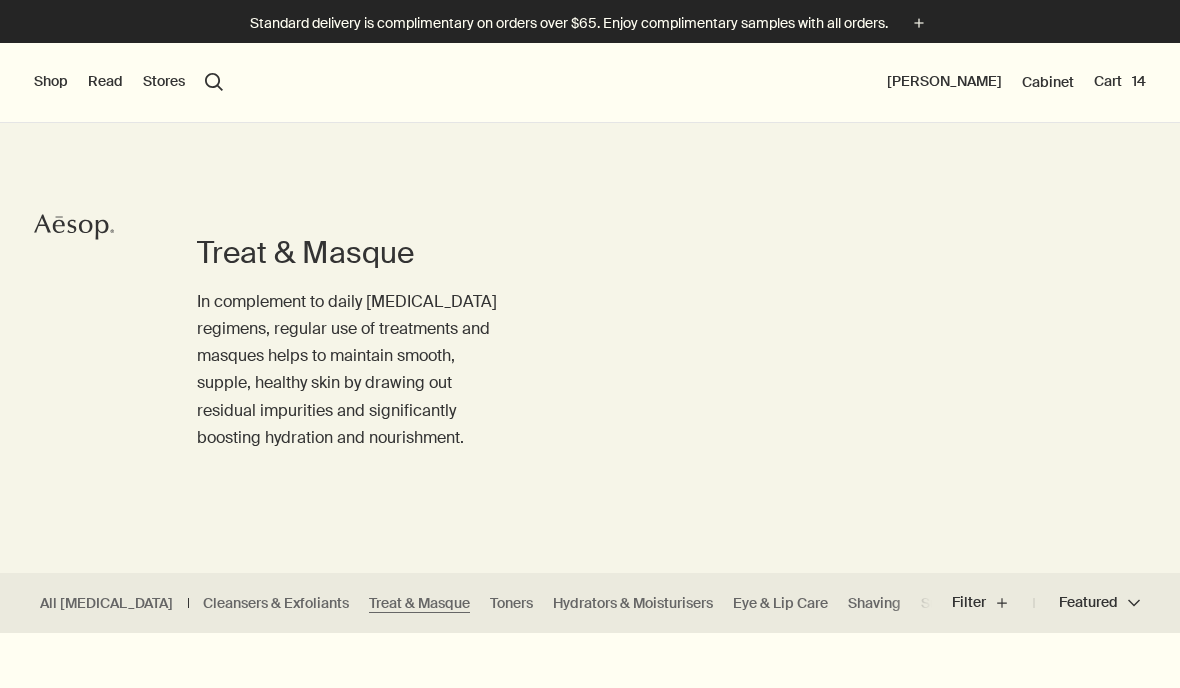 scroll, scrollTop: 0, scrollLeft: 0, axis: both 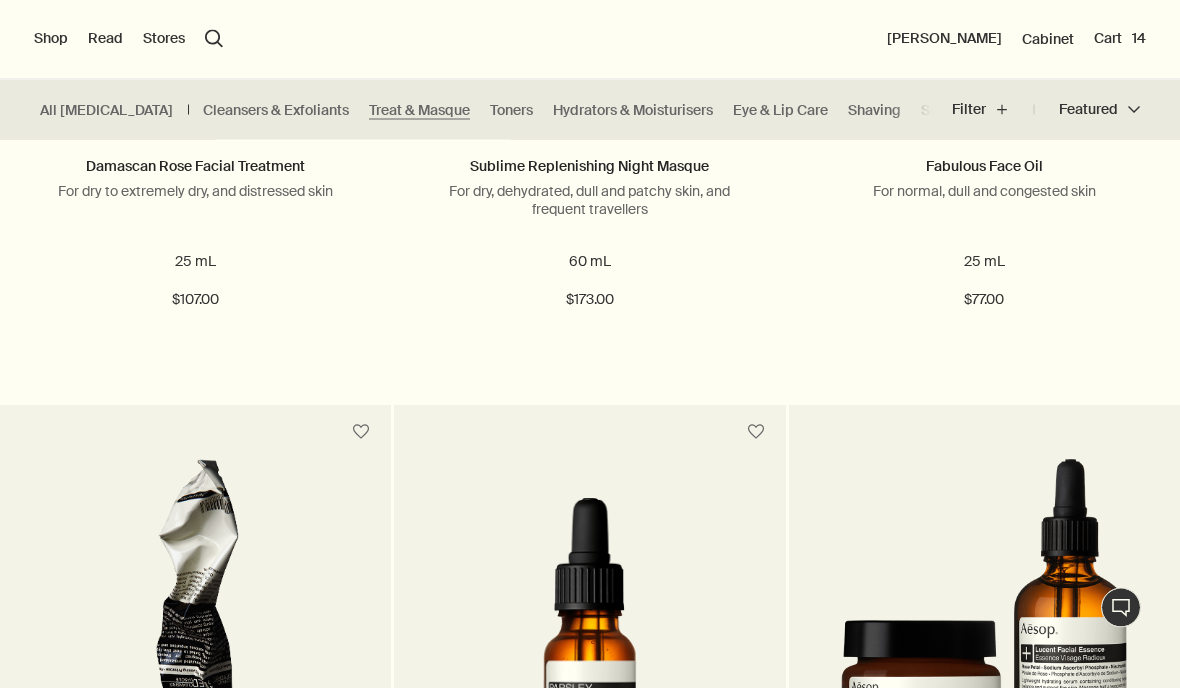 click on "Cart 14" at bounding box center [1120, 39] 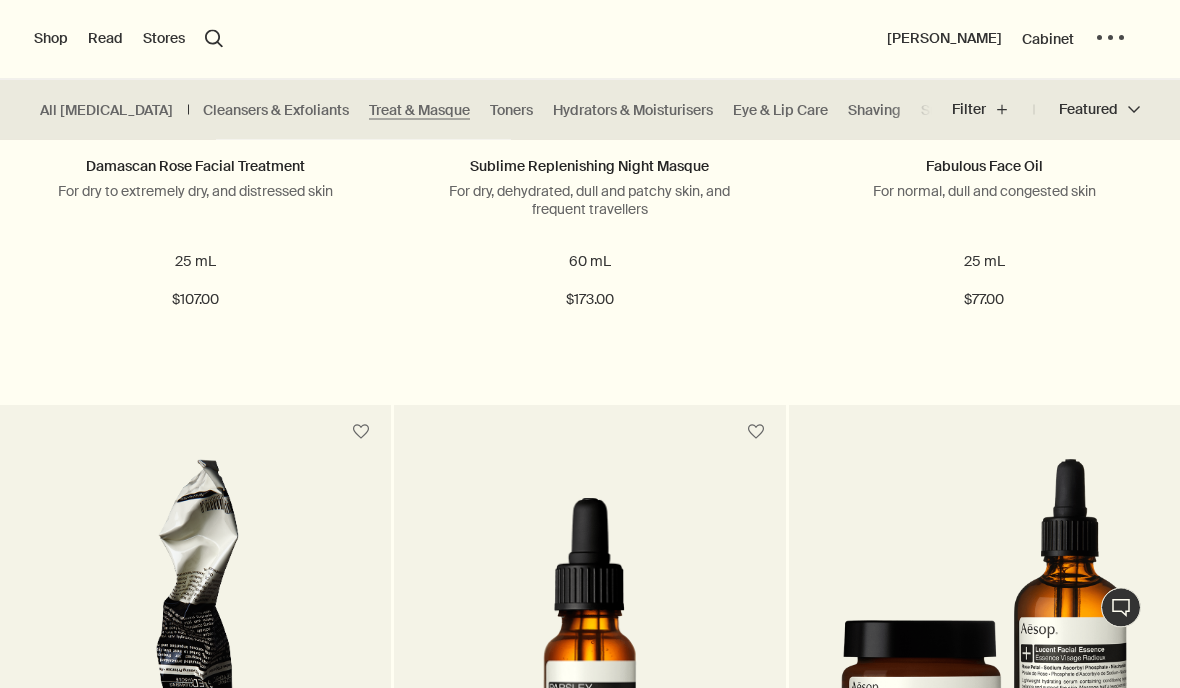 scroll, scrollTop: 1682, scrollLeft: 0, axis: vertical 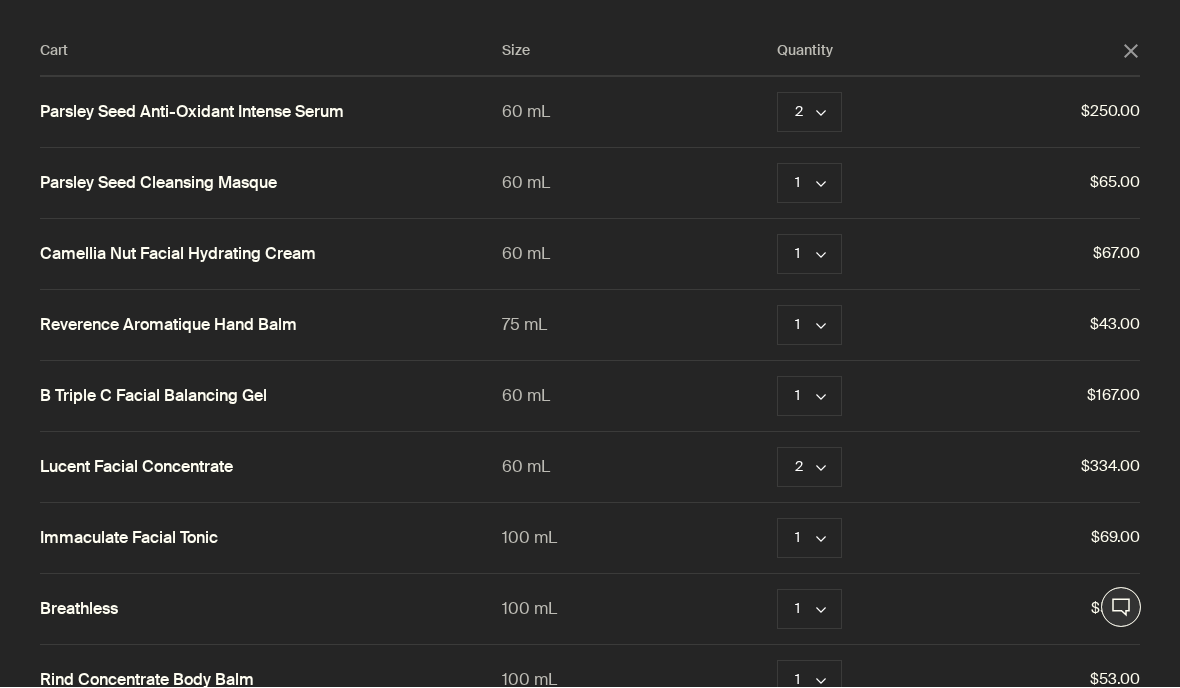 click on "2 chevron" at bounding box center [809, 113] 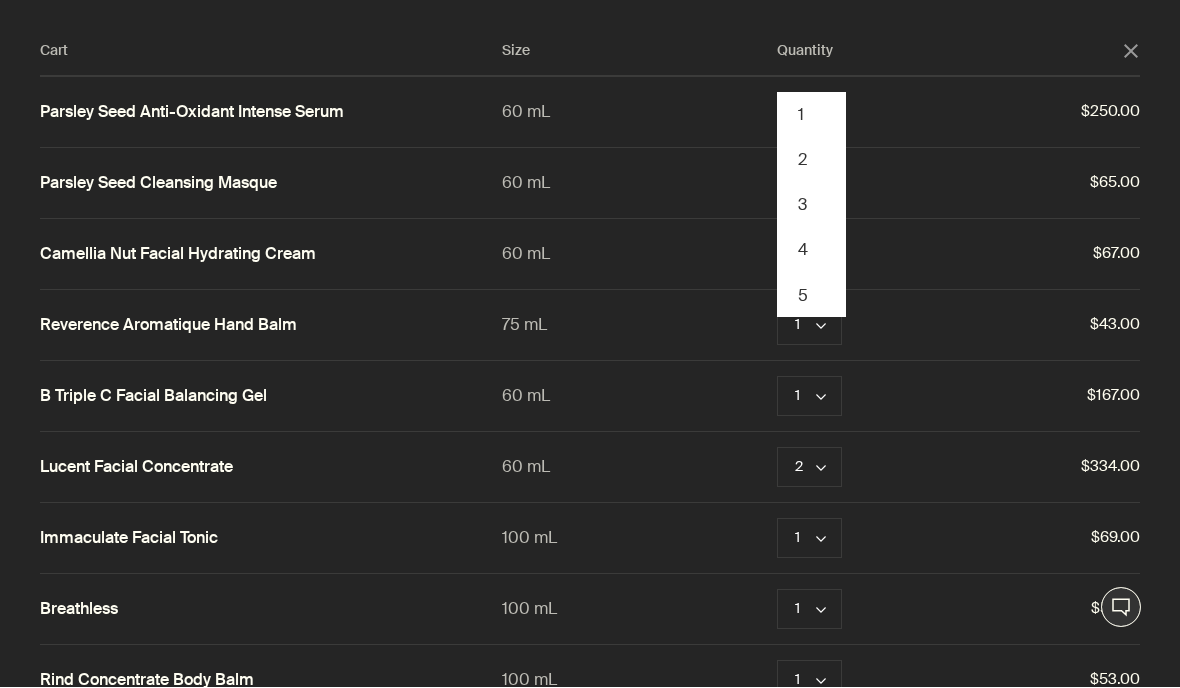 click on "1" at bounding box center [811, 115] 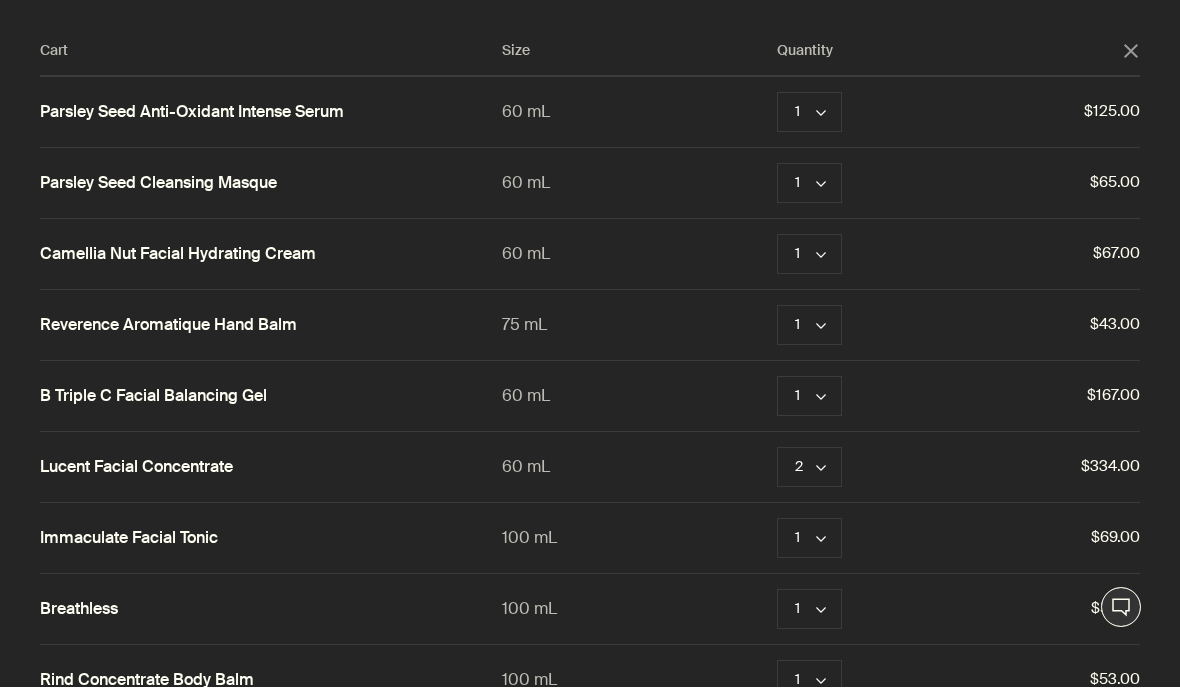 click 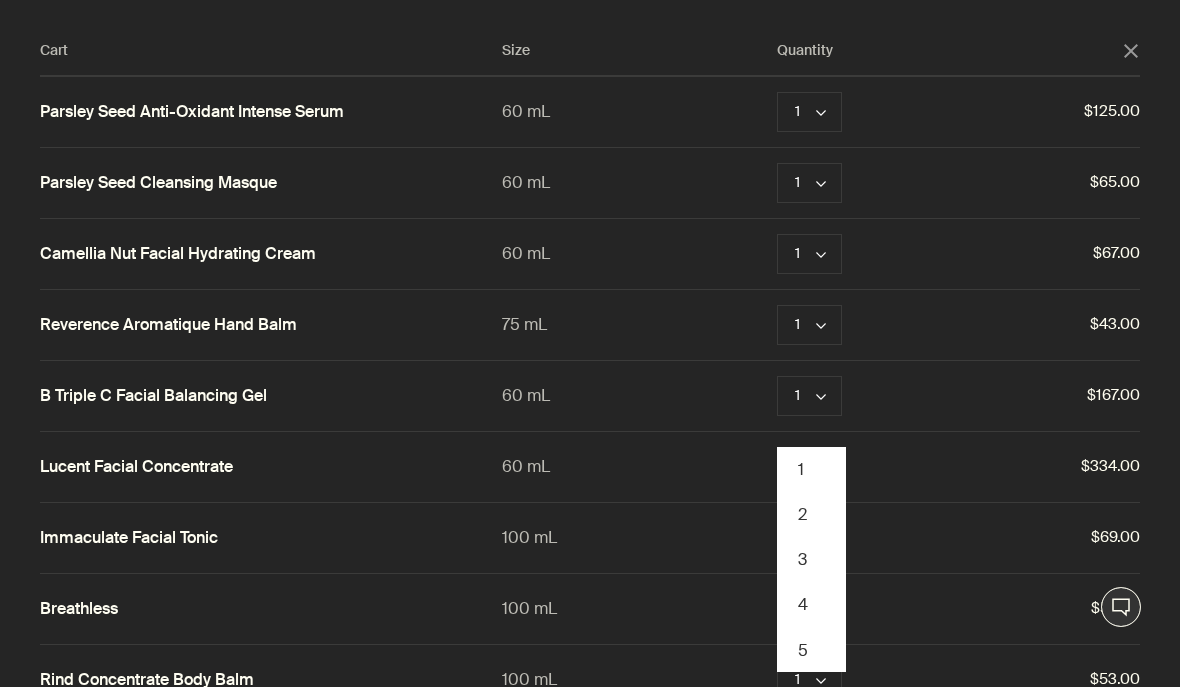 click on "1" at bounding box center (811, 470) 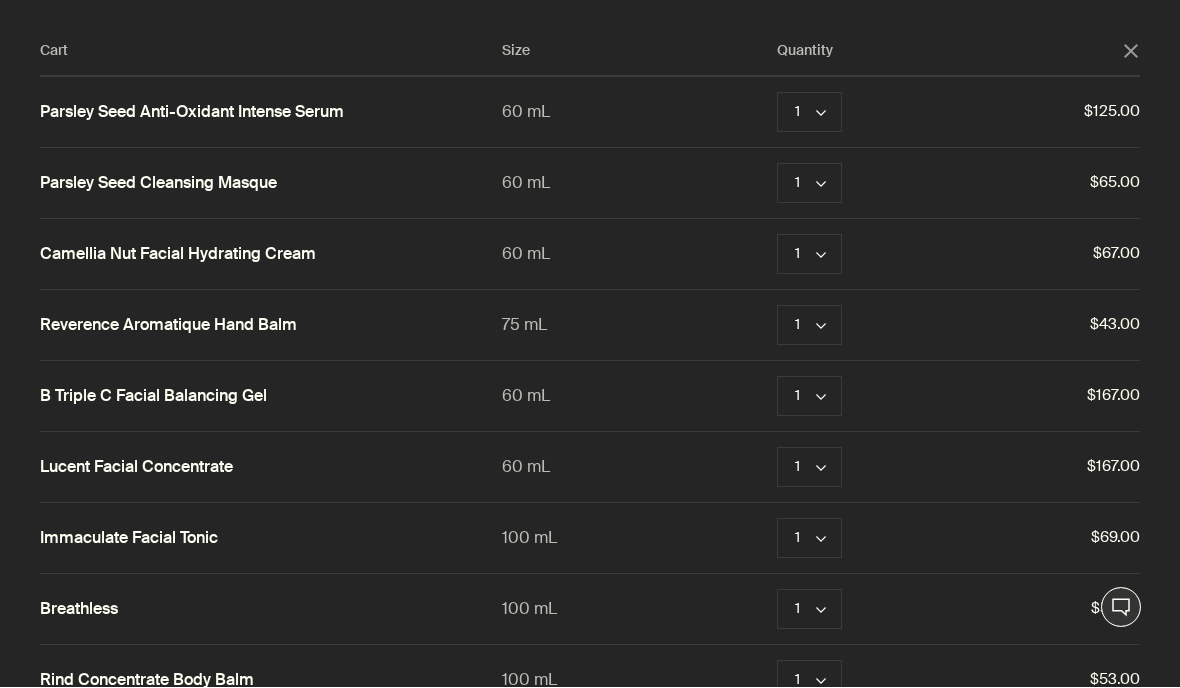 scroll, scrollTop: 0, scrollLeft: 0, axis: both 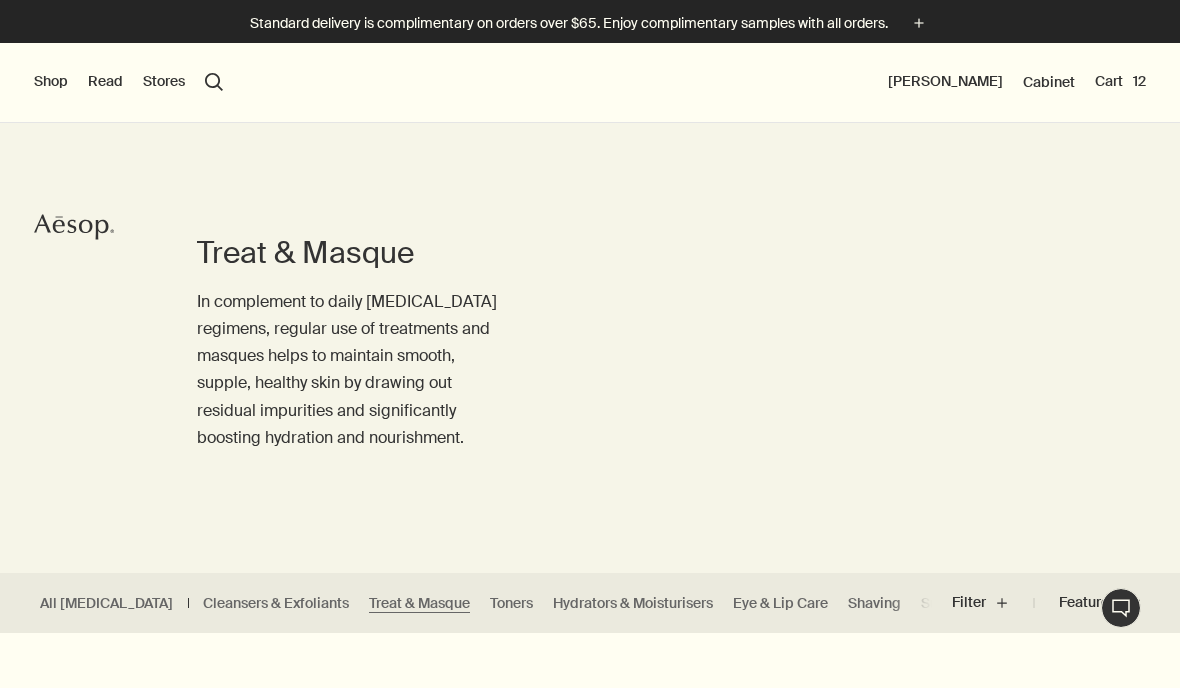 click on "Cart 12" at bounding box center (1120, 82) 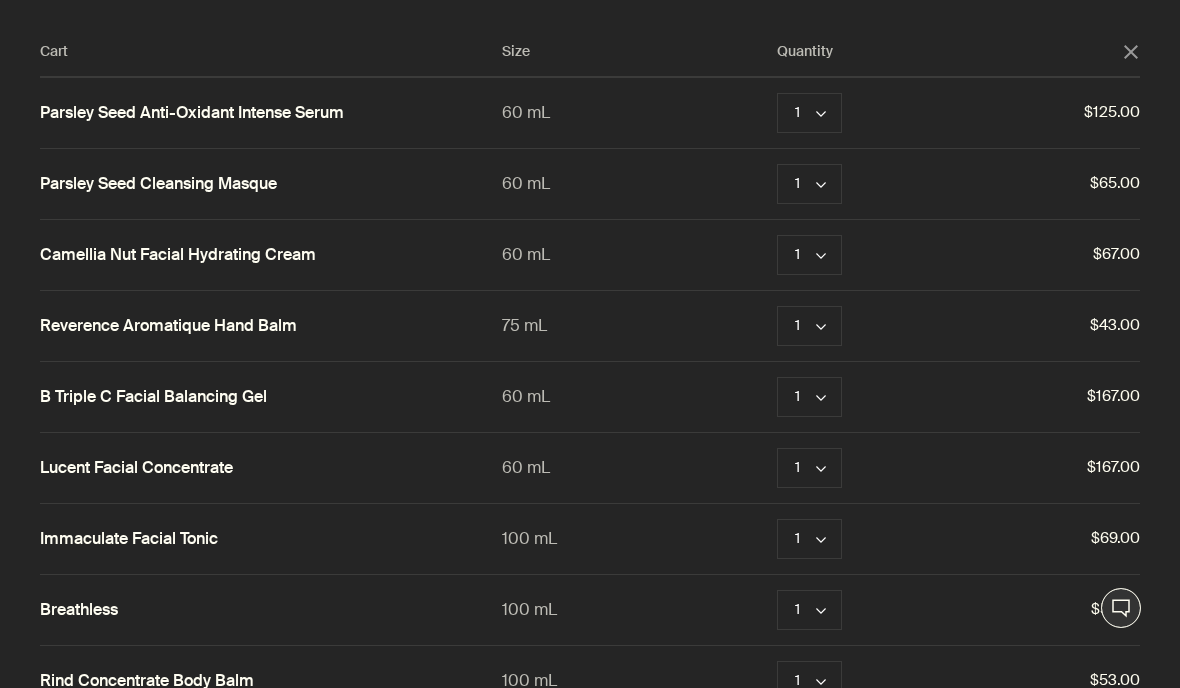 click on "Parsley Seed Cleansing Masque" at bounding box center [158, 184] 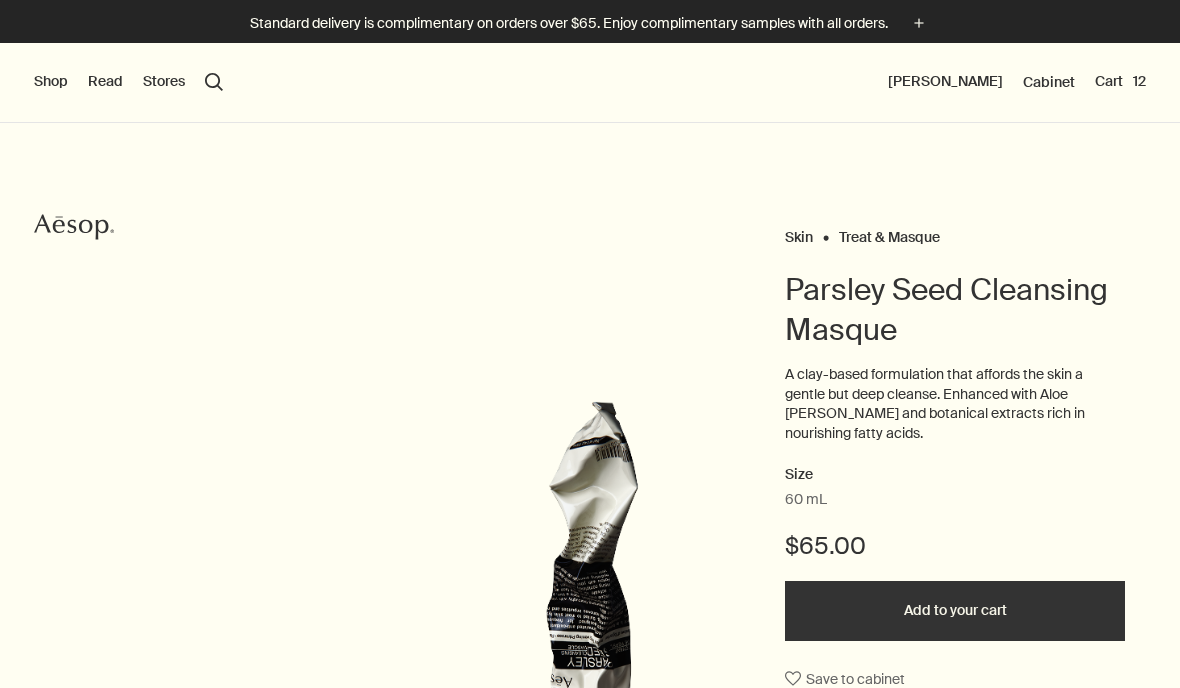 scroll, scrollTop: 0, scrollLeft: 0, axis: both 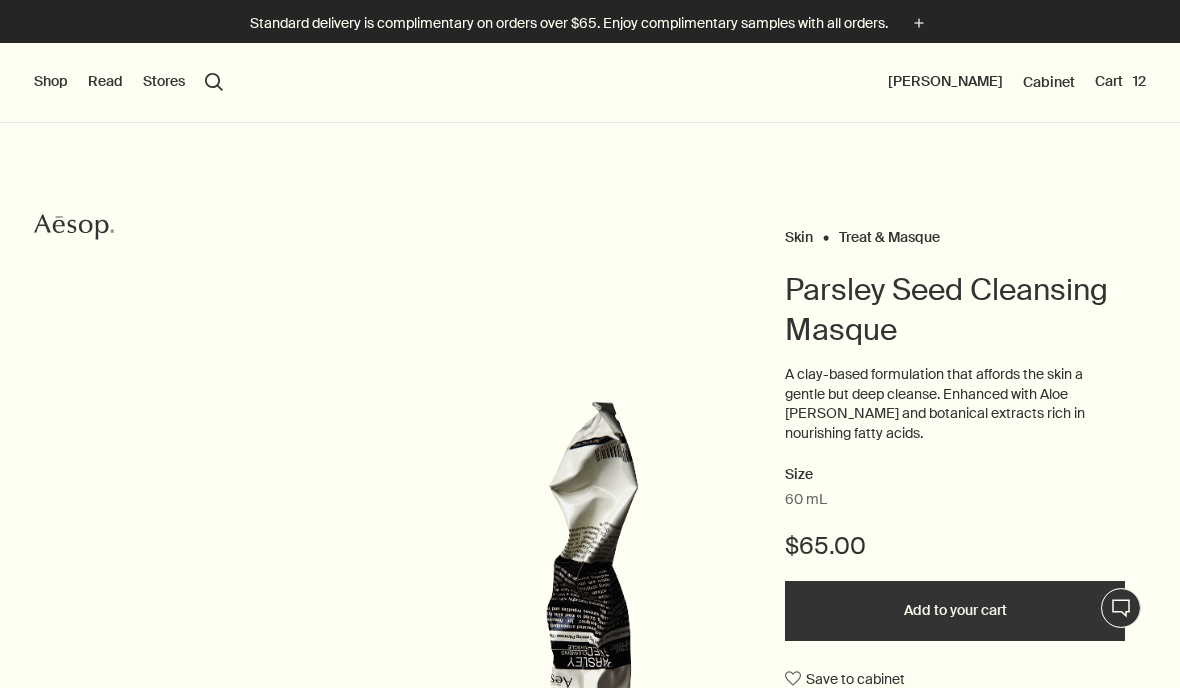 click on "Cart 12" at bounding box center (1120, 82) 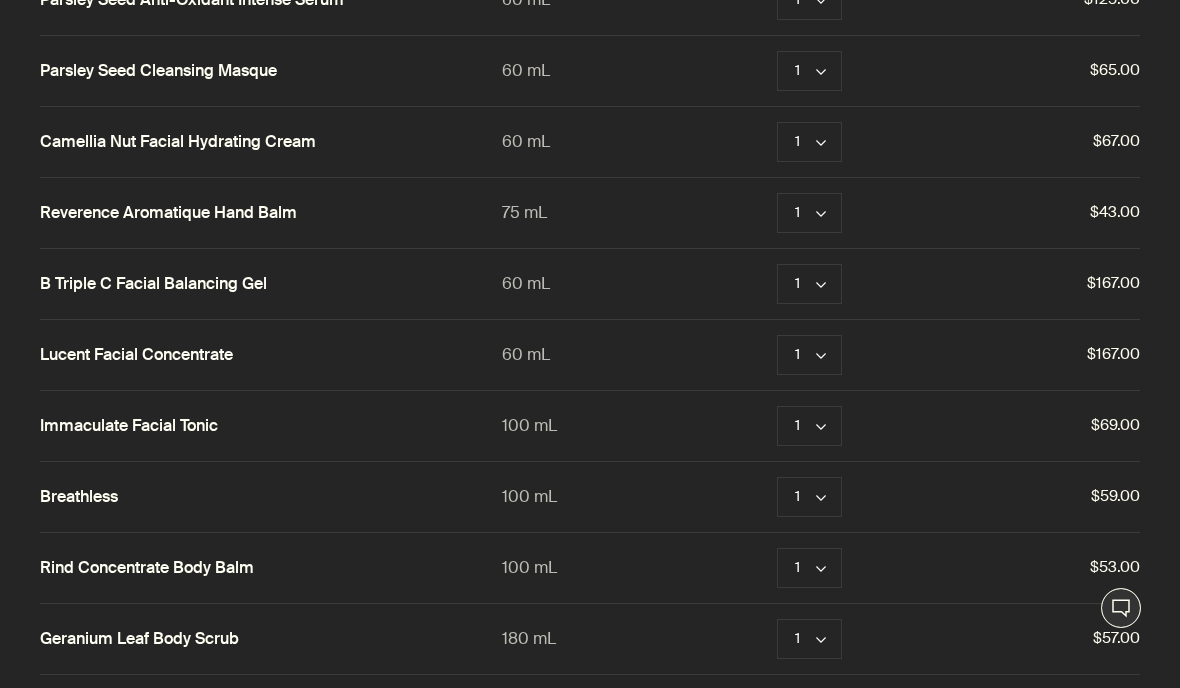 scroll, scrollTop: 119, scrollLeft: 0, axis: vertical 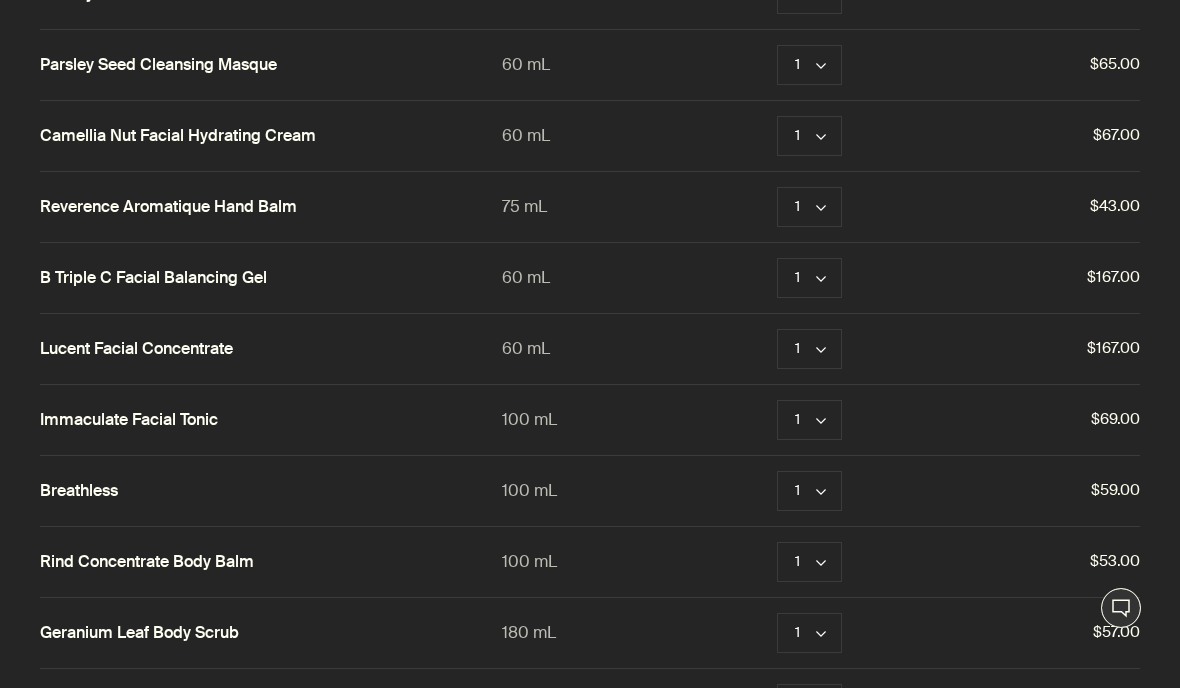 click on "Immaculate Facial Tonic" at bounding box center [129, 420] 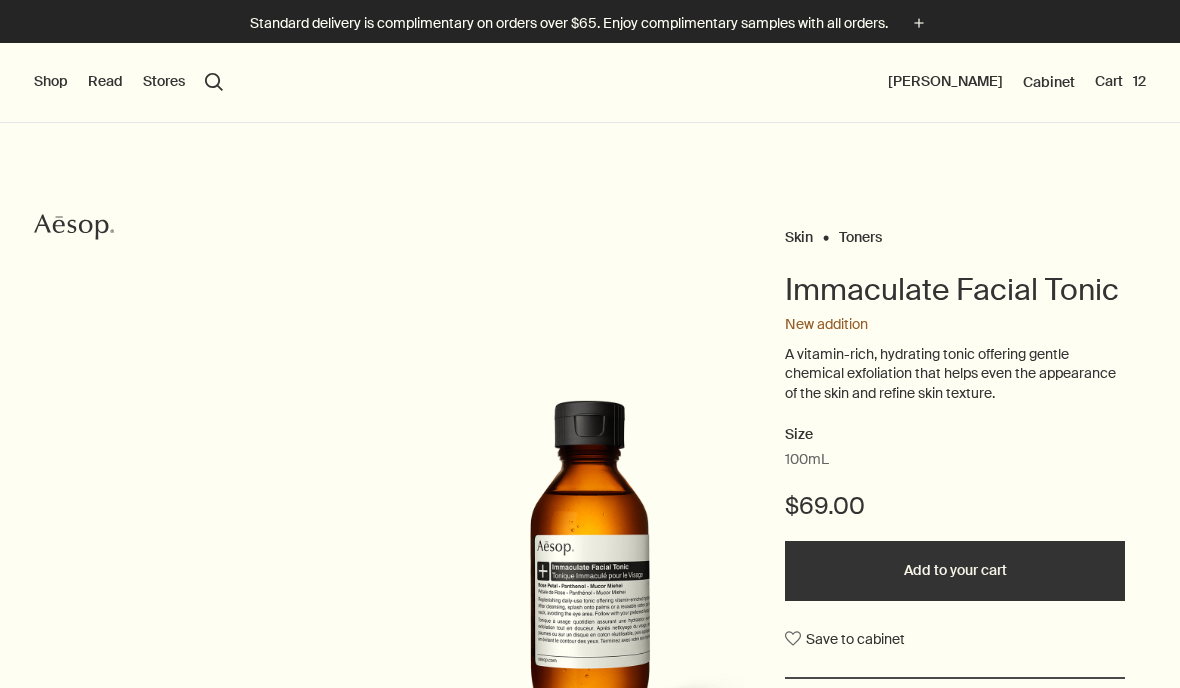 scroll, scrollTop: 0, scrollLeft: 0, axis: both 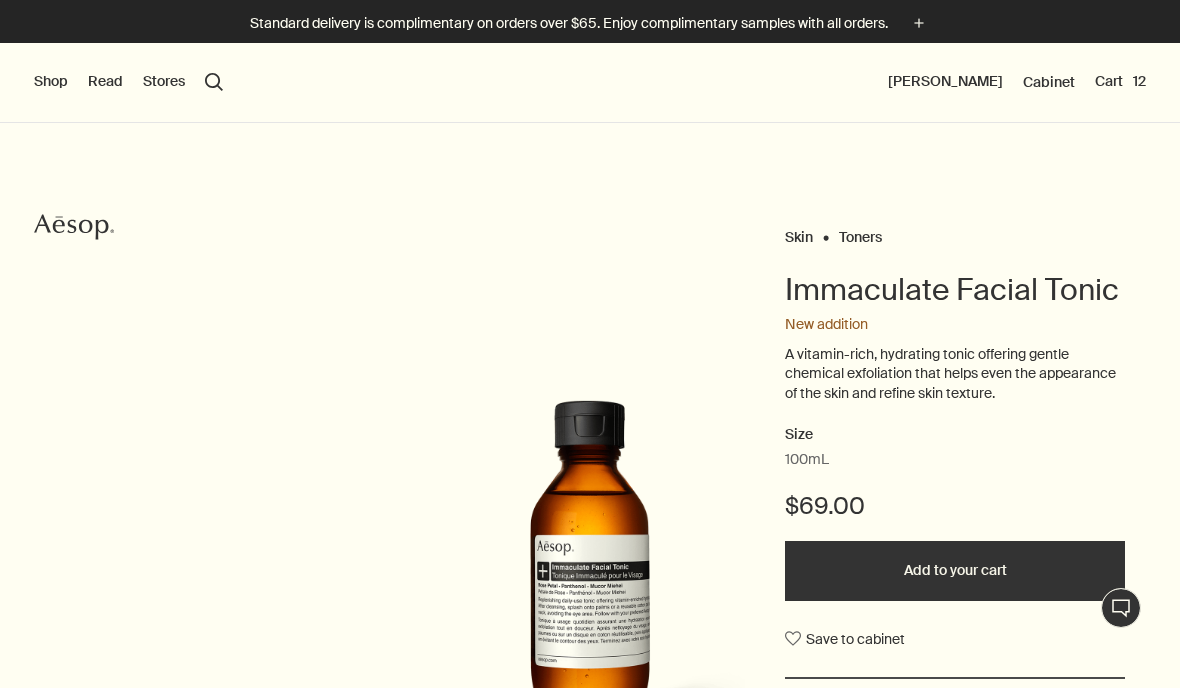 click on "Cart 12" at bounding box center [1120, 82] 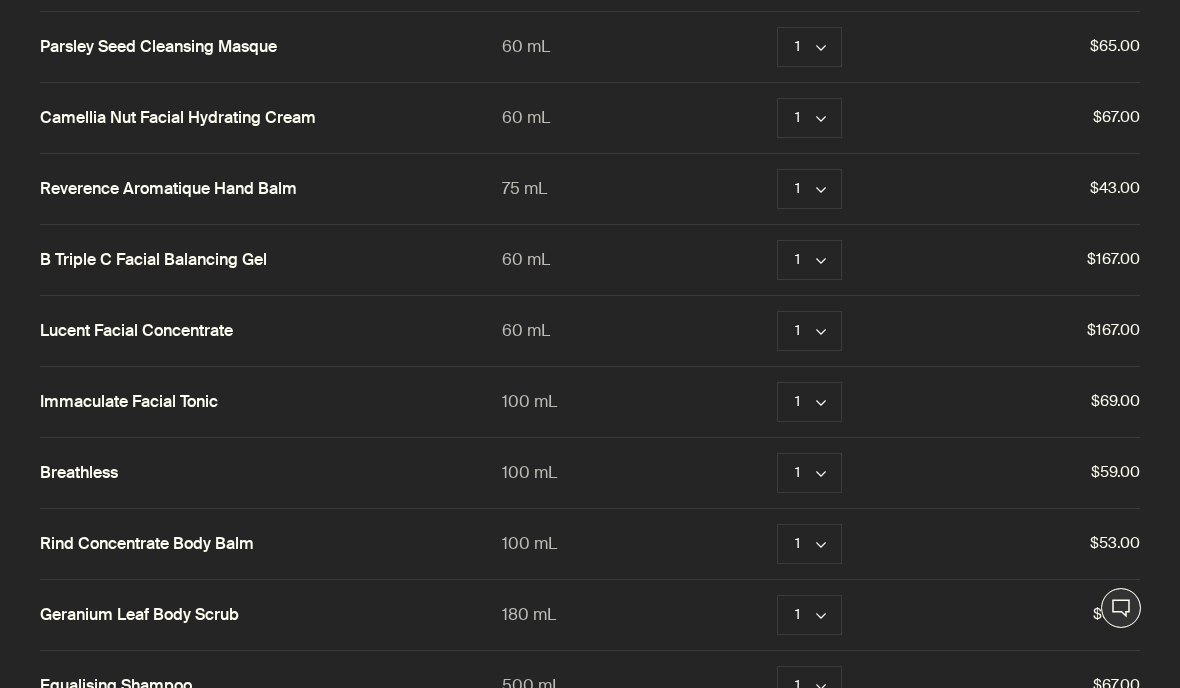scroll, scrollTop: 195, scrollLeft: 0, axis: vertical 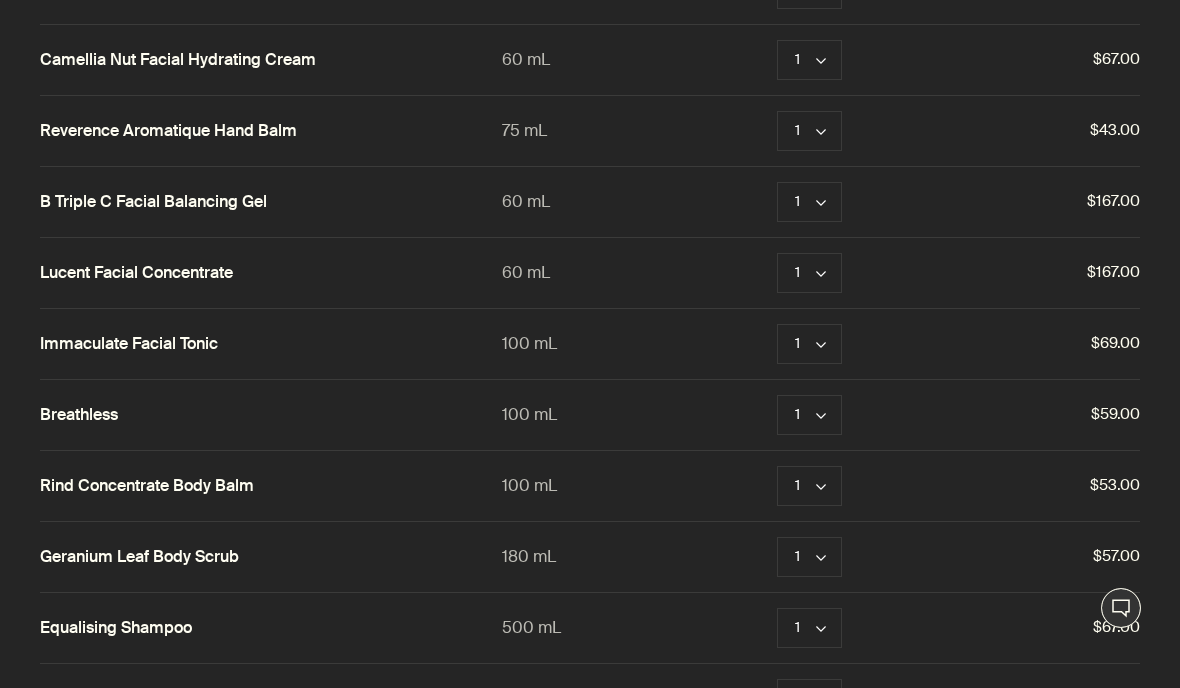 click on "Breathless" at bounding box center (79, 415) 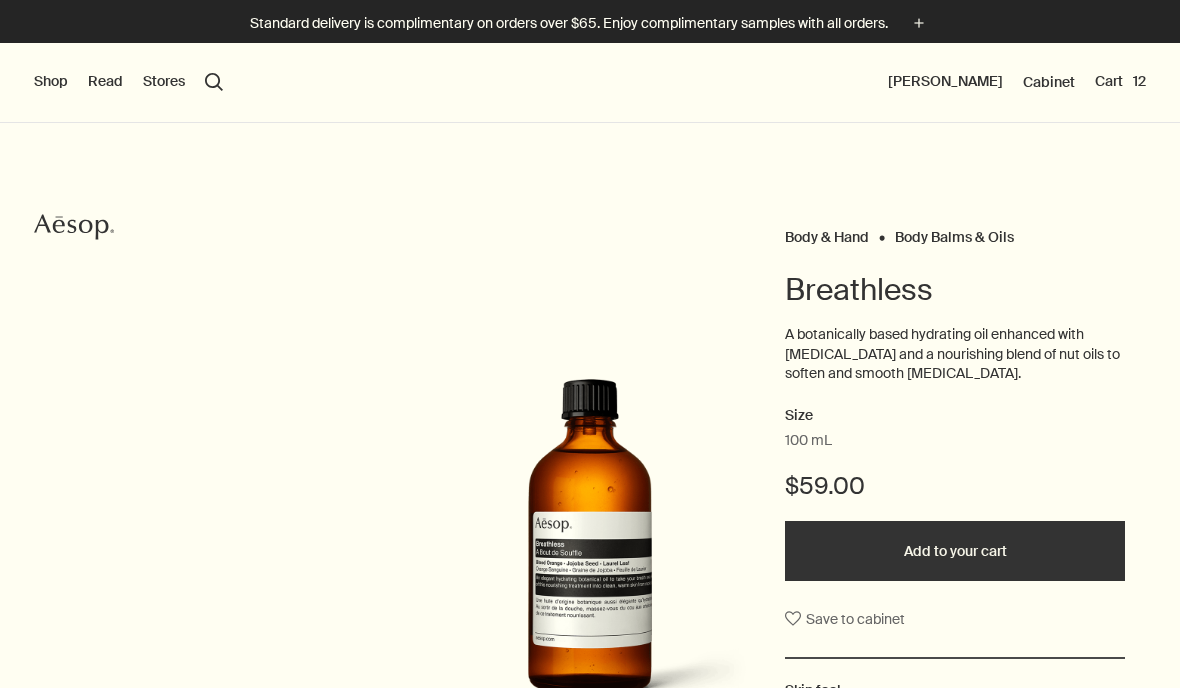 scroll, scrollTop: 0, scrollLeft: 0, axis: both 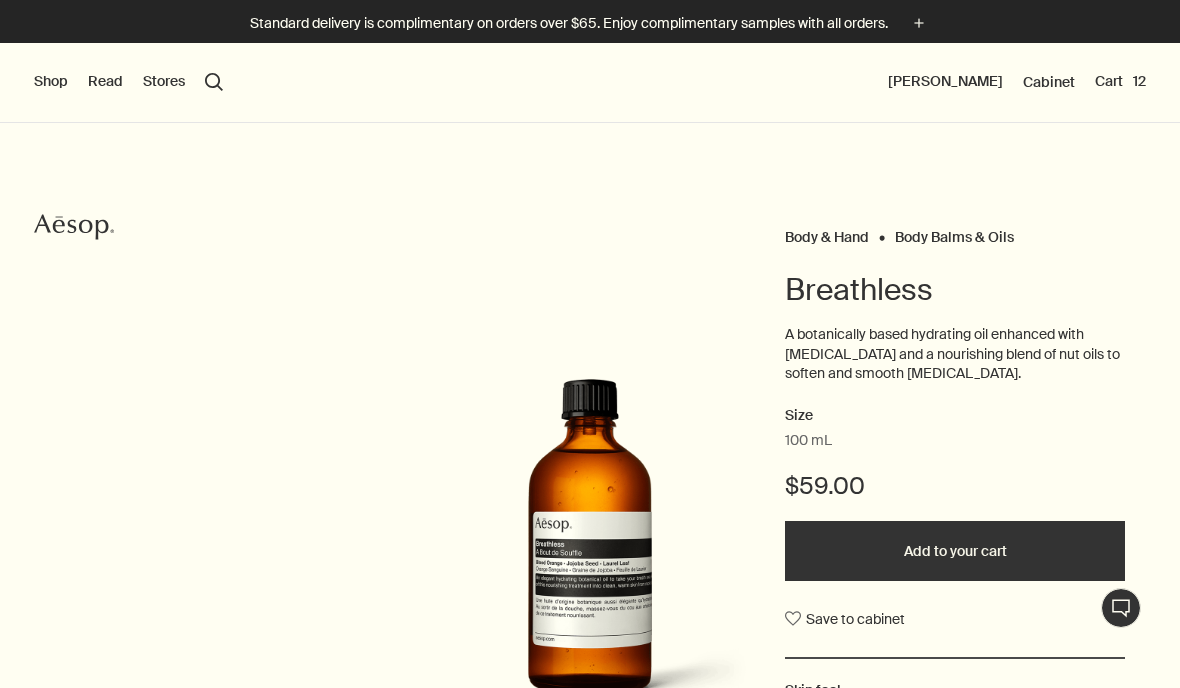 click on "Cart 12" at bounding box center (1120, 82) 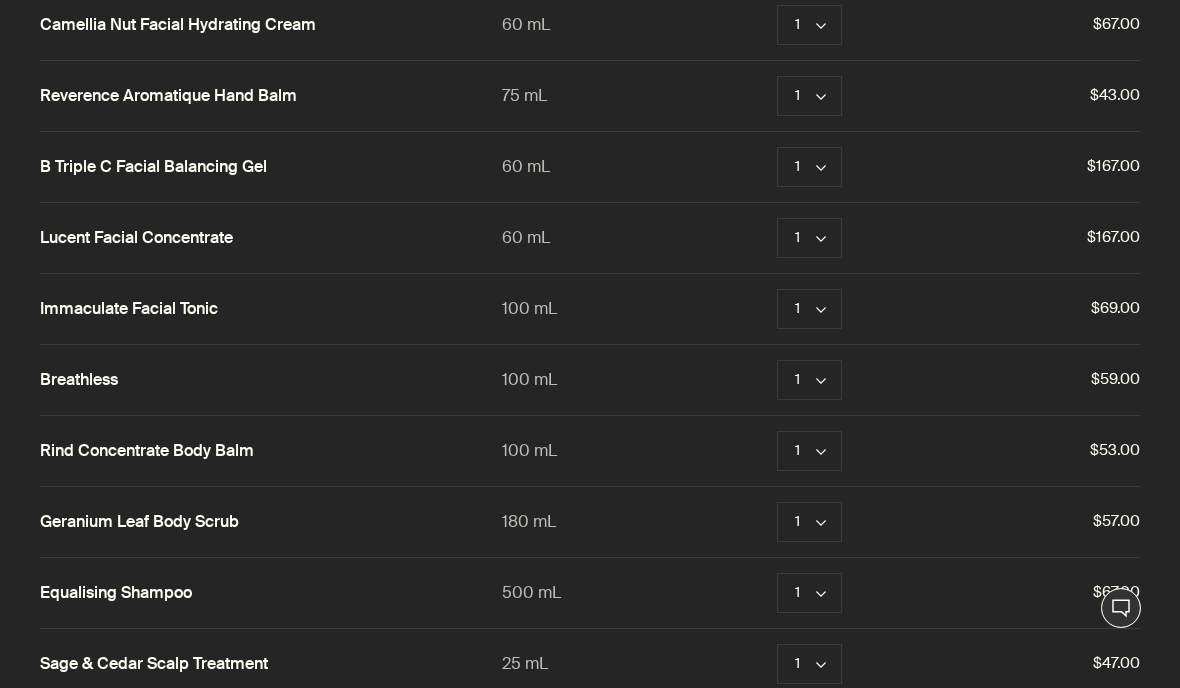 scroll, scrollTop: 239, scrollLeft: 0, axis: vertical 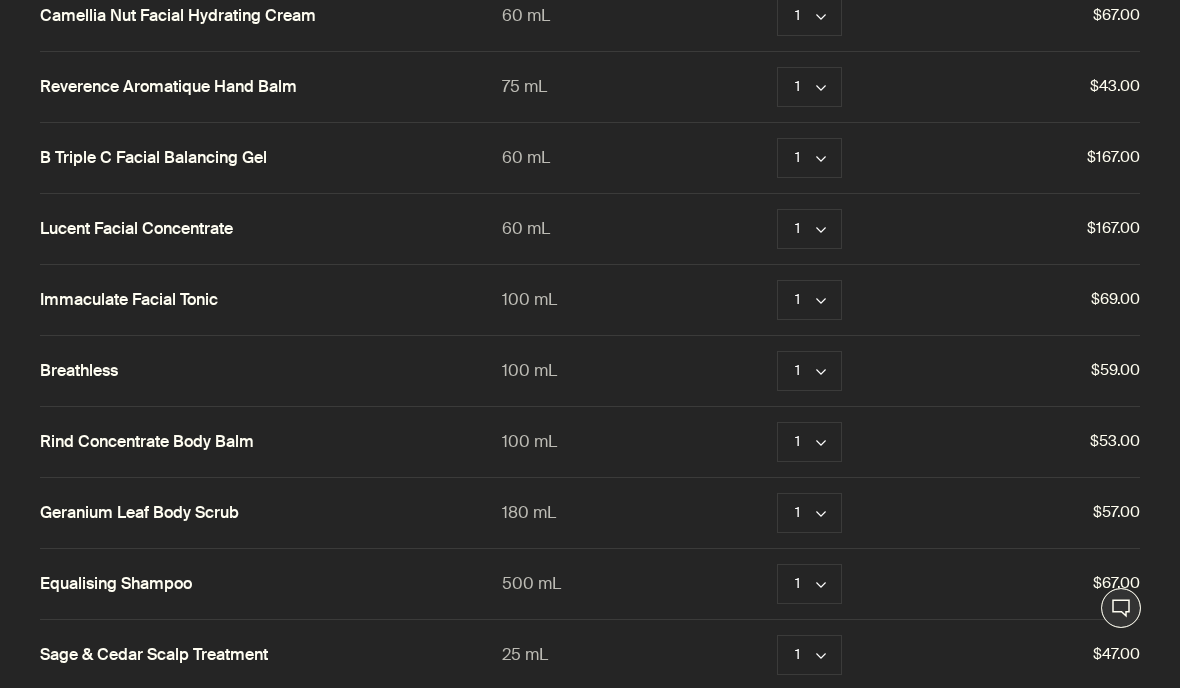 click on "Rind Concentrate Body Balm" at bounding box center (147, 442) 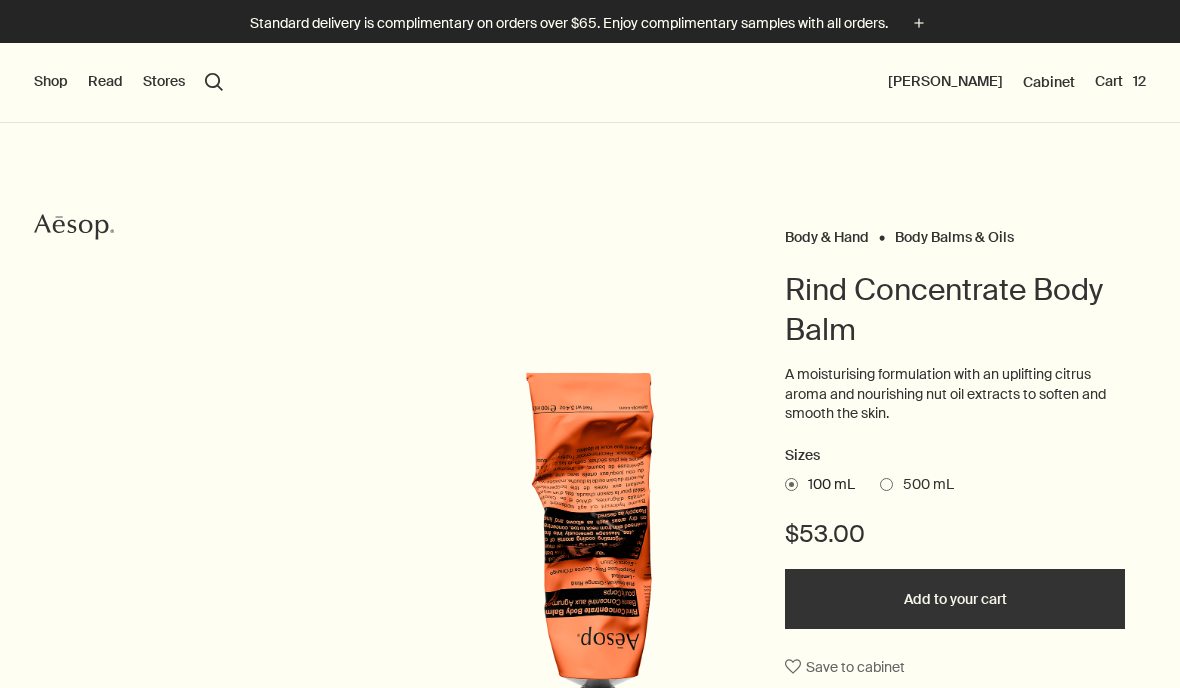 scroll, scrollTop: 0, scrollLeft: 0, axis: both 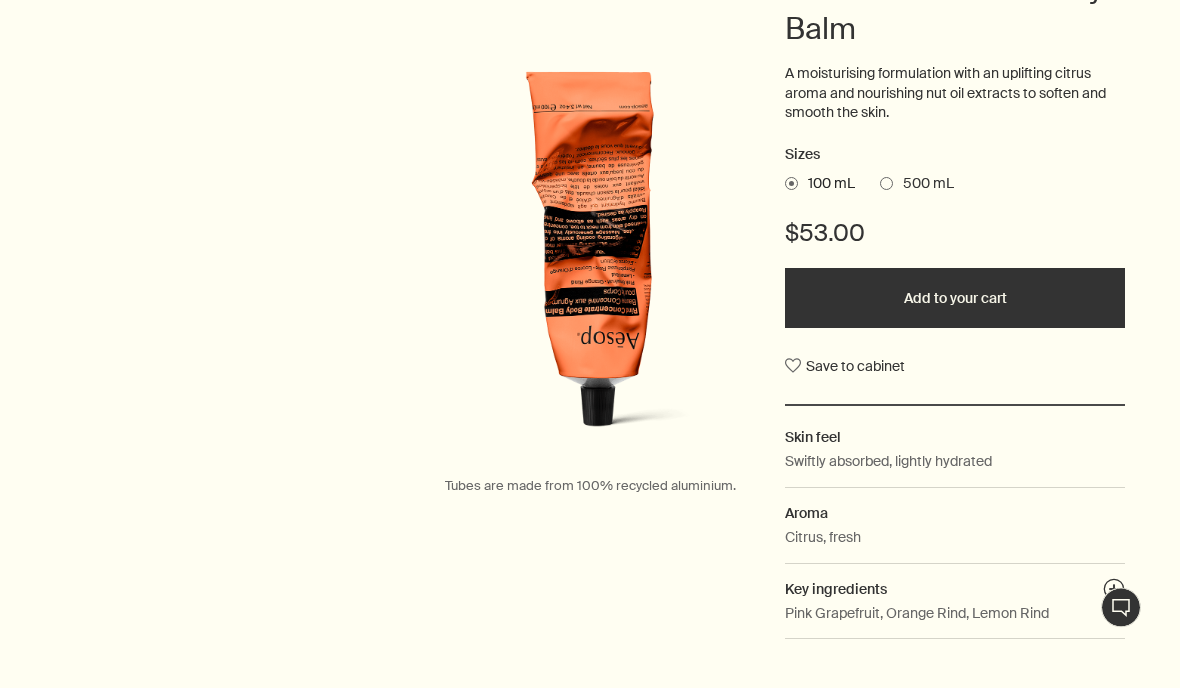 click on "500 mL" at bounding box center (917, 185) 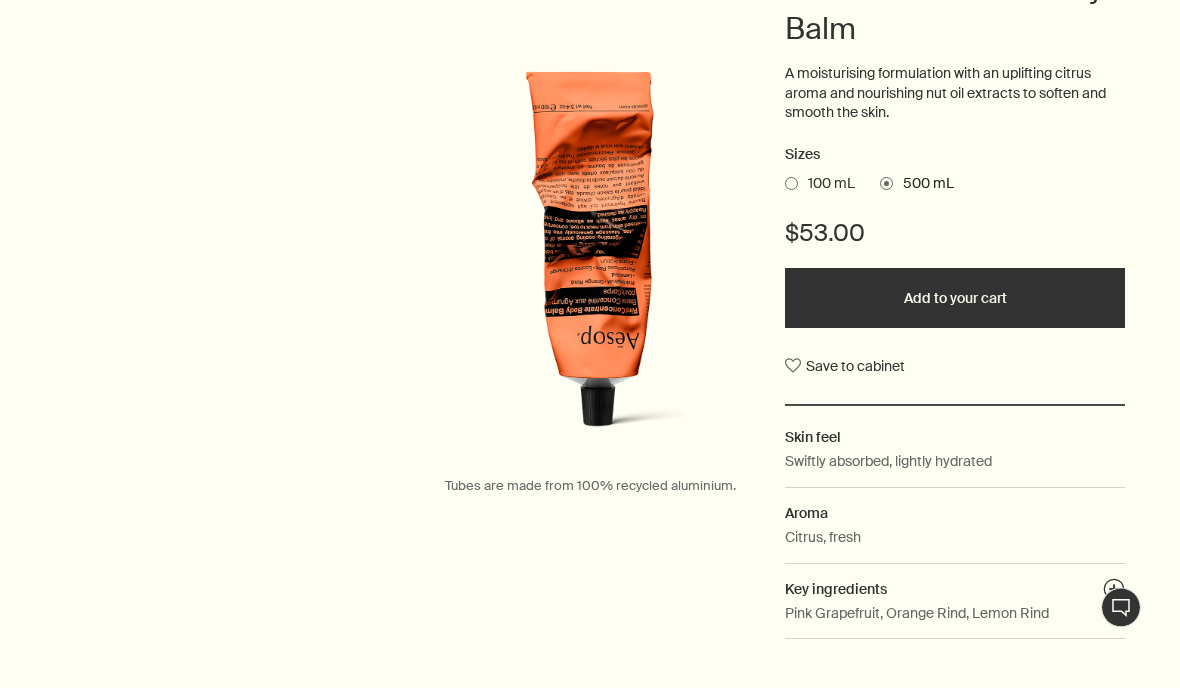 scroll, scrollTop: 301, scrollLeft: 0, axis: vertical 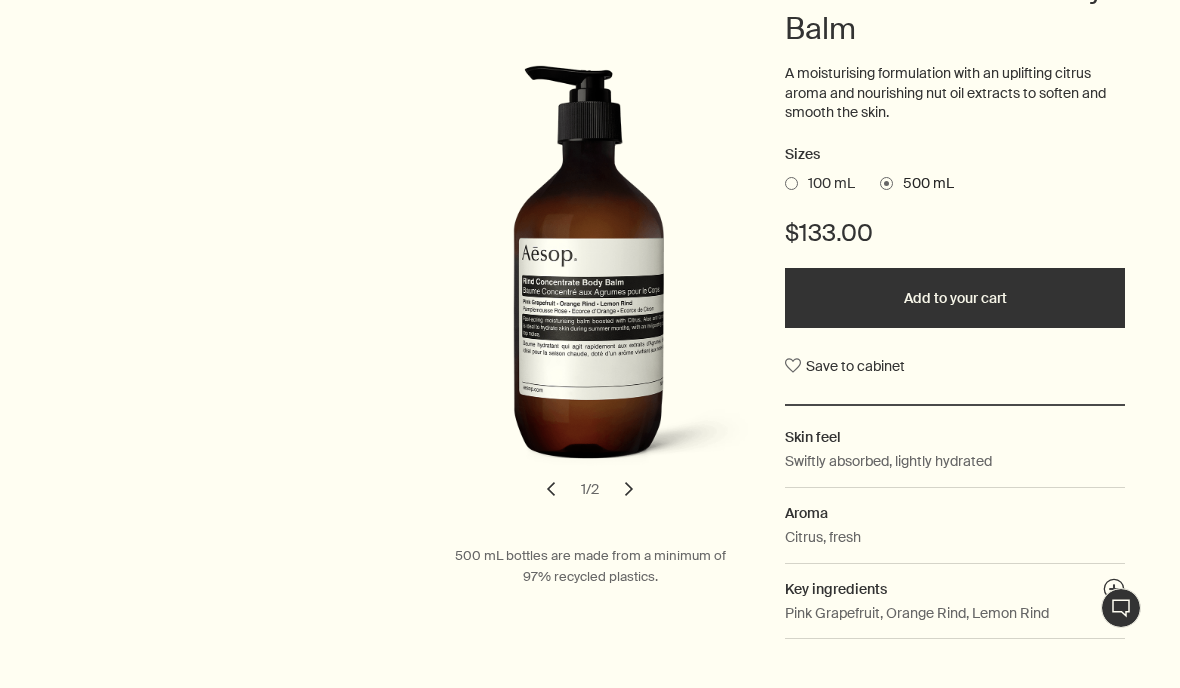 click on "100 mL" at bounding box center (826, 184) 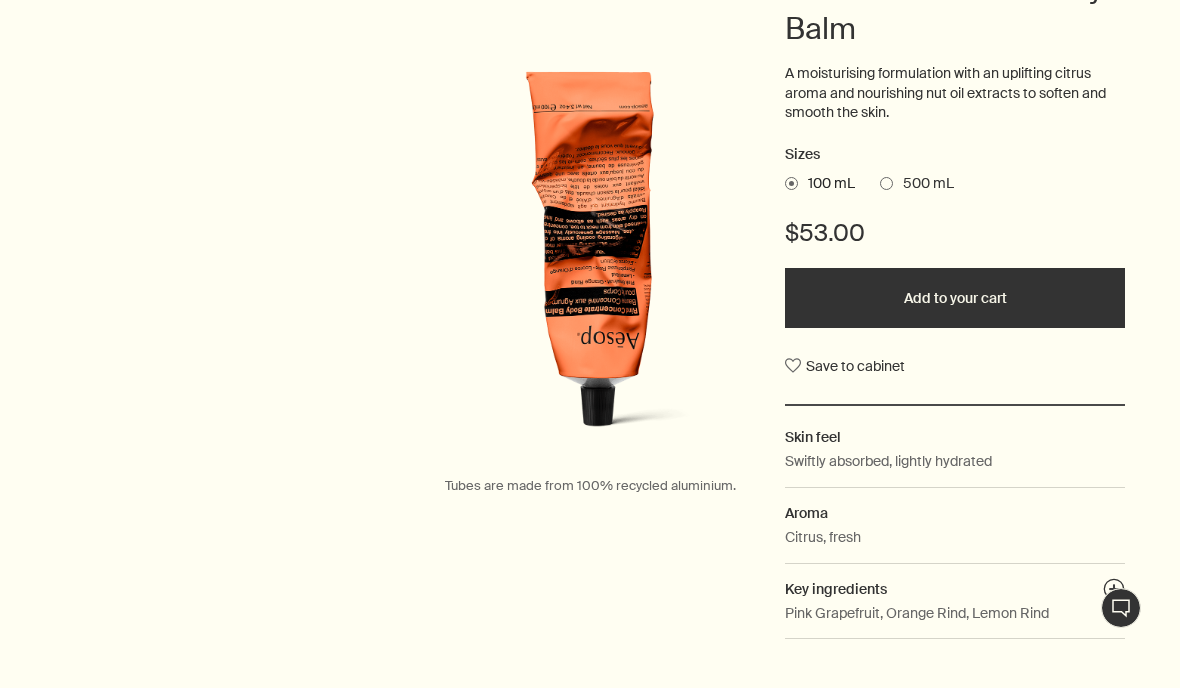 click on "500 mL" at bounding box center (923, 184) 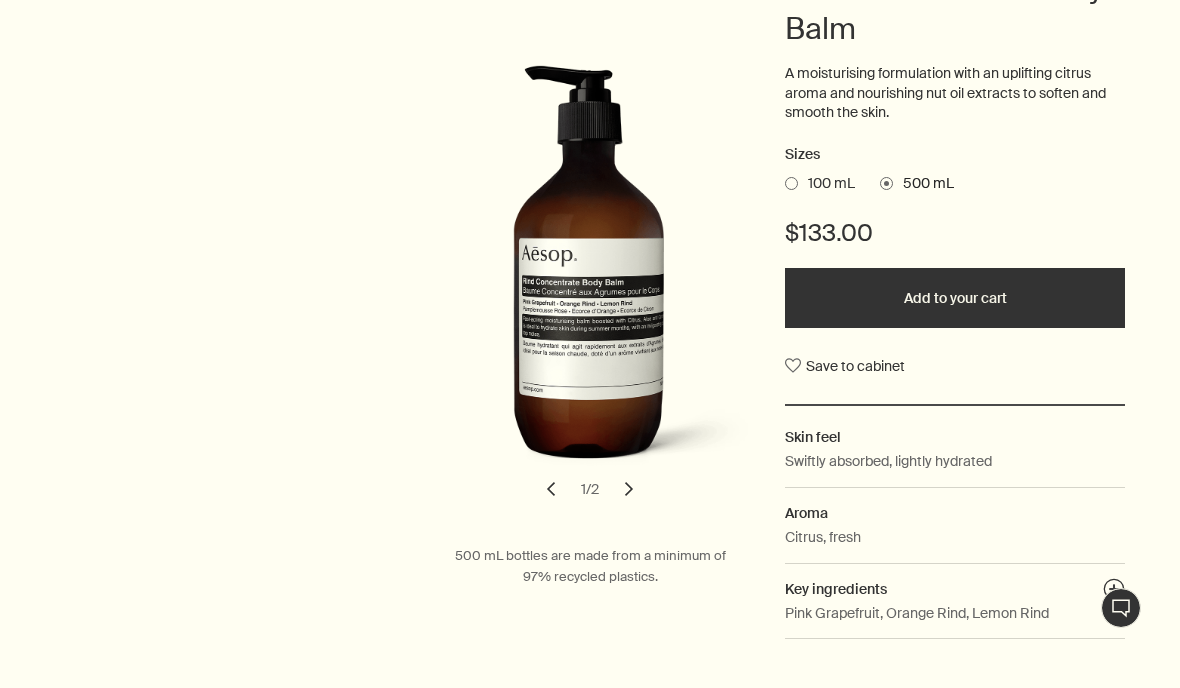 click at bounding box center [791, 183] 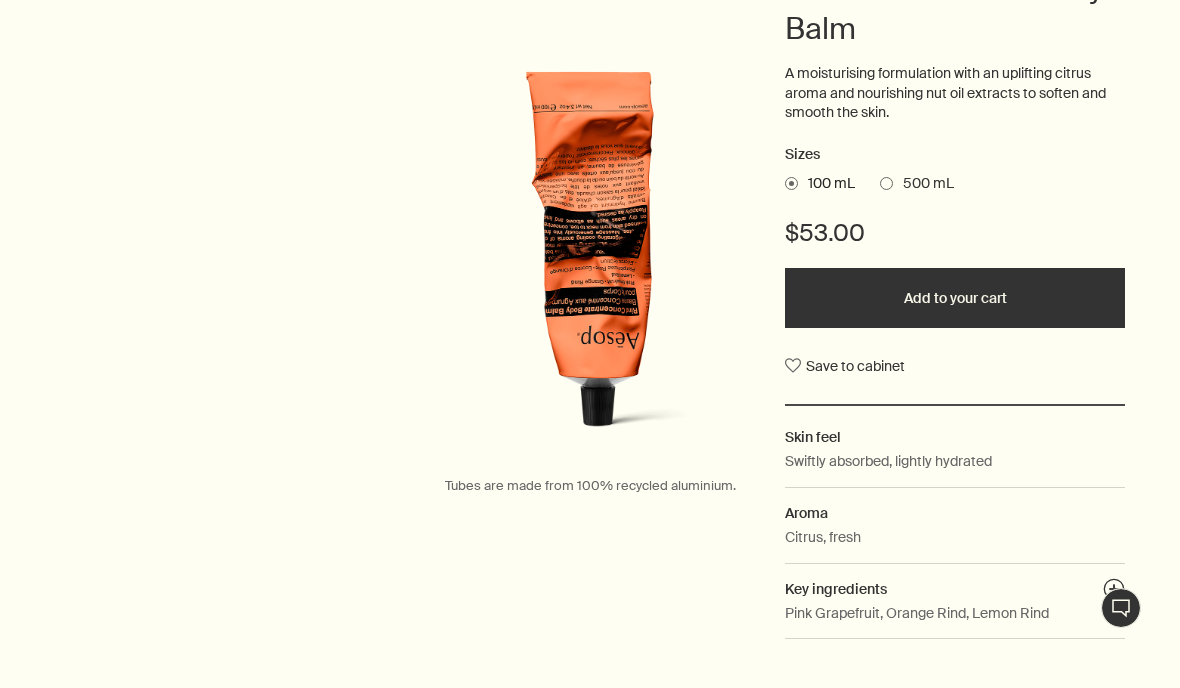 click at bounding box center (886, 183) 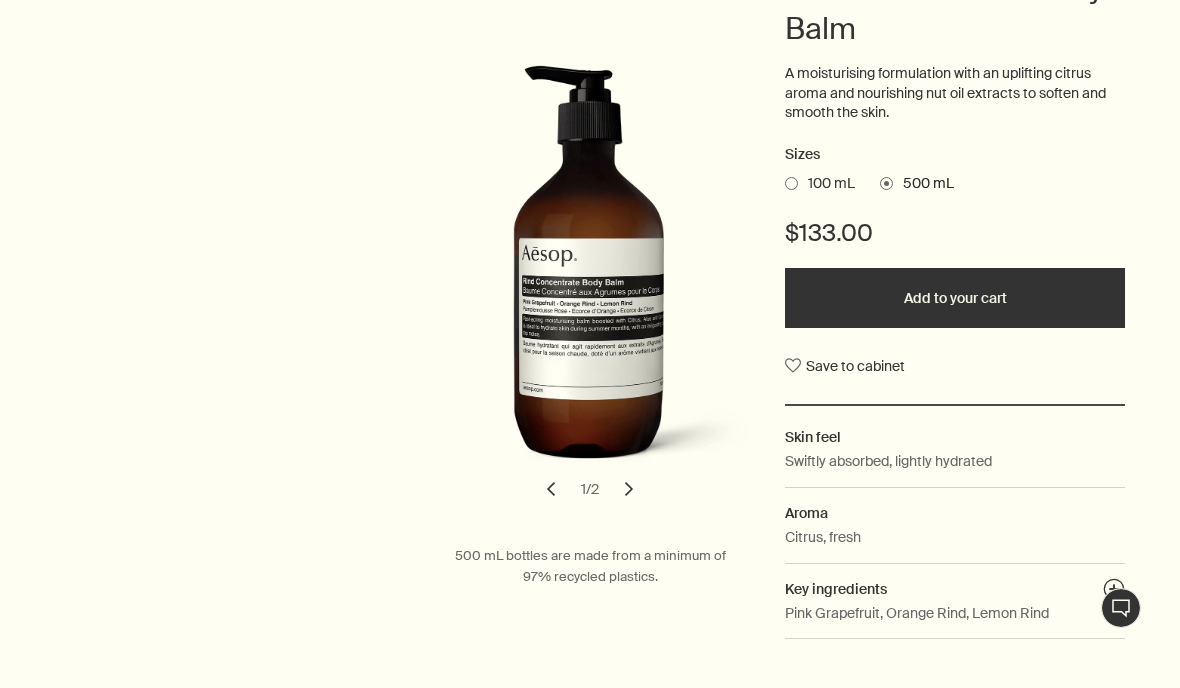 click at bounding box center [791, 183] 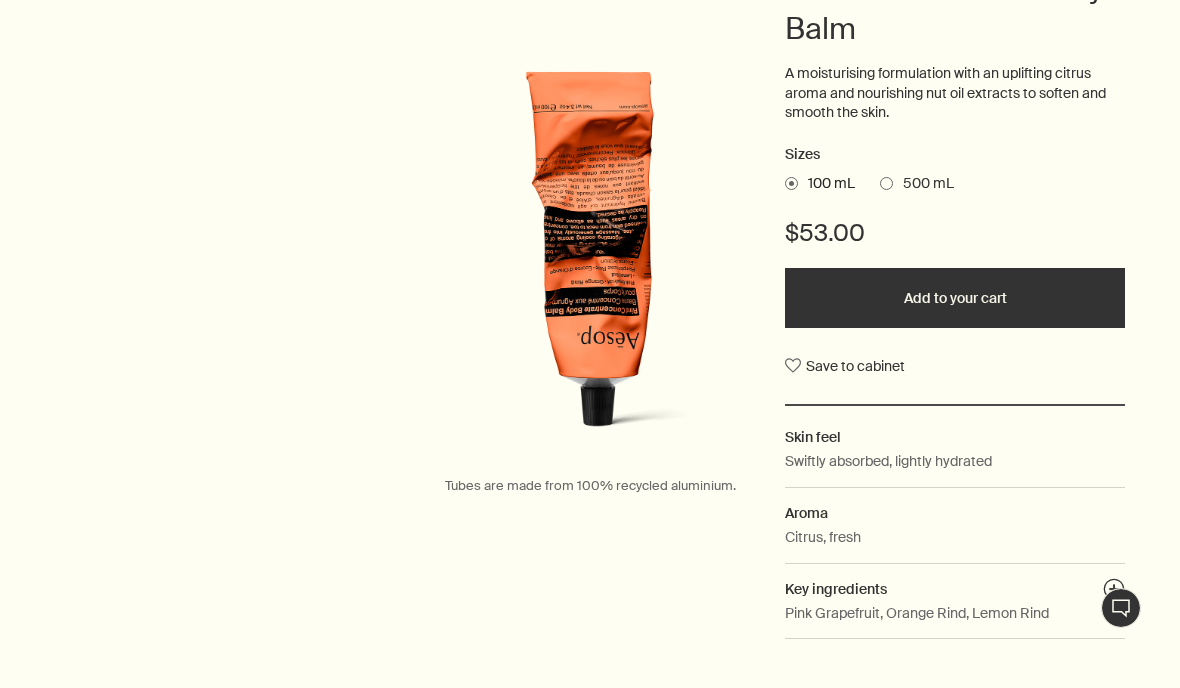 click on "500 mL" at bounding box center (917, 184) 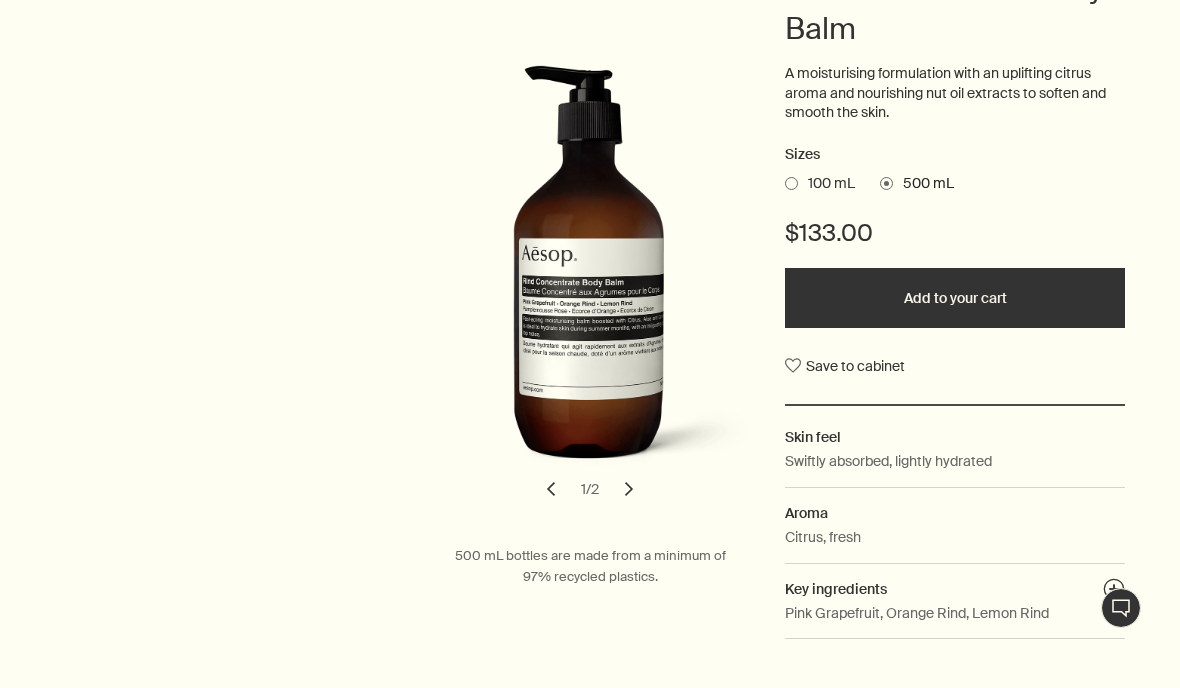 click on "Body & Hand Body Balms & Oils Rind Concentrate Body Balm A moisturising formulation with an uplifting citrus aroma and nourishing nut oil extracts to soften and smooth the skin. Sizes 100 mL 500 mL $133.00   Add to your cart Save to cabinet Skin feel Swiftly absorbed, lightly hydrated Aroma Citrus, fresh Key ingredients plusAndCloseWithCircle Pink Grapefruit, Orange Rind, Lemon Rind chevron chevron 1  /  2 500 mL bottles are made from a minimum of 97% recycled plastics." at bounding box center (590, 287) 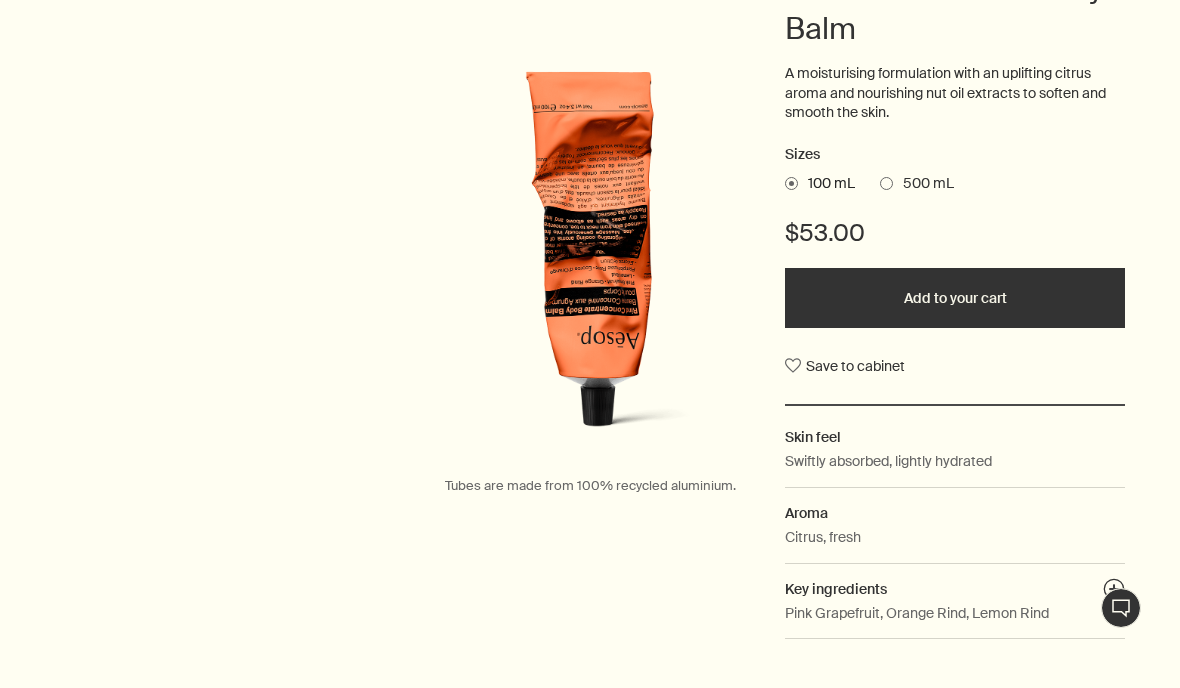 click on "500 mL" at bounding box center [917, 184] 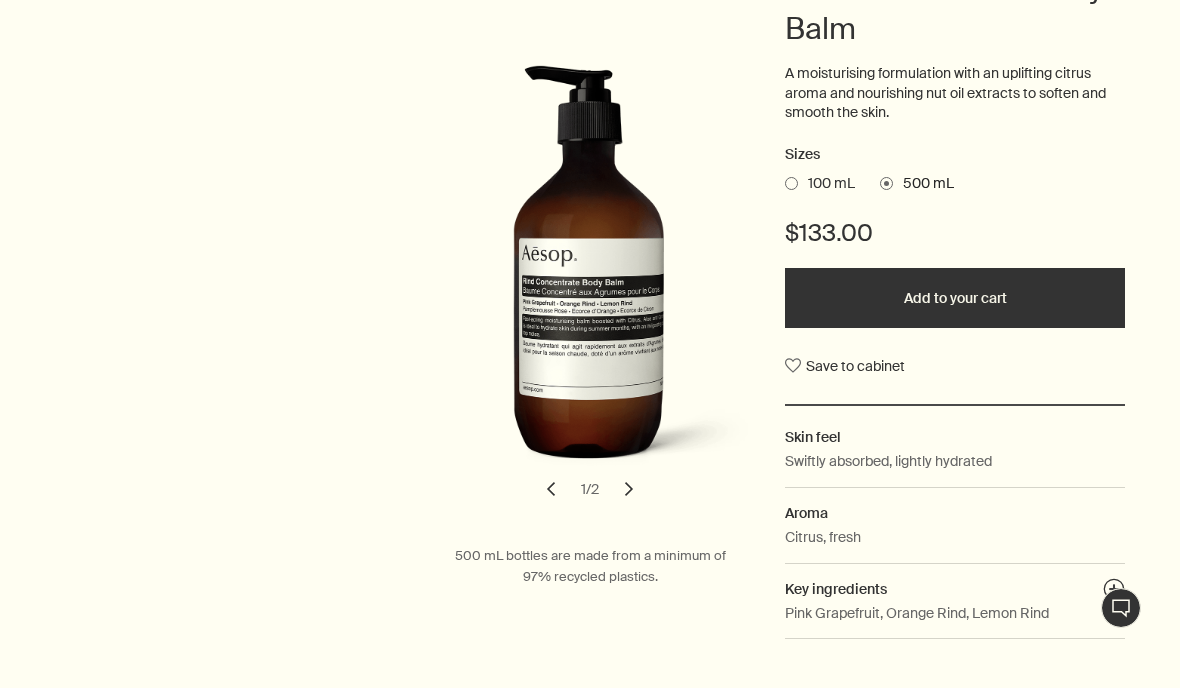 click on "Body & Hand Body Balms & Oils Rind Concentrate Body Balm A moisturising formulation with an uplifting citrus aroma and nourishing nut oil extracts to soften and smooth the skin. Sizes 100 mL 500 mL $133.00   Add to your cart Save to cabinet Skin feel Swiftly absorbed, lightly hydrated Aroma Citrus, fresh Key ingredients plusAndCloseWithCircle Pink Grapefruit, Orange Rind, Lemon Rind chevron chevron 1  /  2 500 mL bottles are made from a minimum of 97% recycled plastics." at bounding box center (590, 287) 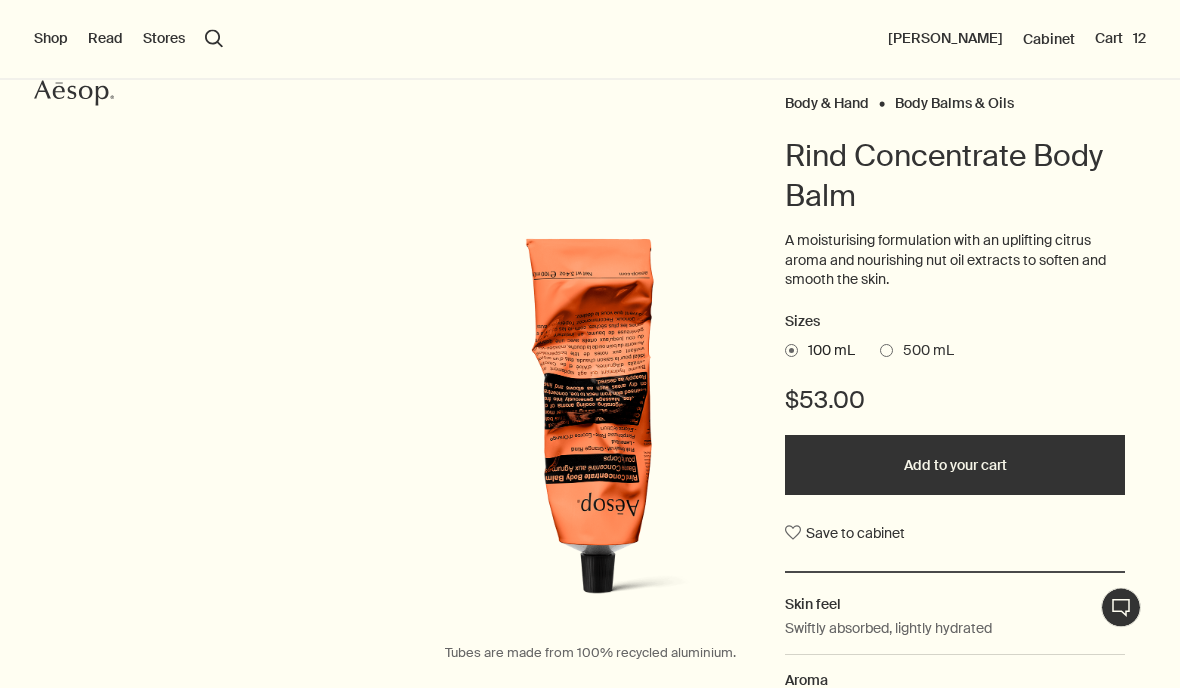 scroll, scrollTop: 0, scrollLeft: 0, axis: both 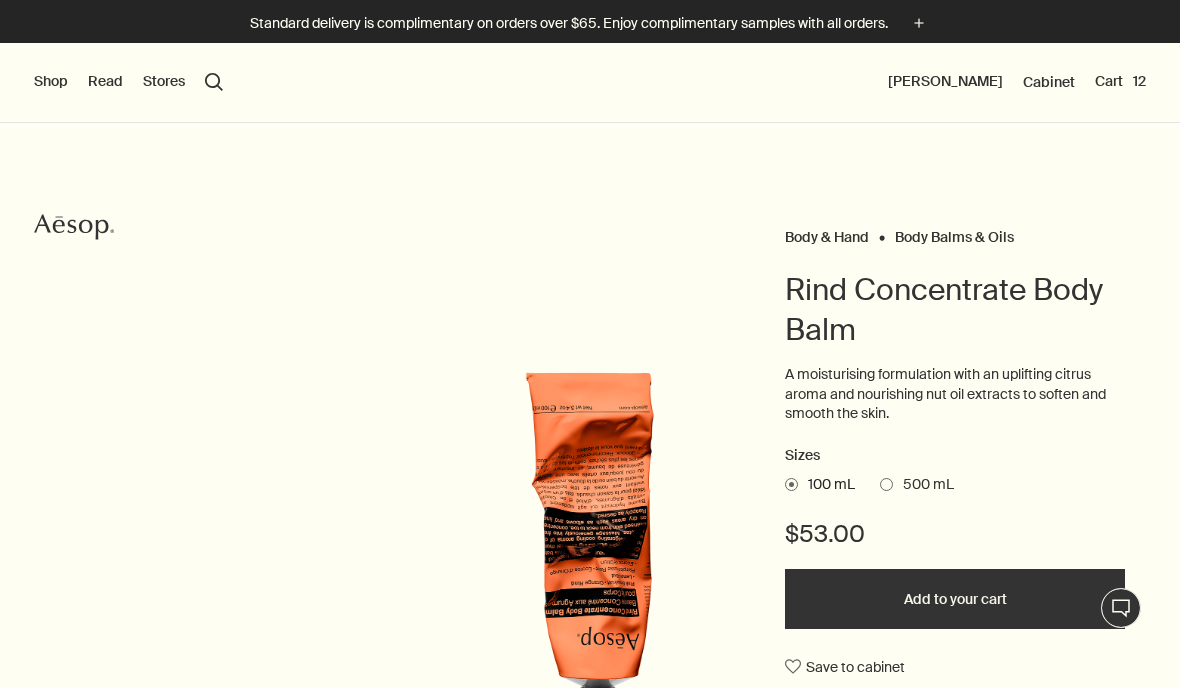 click on "500 mL" at bounding box center (923, 485) 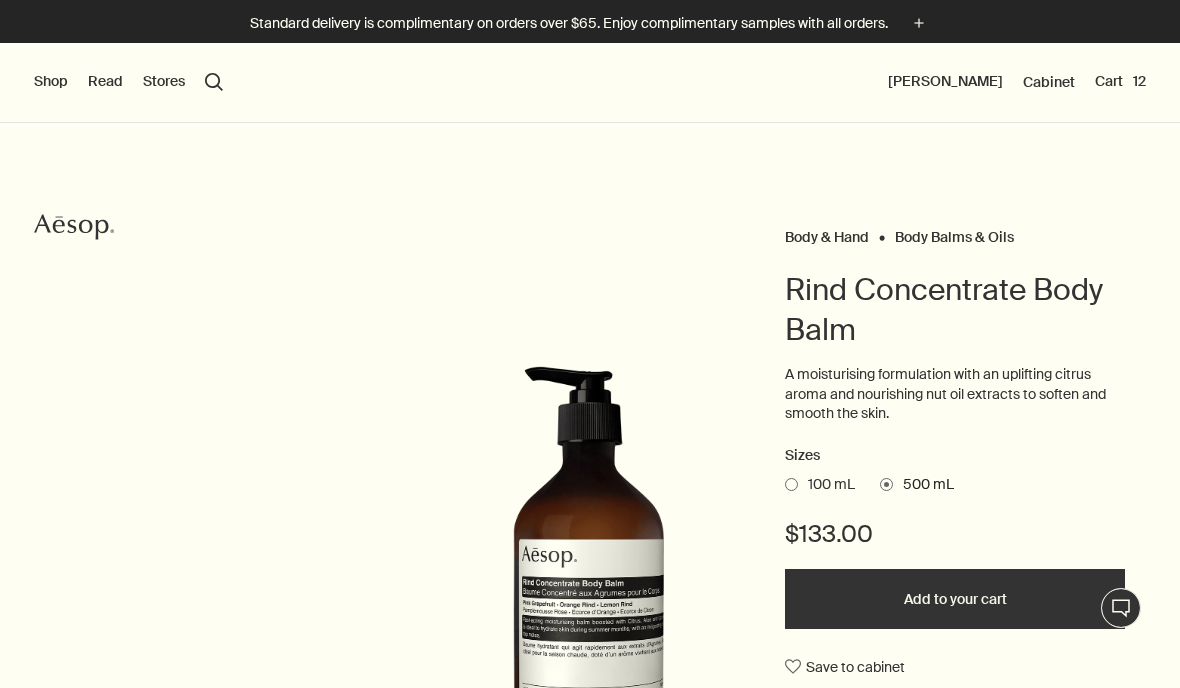 click on "Add to your cart" at bounding box center [955, 599] 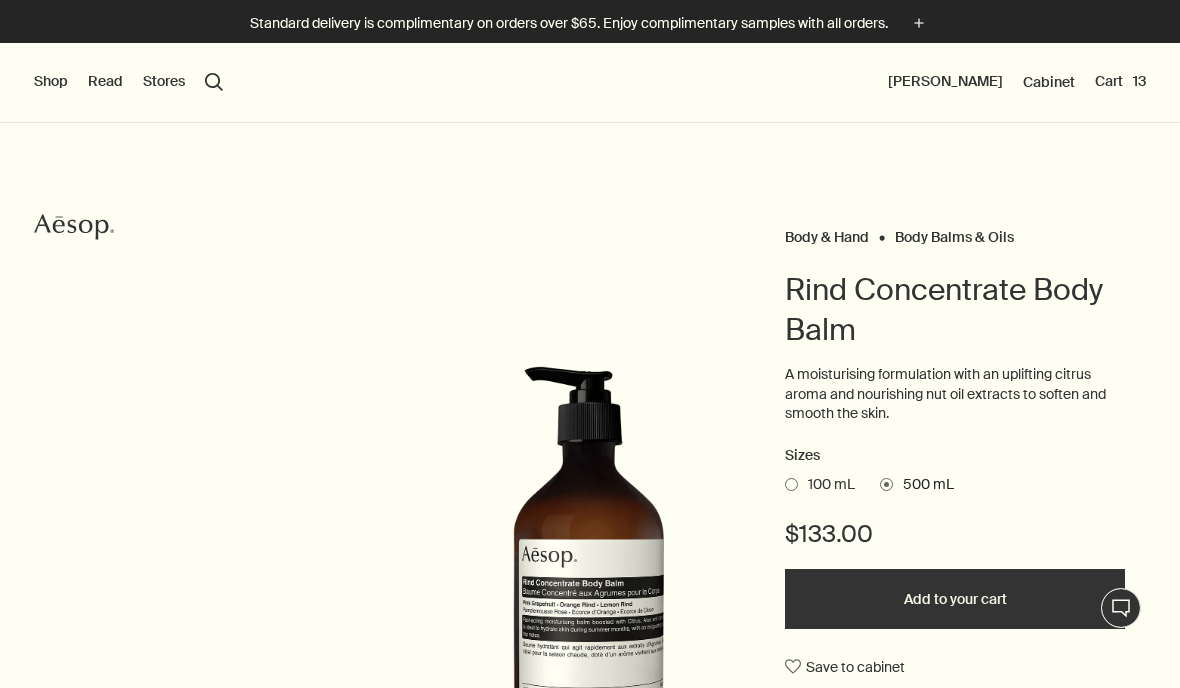 click on "Cart 13" at bounding box center [1120, 82] 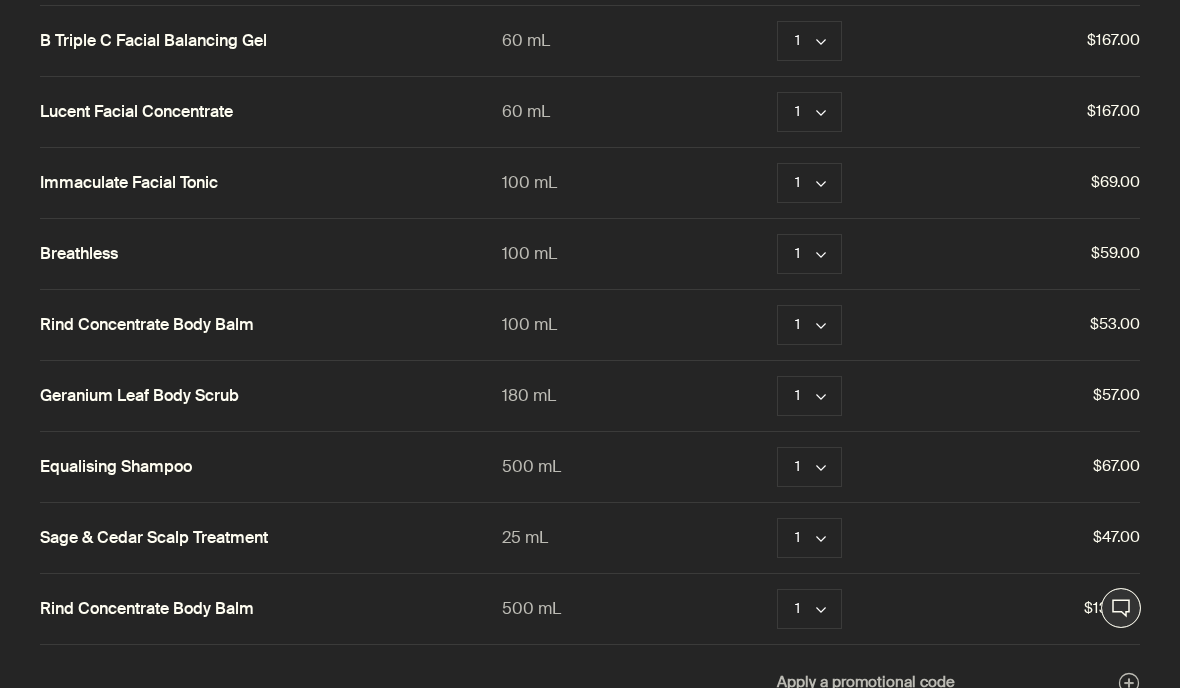 scroll, scrollTop: 355, scrollLeft: 0, axis: vertical 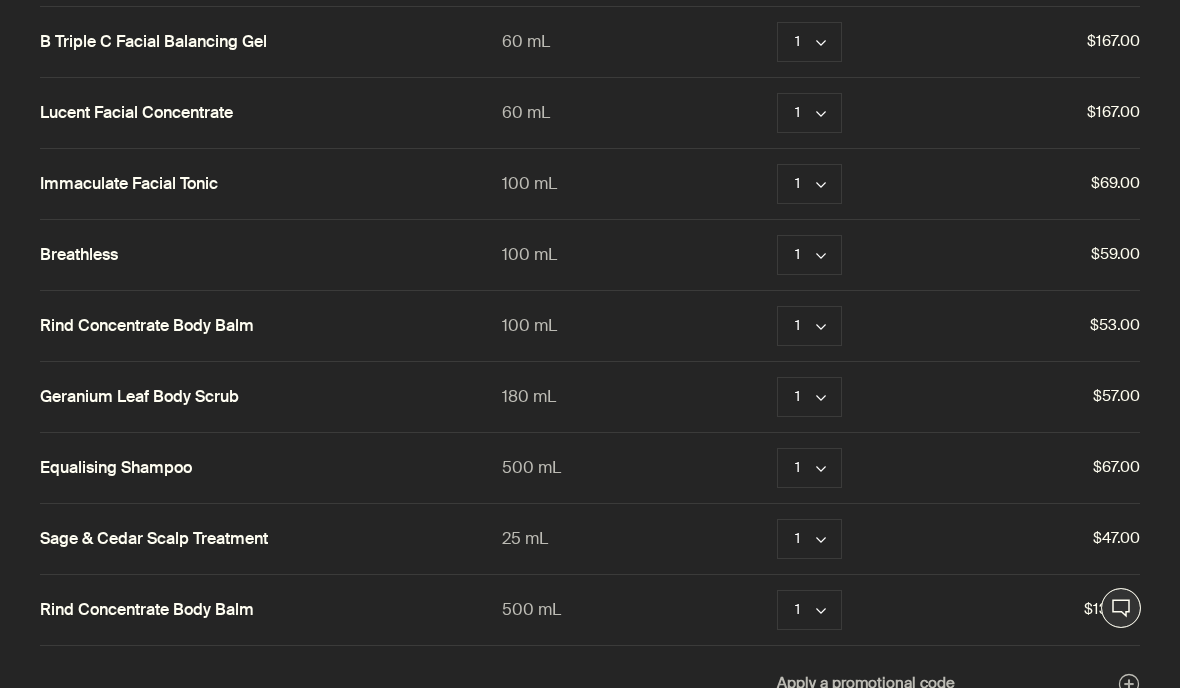 click on "Remove" at bounding box center [899, 326] 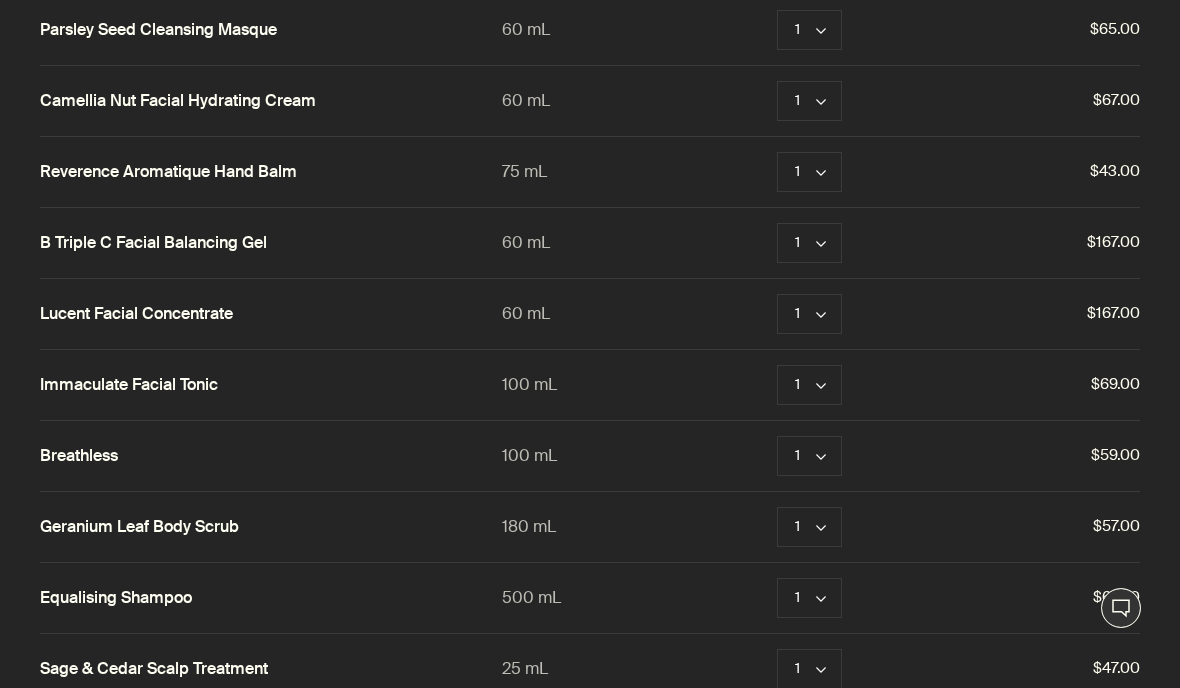 scroll, scrollTop: 161, scrollLeft: 0, axis: vertical 